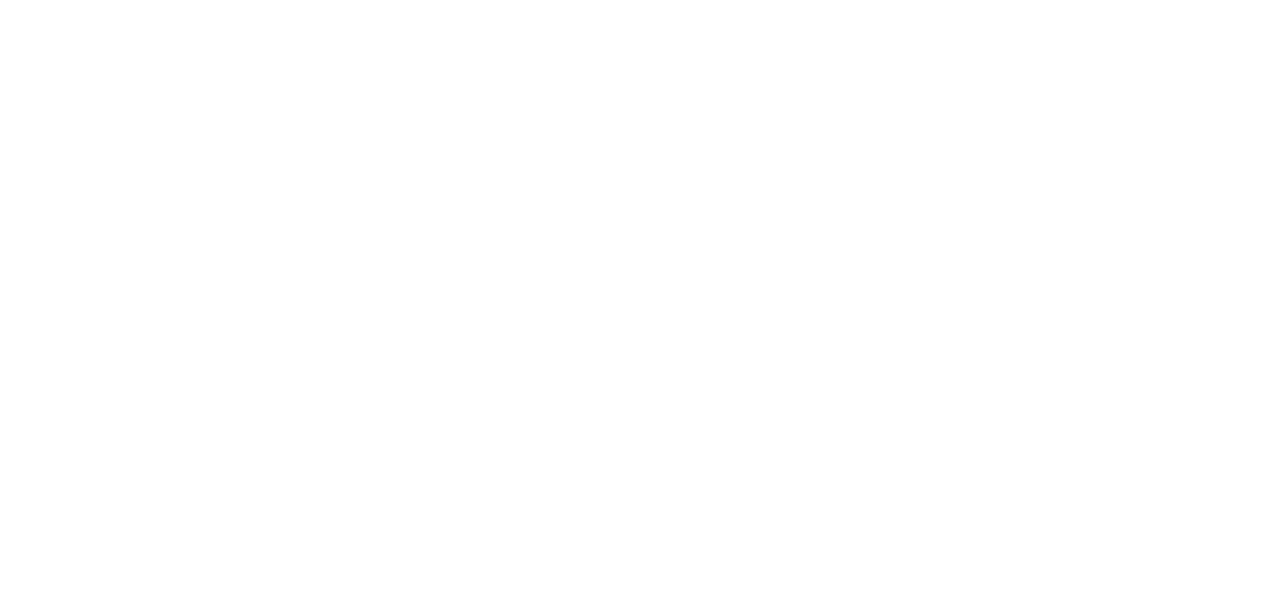 scroll, scrollTop: 0, scrollLeft: 0, axis: both 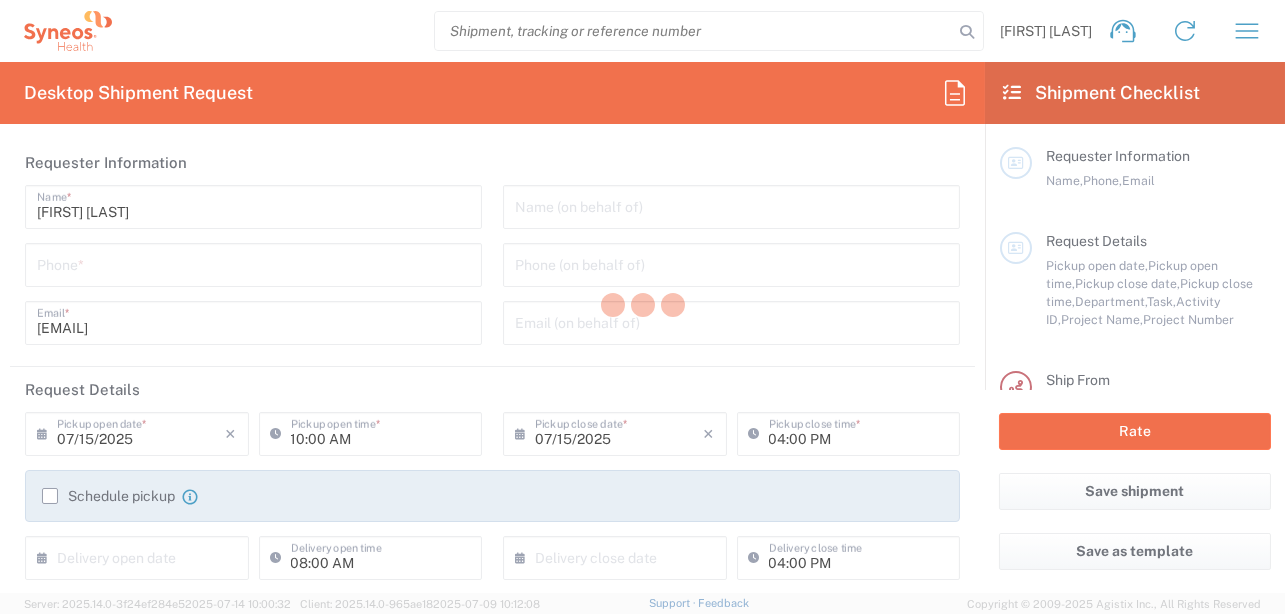type on "8350" 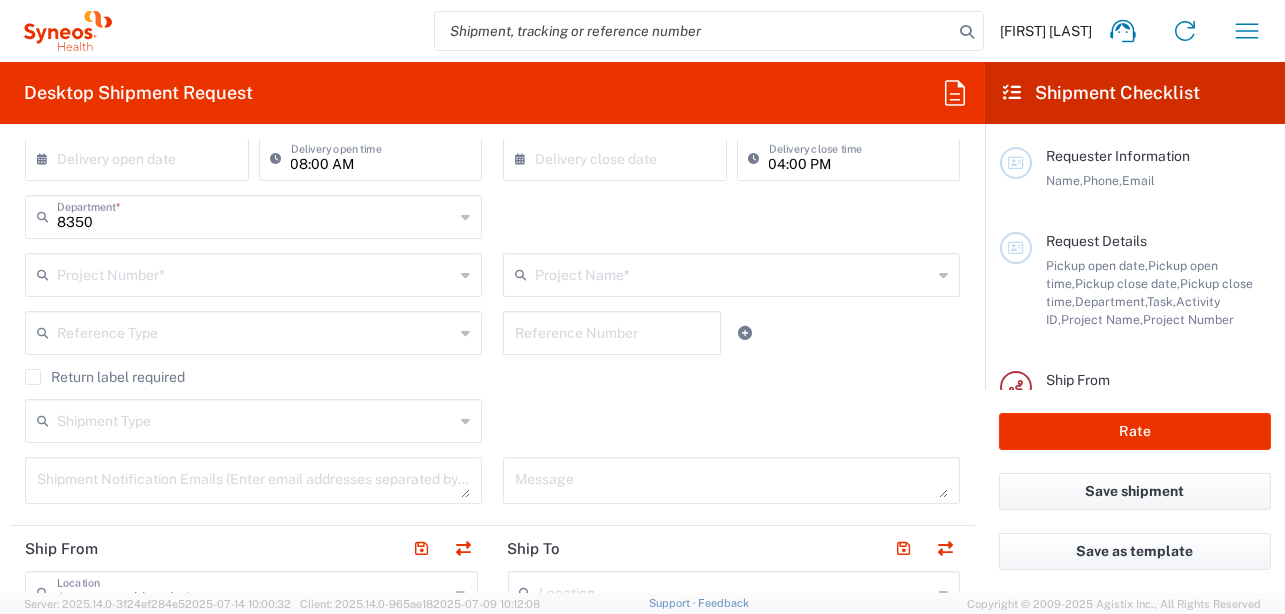 scroll, scrollTop: 0, scrollLeft: 0, axis: both 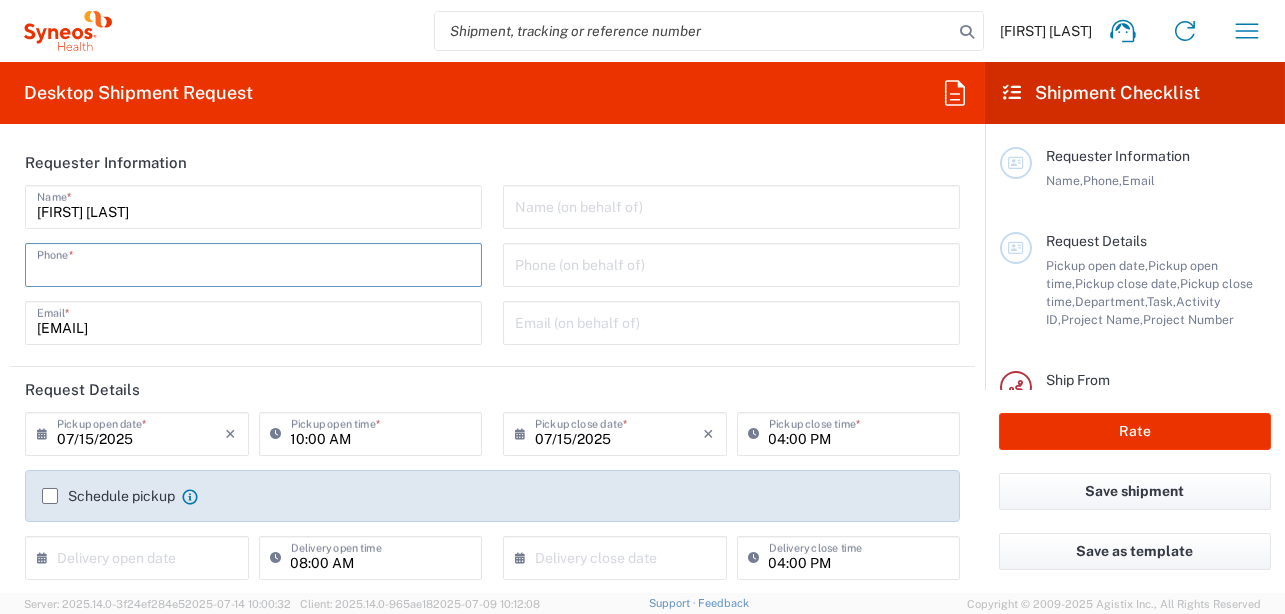click at bounding box center (253, 263) 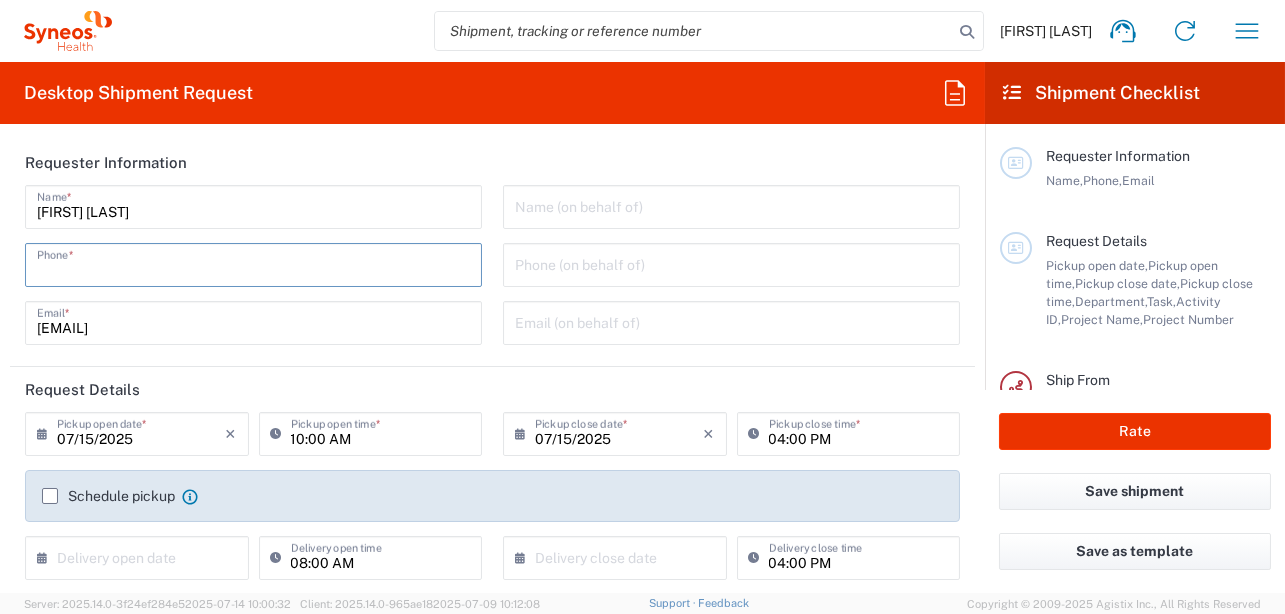 type on "[PHONE]" 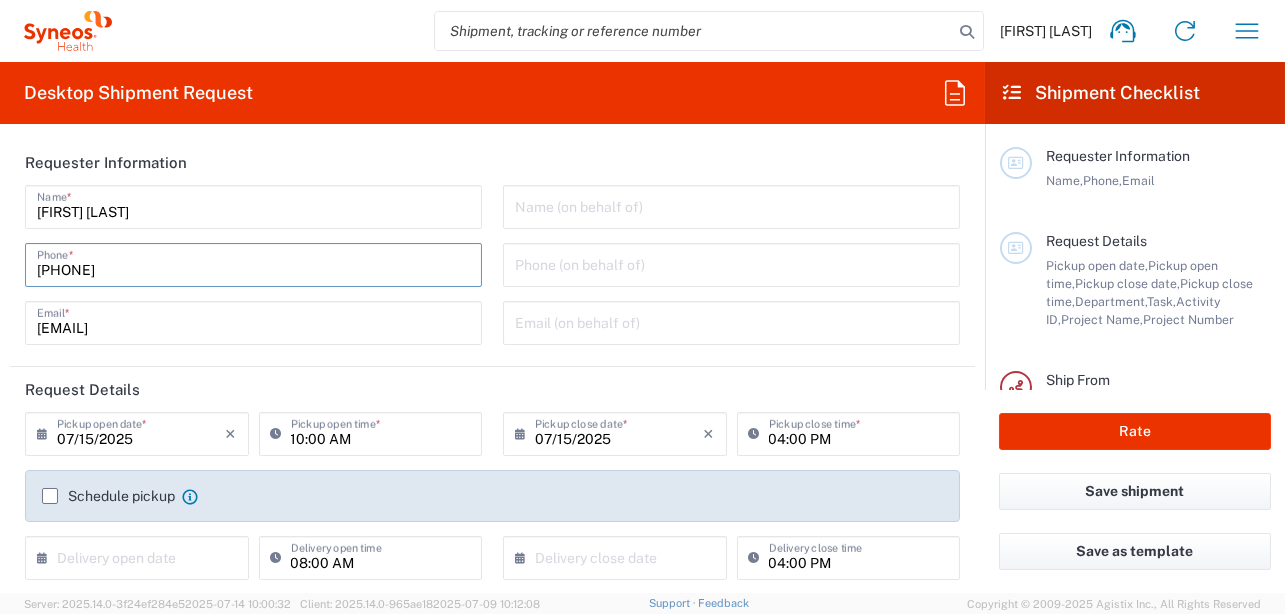 type on "[EMAIL]" 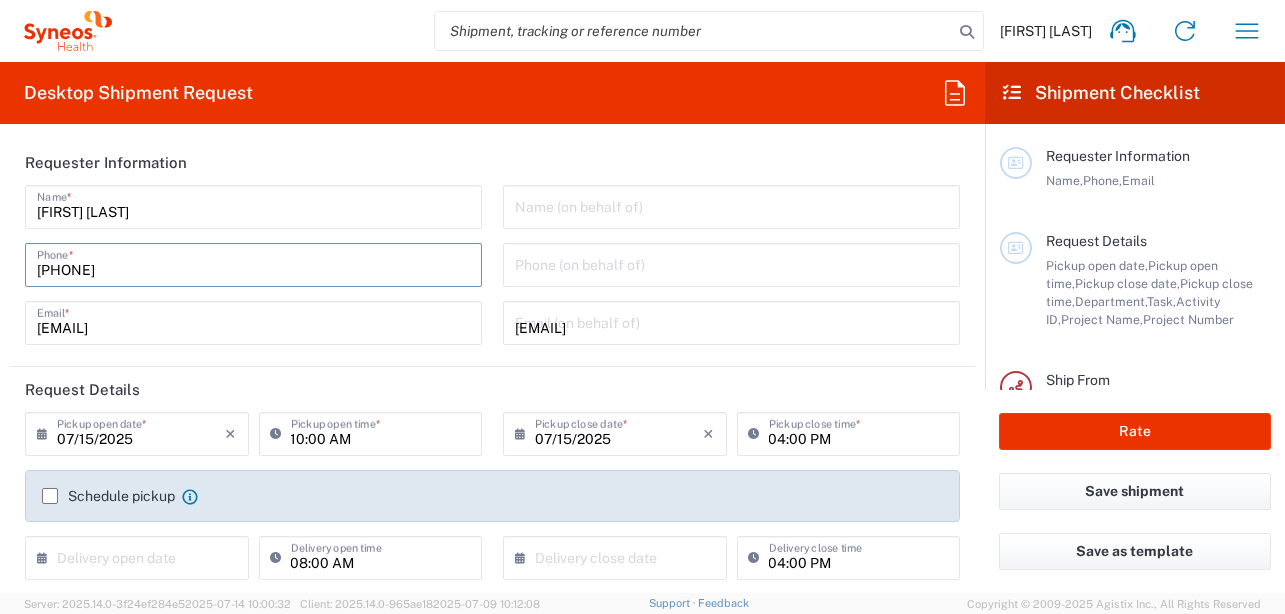 type on "[COMPANY]" 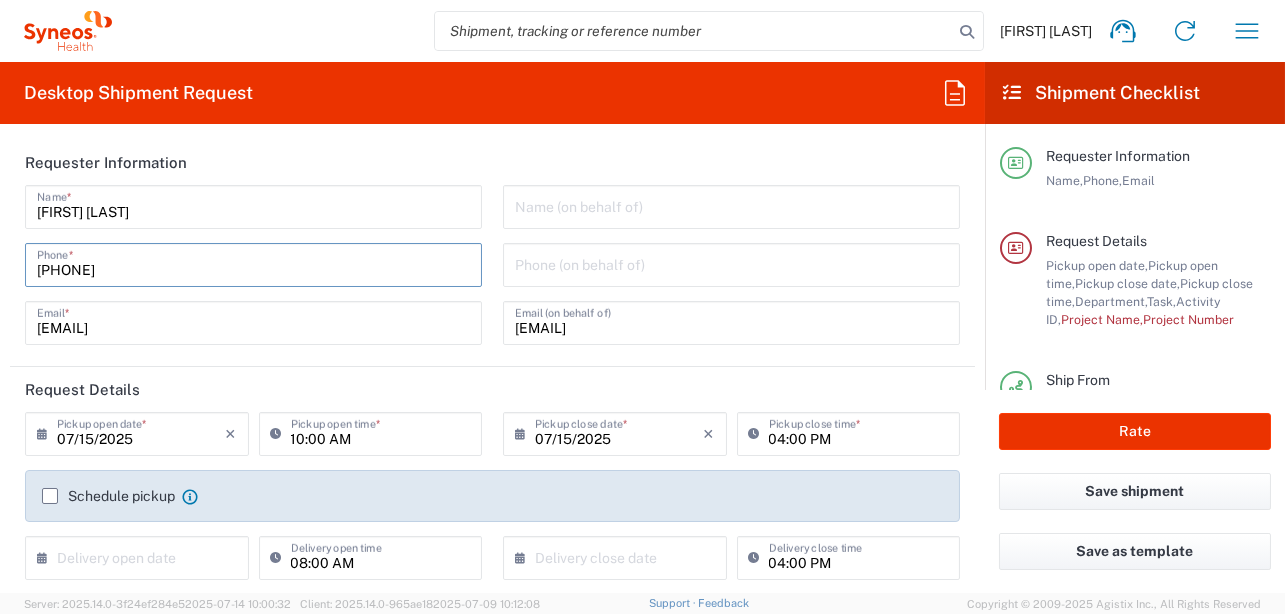 click on "[PHONE]  Phone  *" 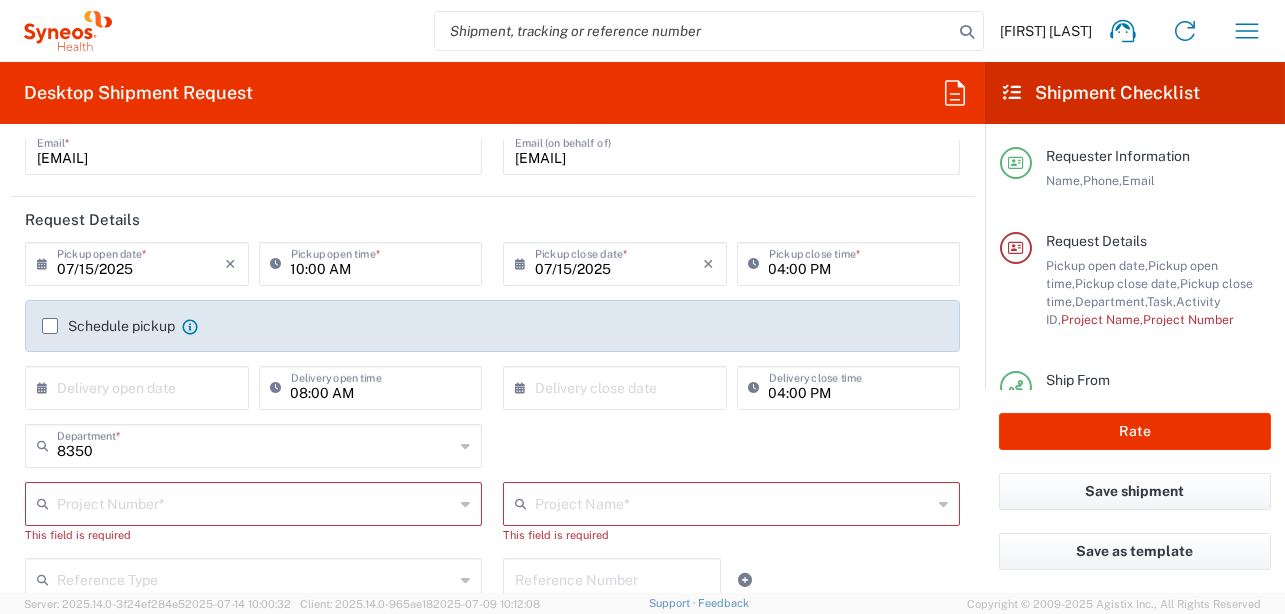 scroll, scrollTop: 199, scrollLeft: 0, axis: vertical 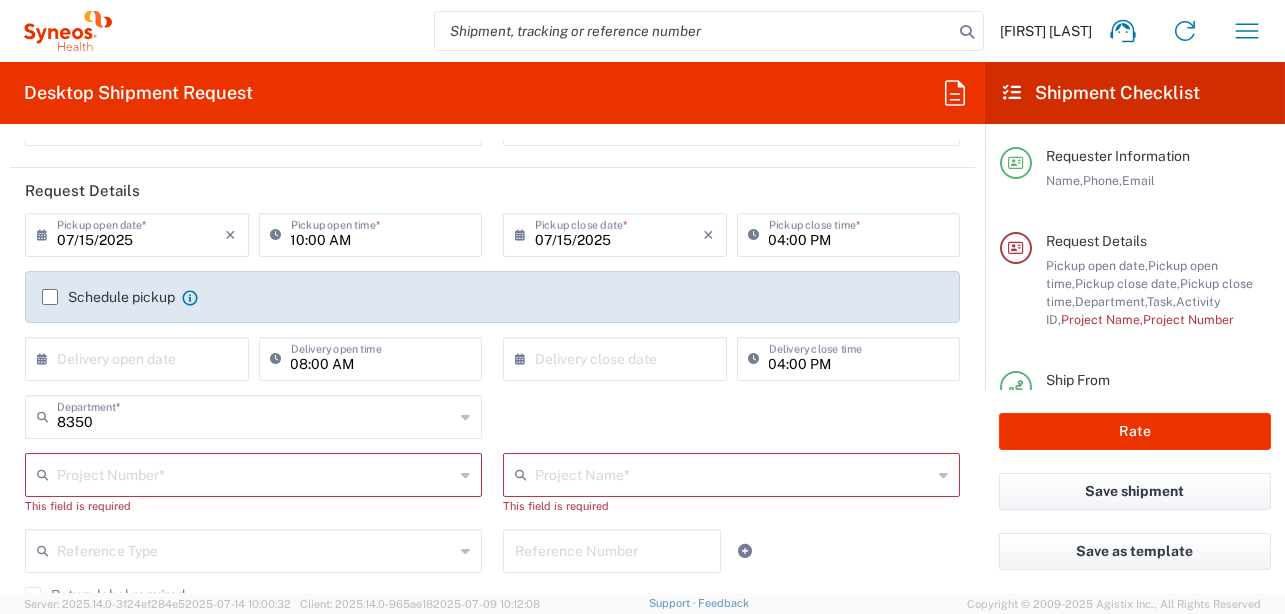 type on "[PHONE]" 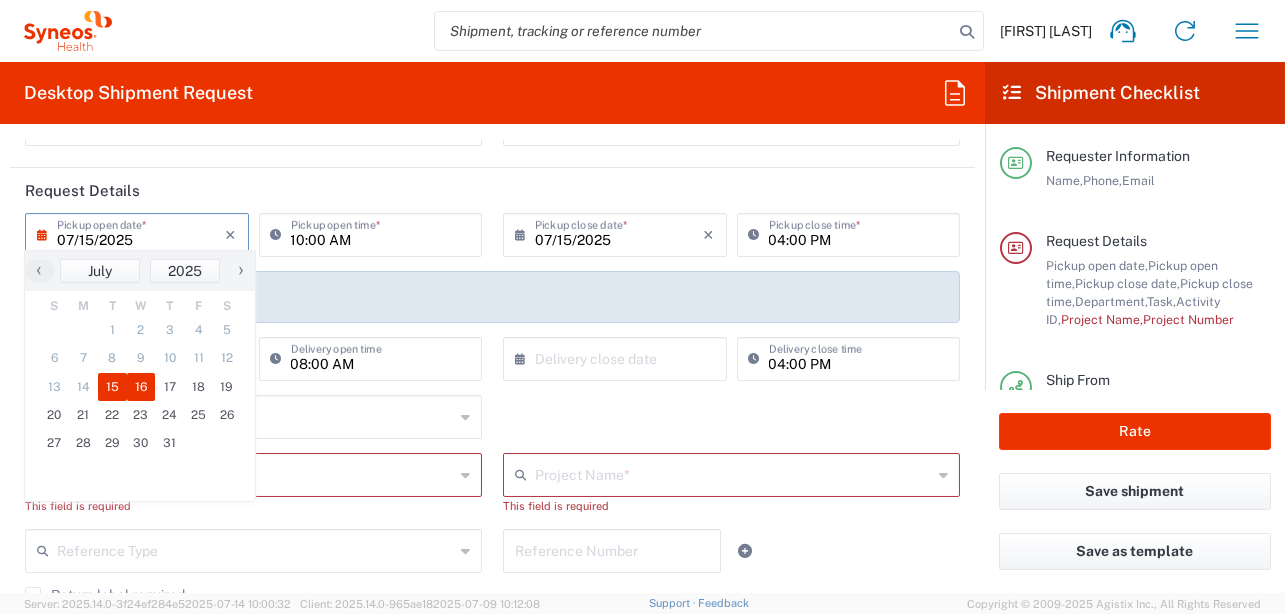 click on "16" 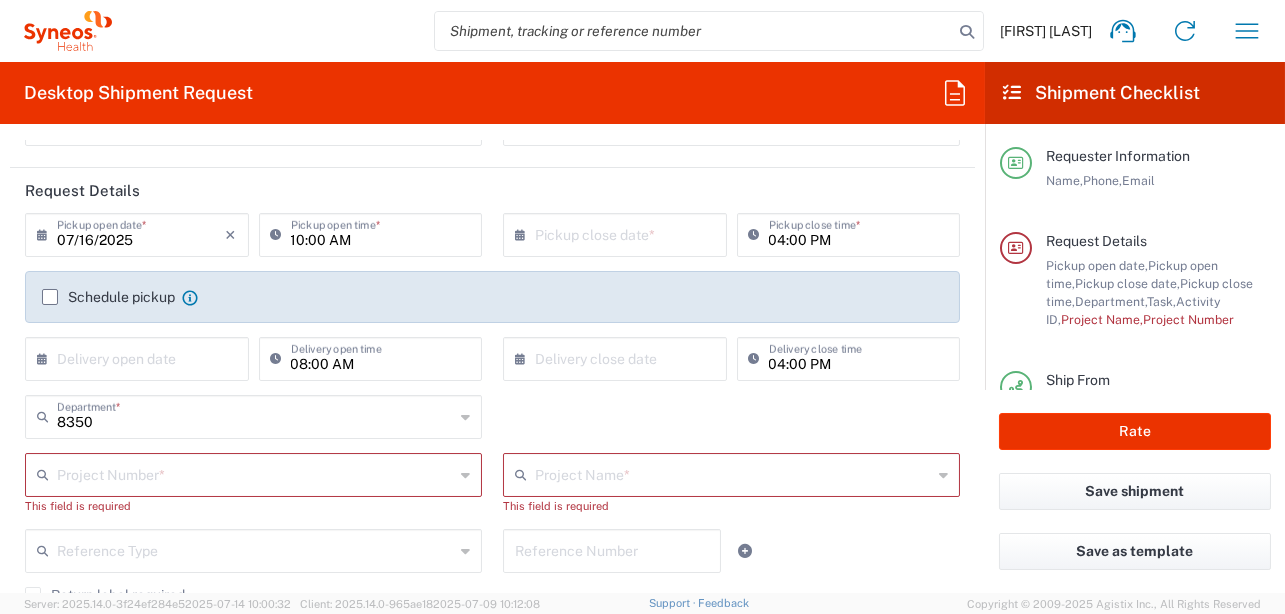 click on "10:00 AM" at bounding box center (381, 233) 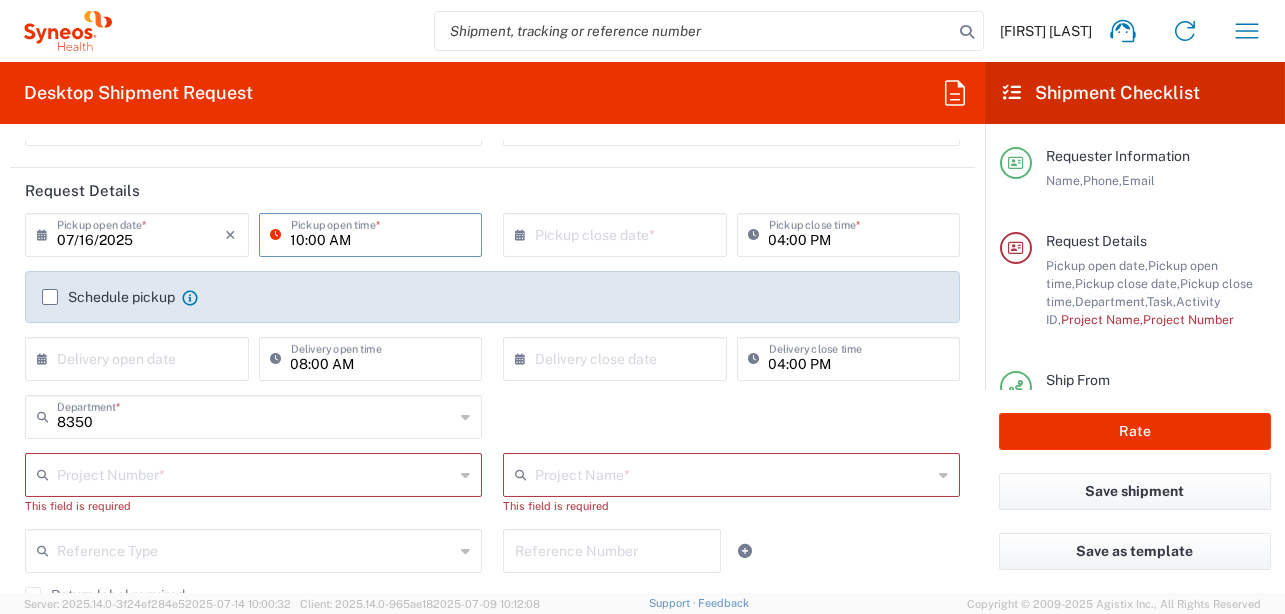 drag, startPoint x: 351, startPoint y: 237, endPoint x: 151, endPoint y: 214, distance: 201.31816 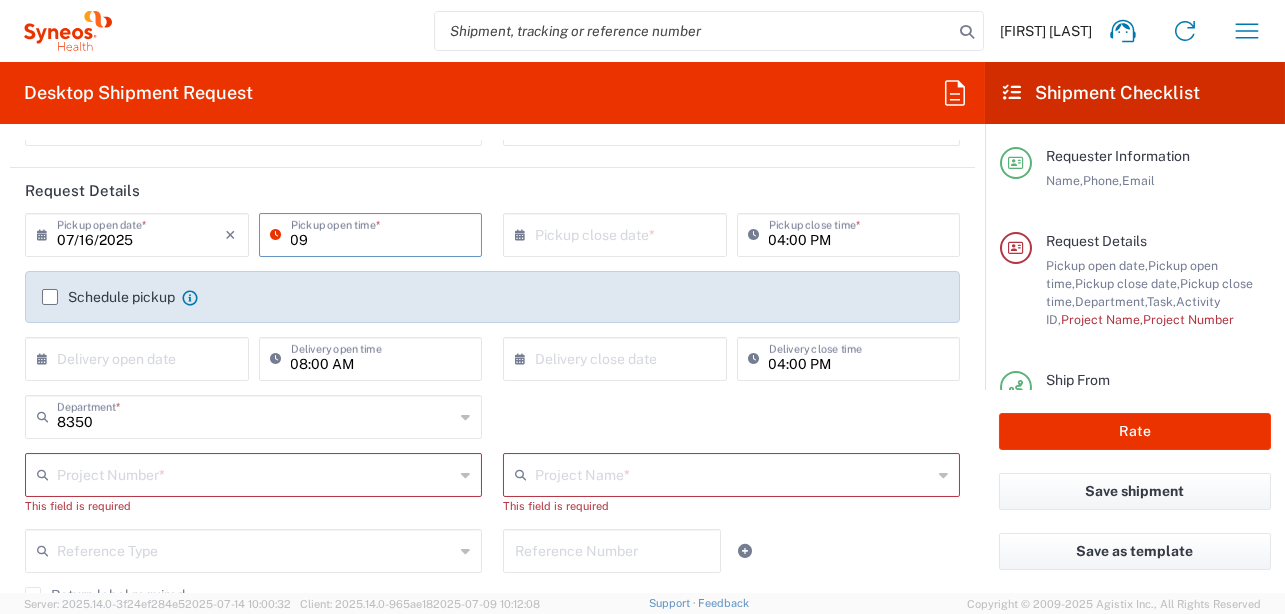 type on "09:00 AM" 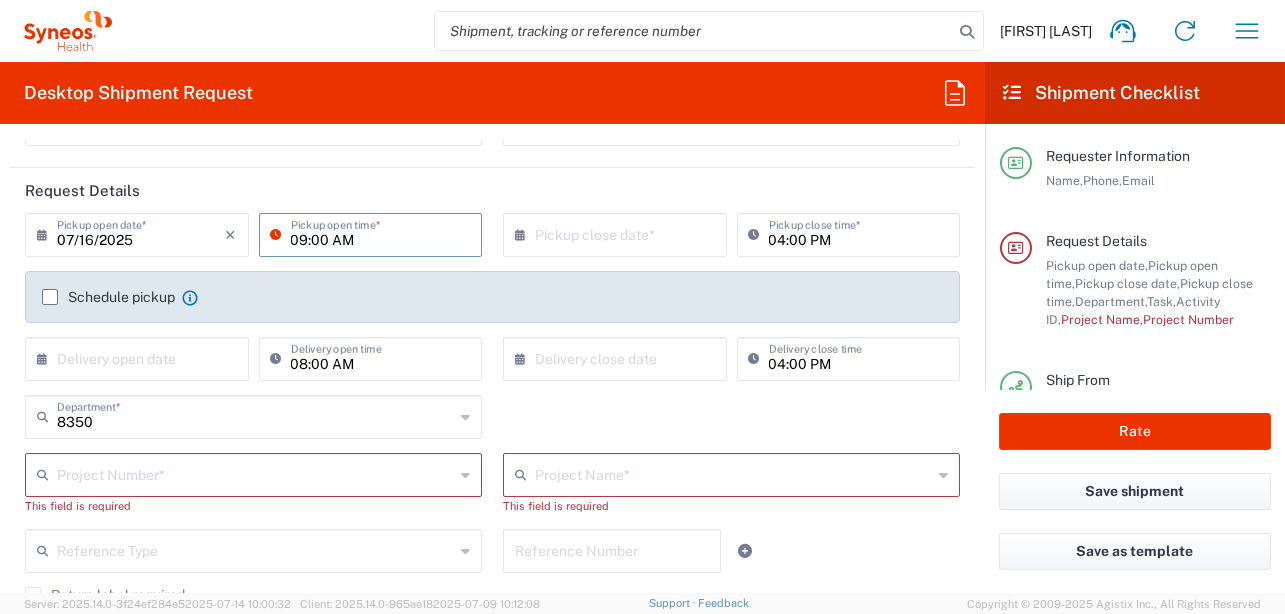 type on "4510 DEPARTMENTAL EXPENSE" 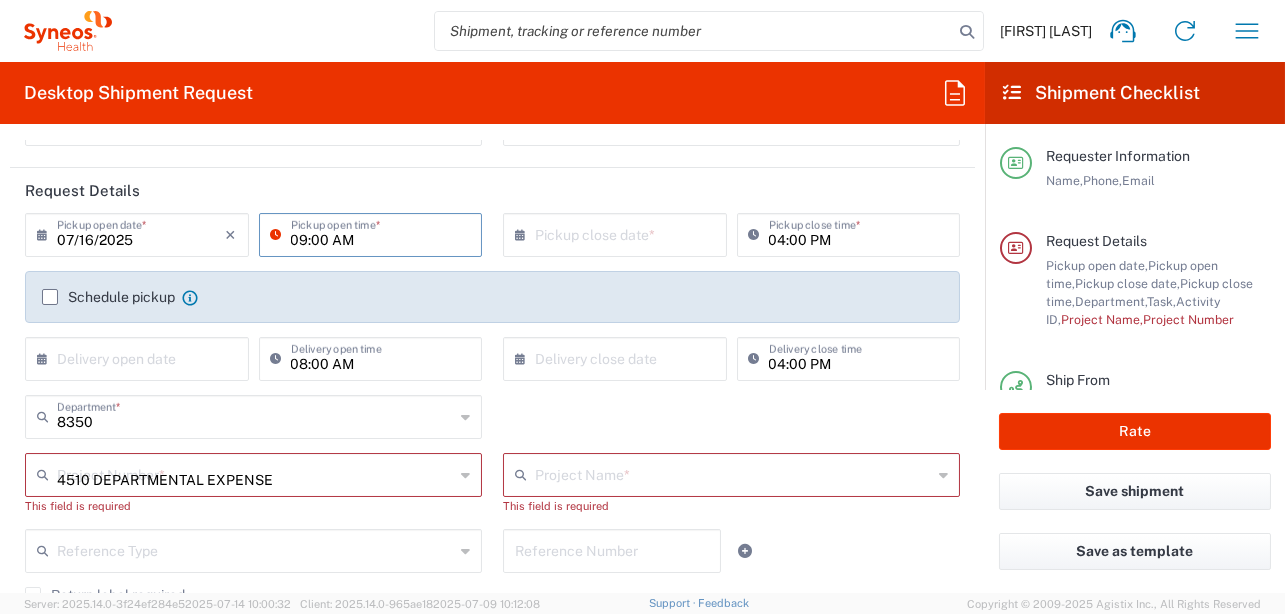 type on "4510 DEPARTMENTAL EXPENSE" 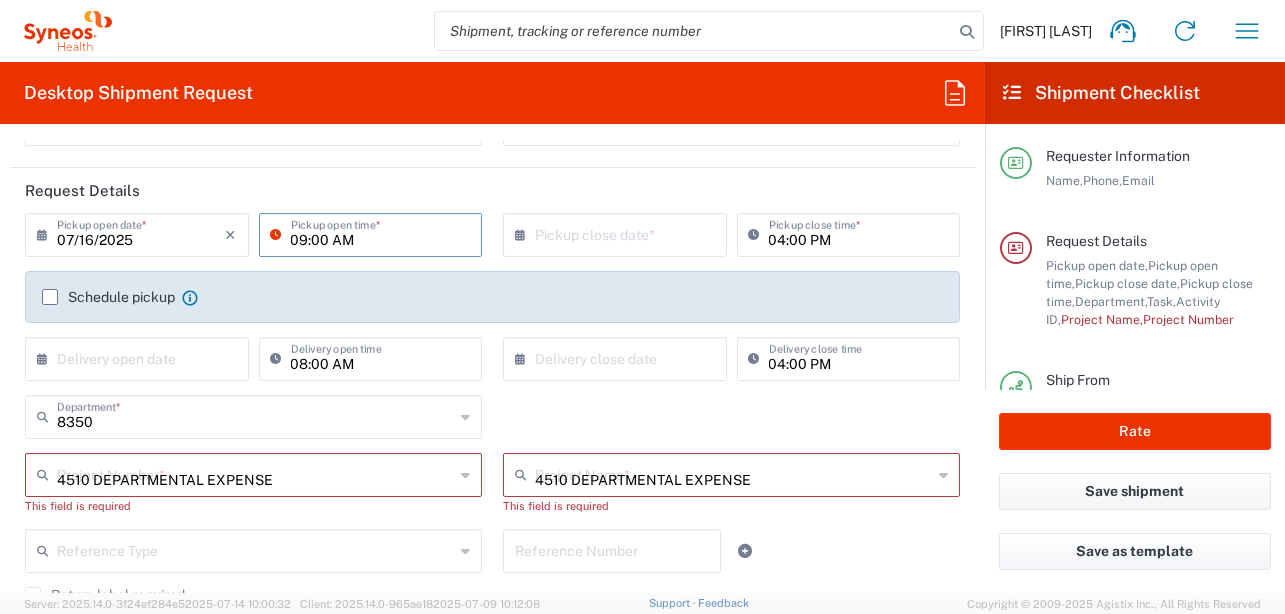 type on "Appointment Number" 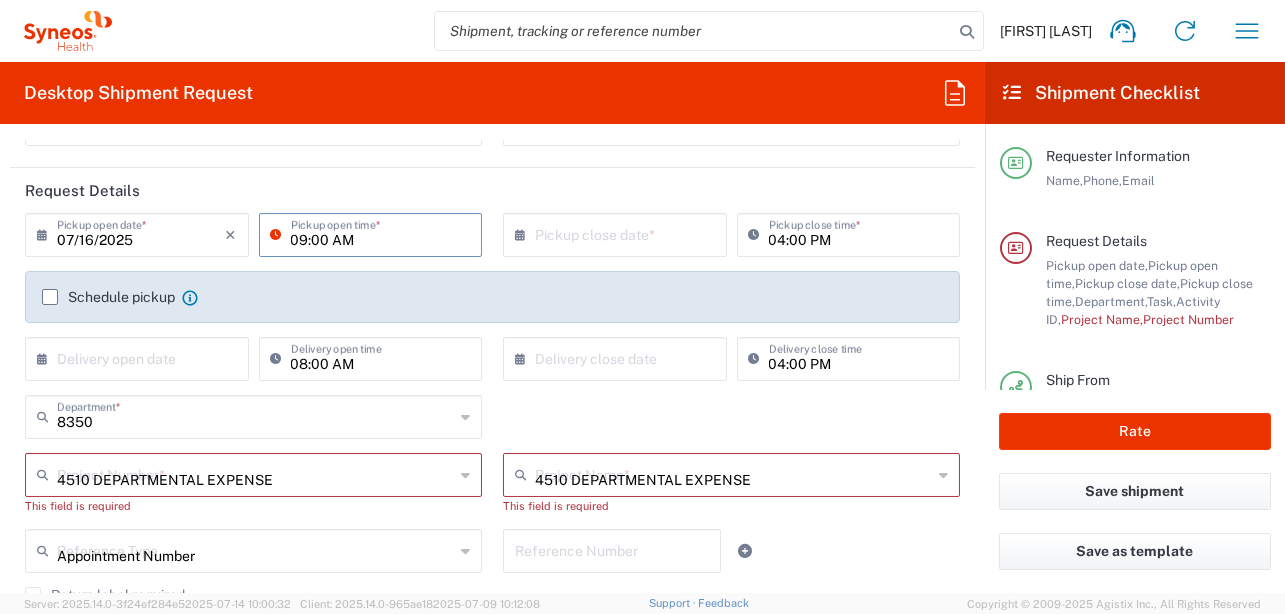type on "Citofono: [LAST_NAME]/[LAST_NAME]" 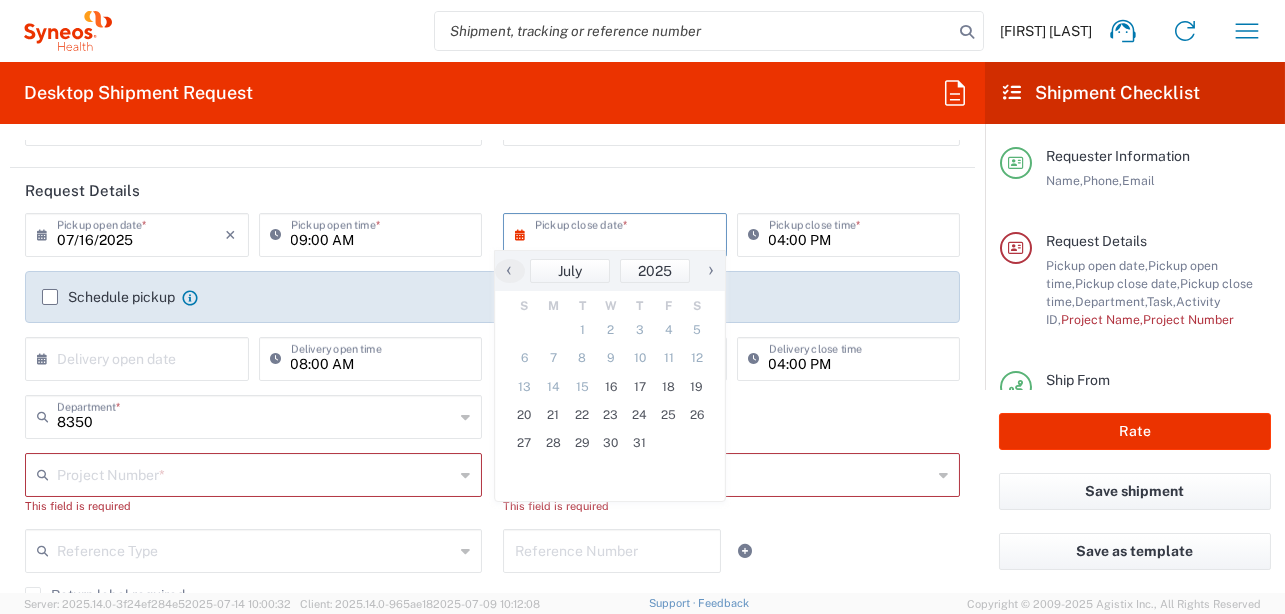 click 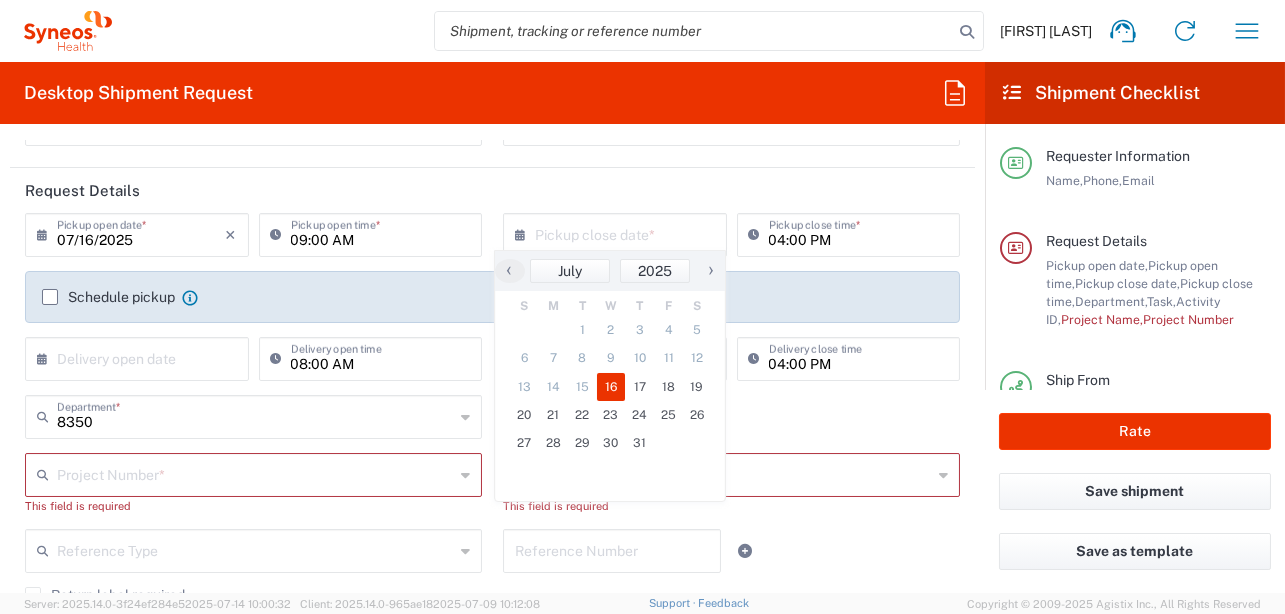click on "16" 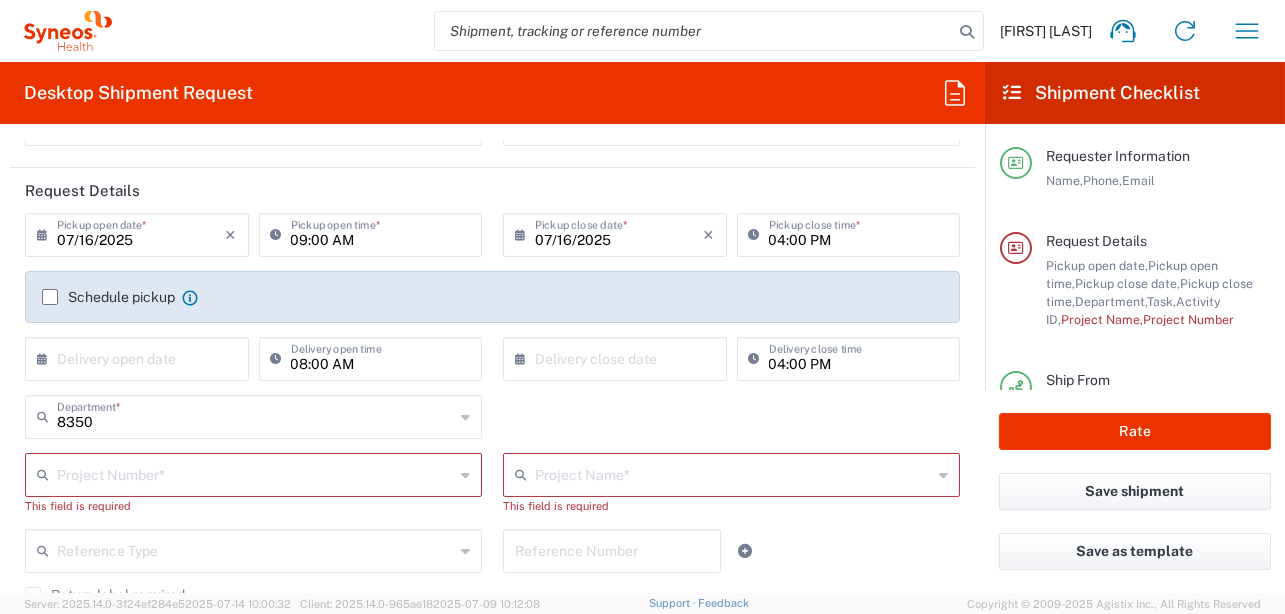 click on "Schedule pickup" 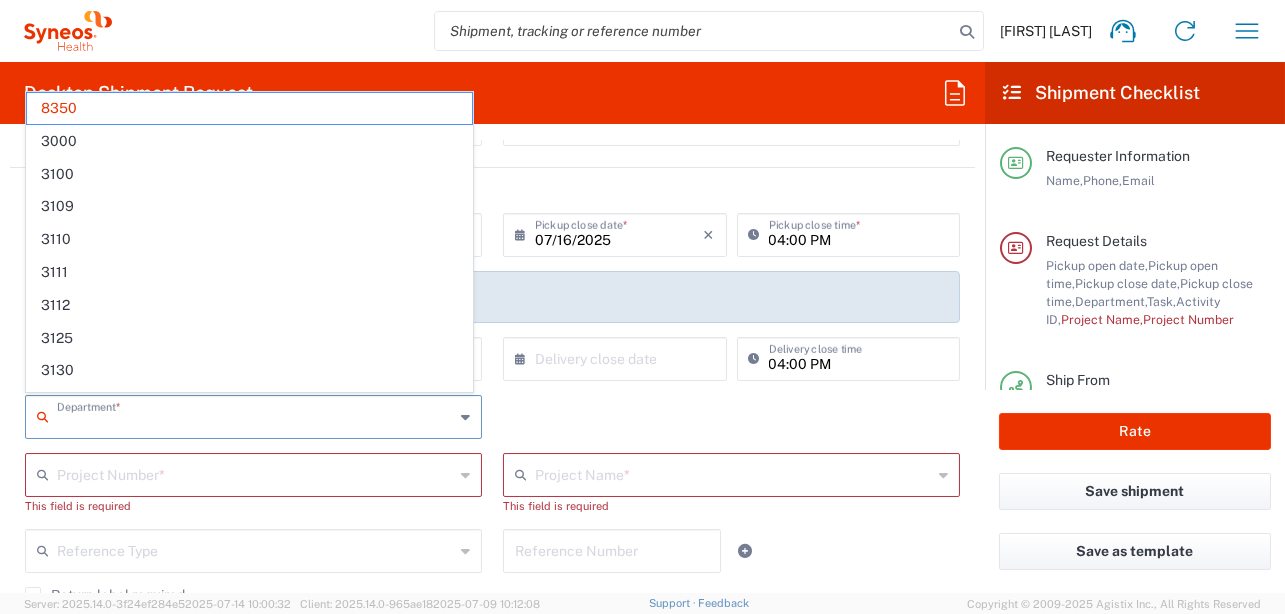 click at bounding box center [255, 415] 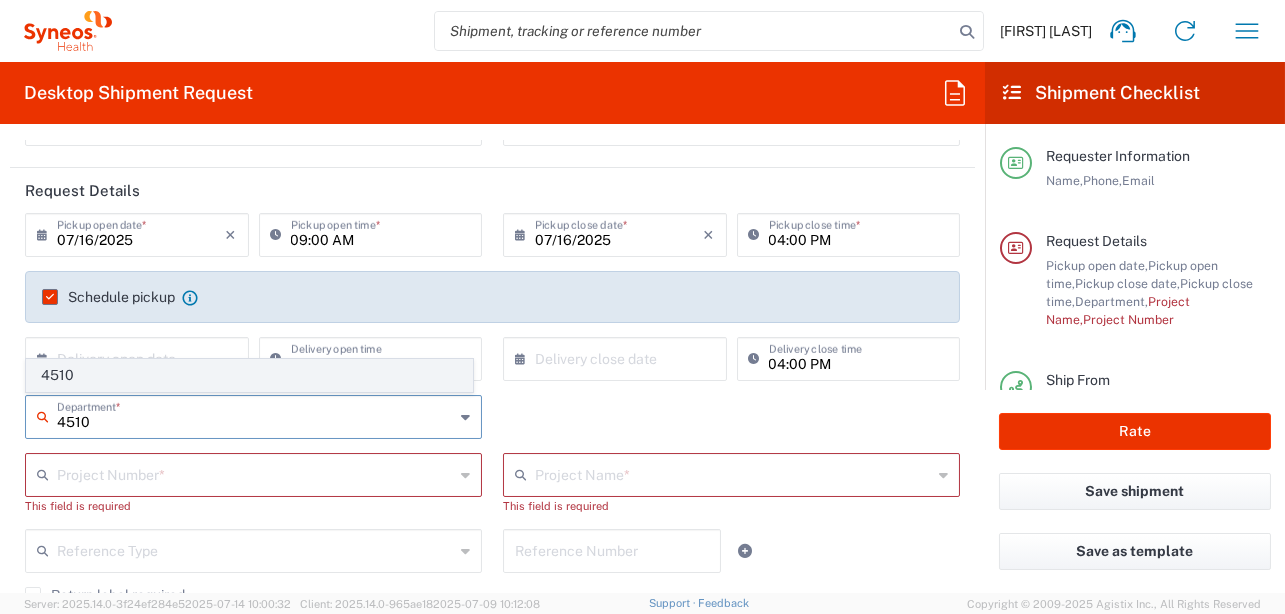 type on "4510" 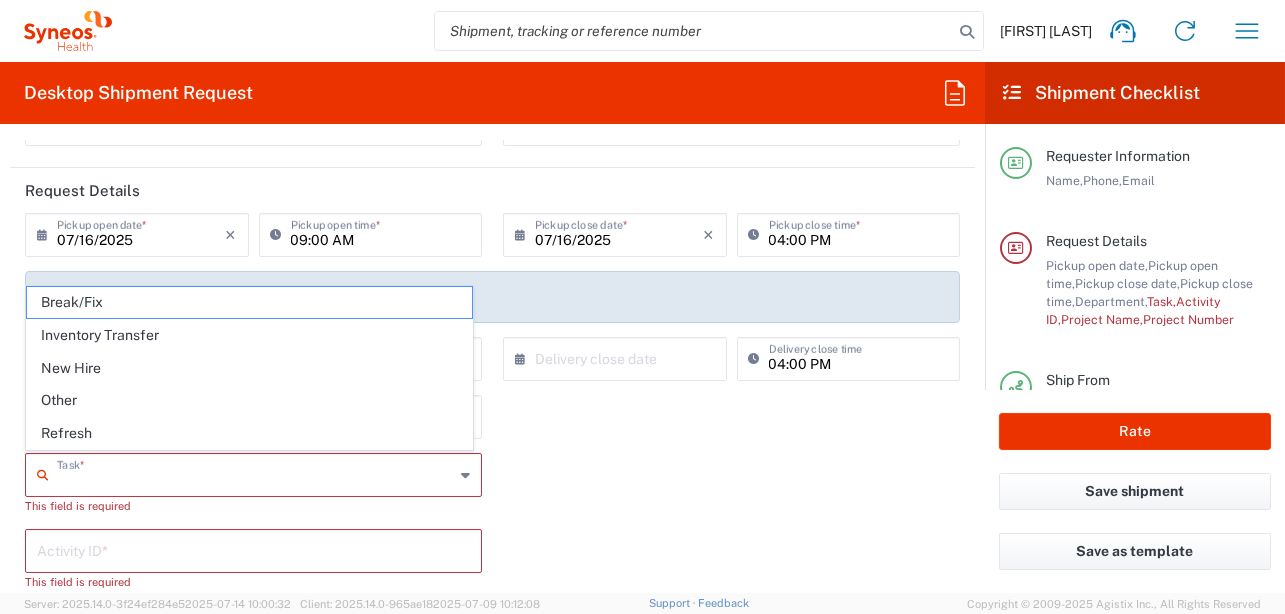 click at bounding box center (255, 473) 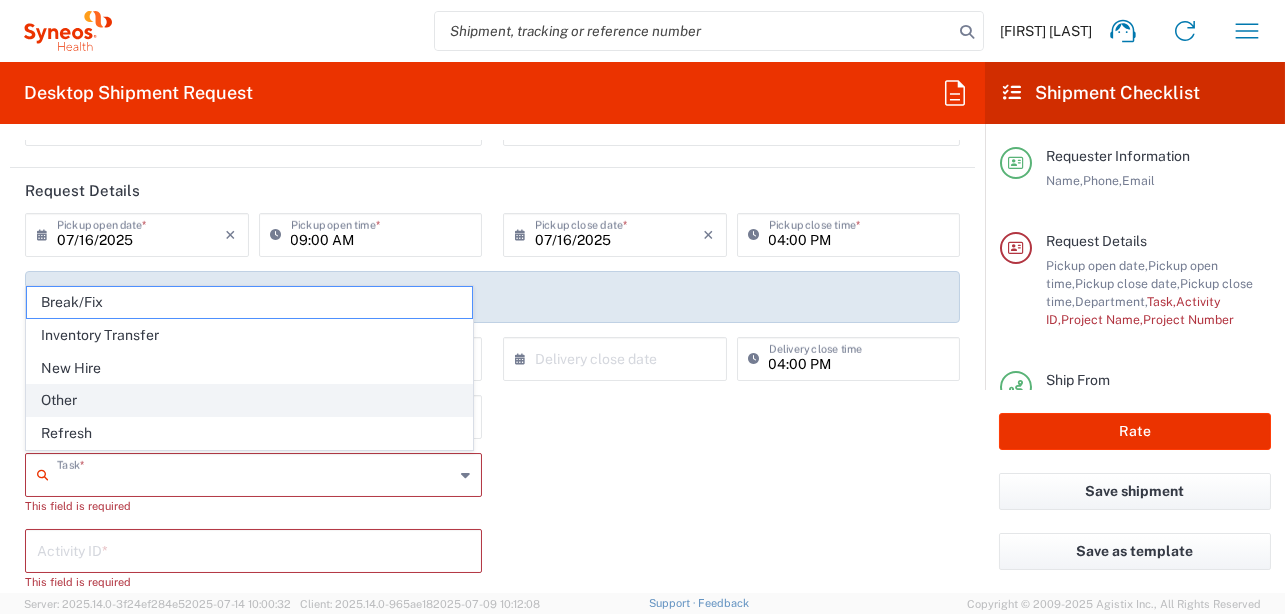 click on "Other" 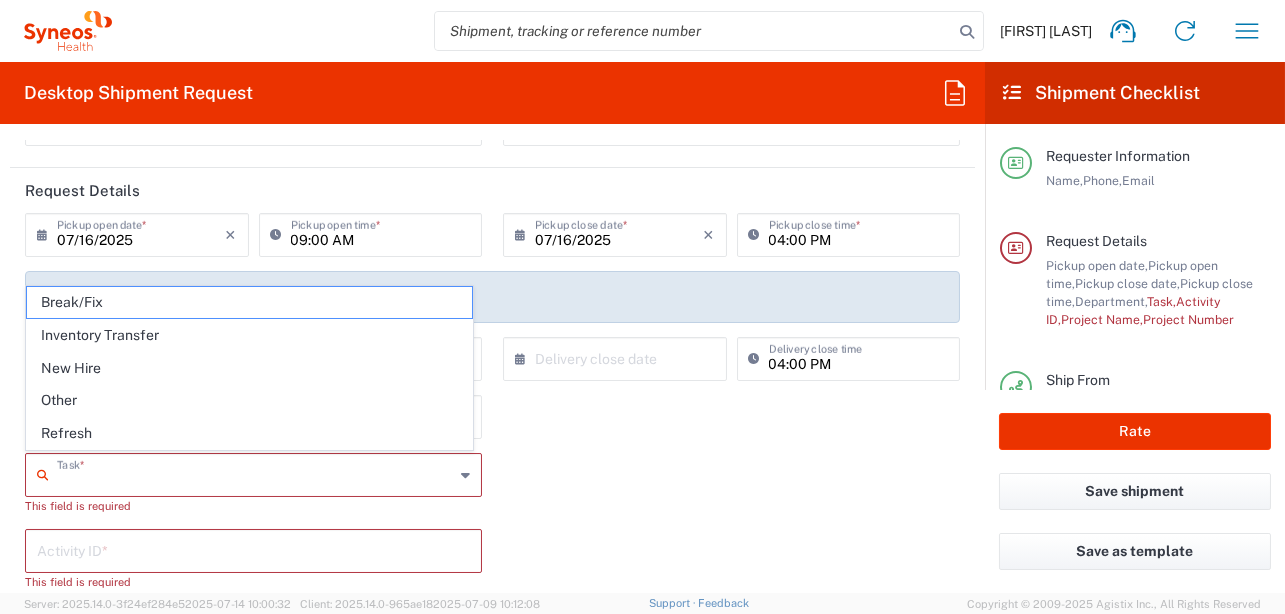 type on "Other" 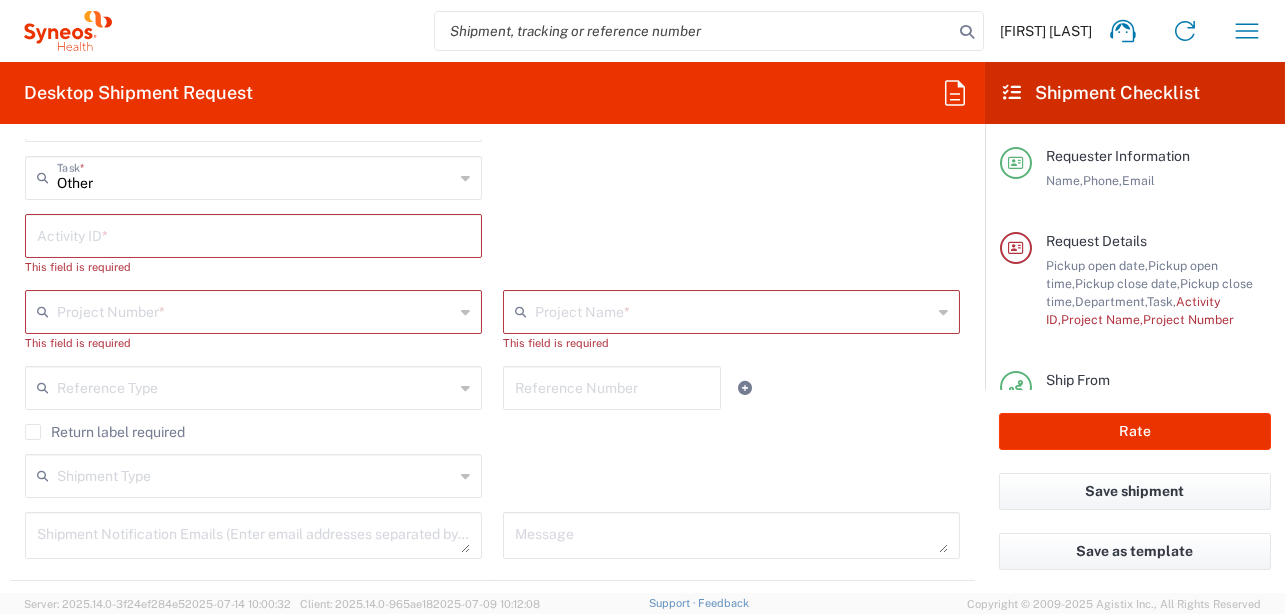 scroll, scrollTop: 500, scrollLeft: 0, axis: vertical 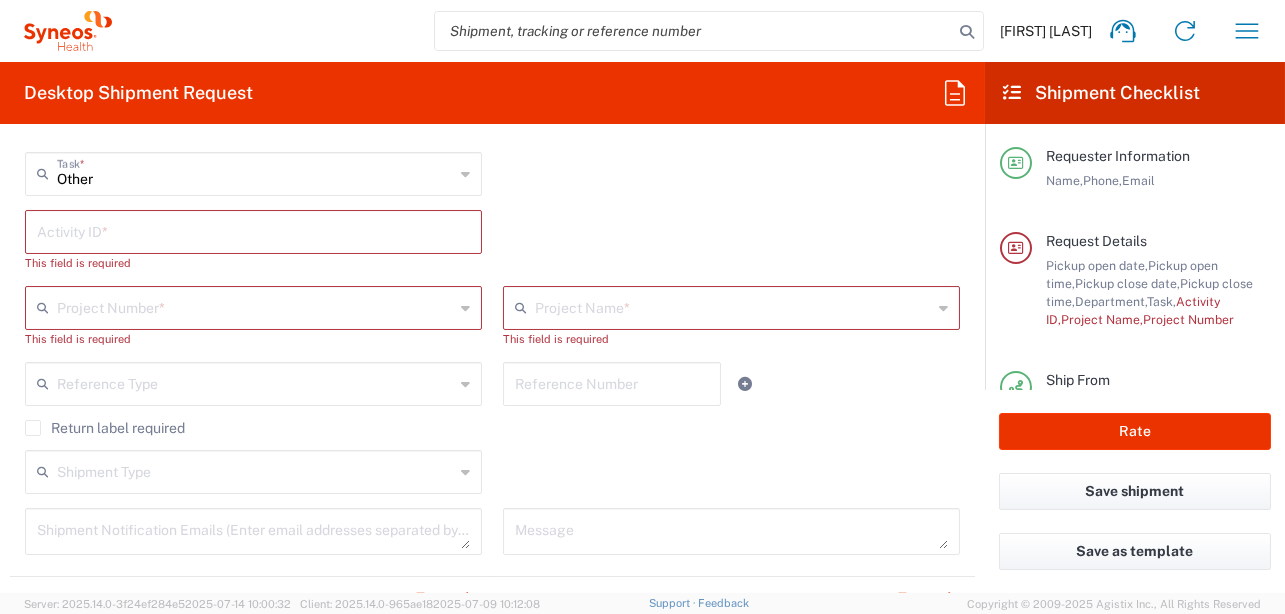 click at bounding box center (253, 230) 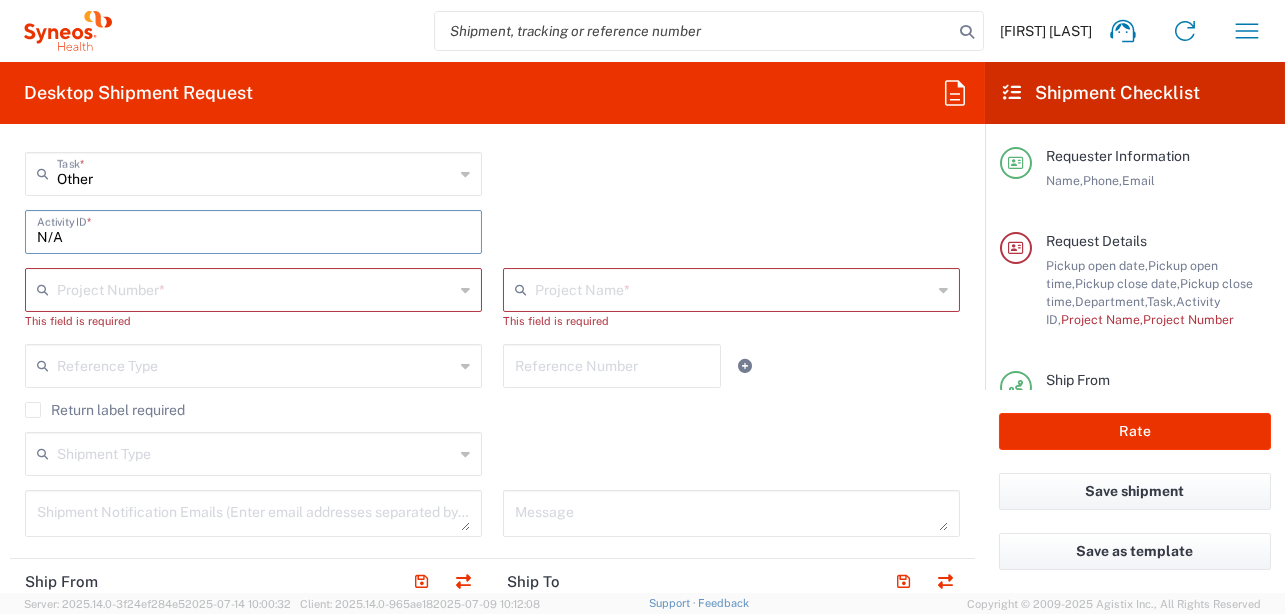 type on "N/A" 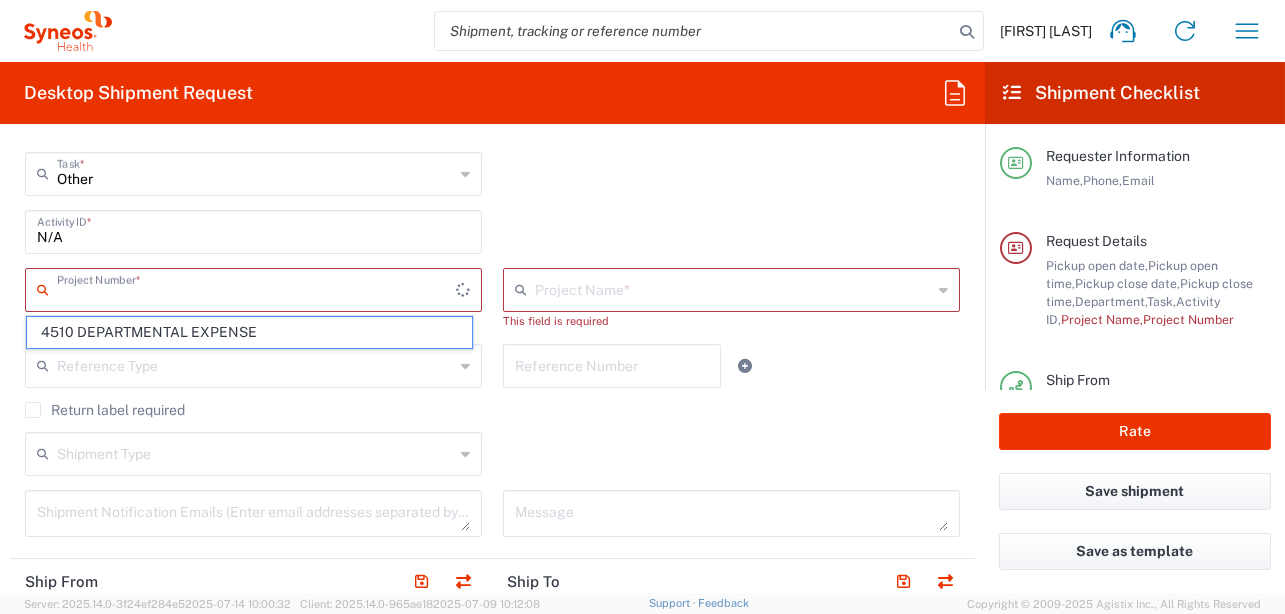 click at bounding box center (256, 288) 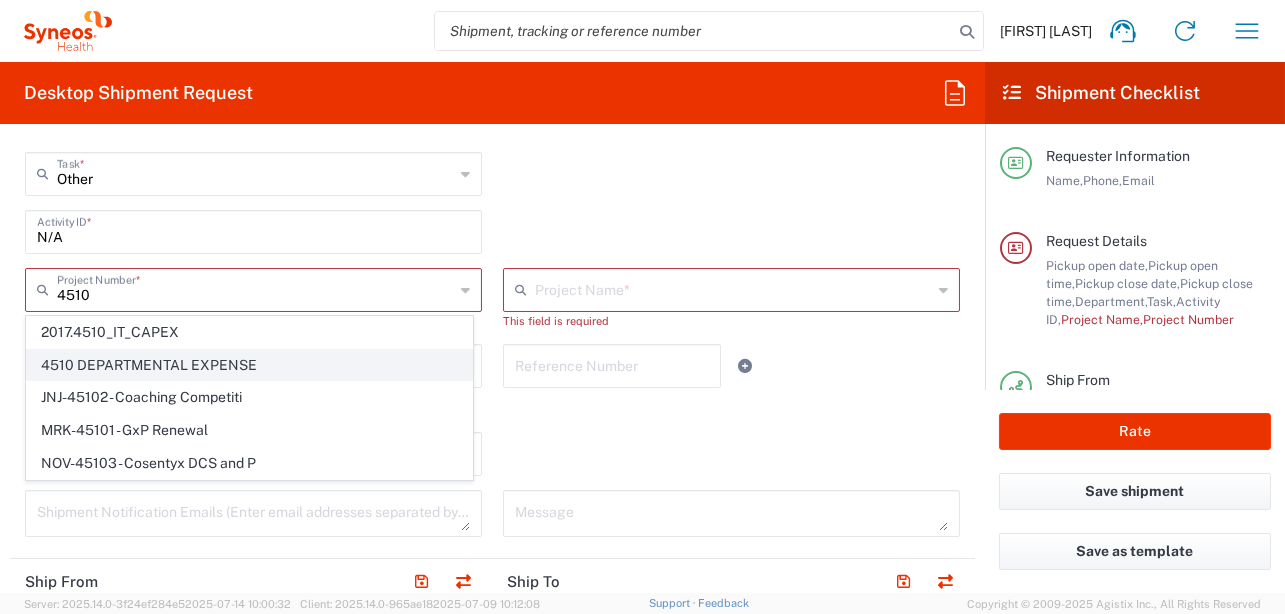 click on "4510 DEPARTMENTAL EXPENSE" 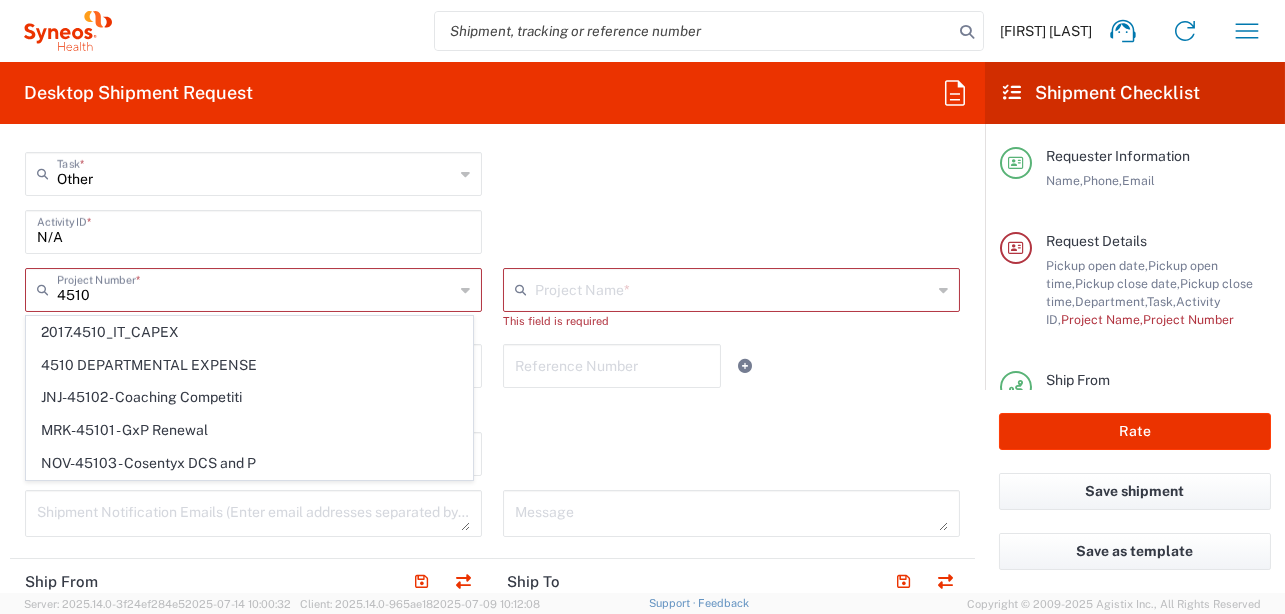 type on "4510 DEPARTMENTAL EXPENSE" 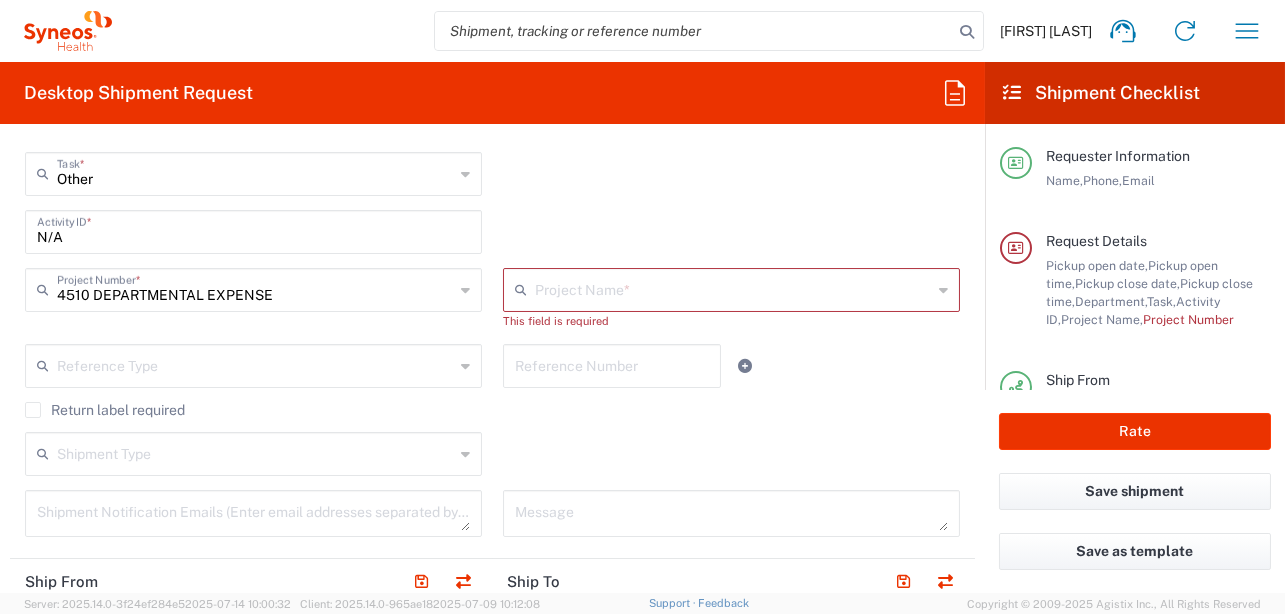 type on "4510 DEPARTMENTAL EXPENSE" 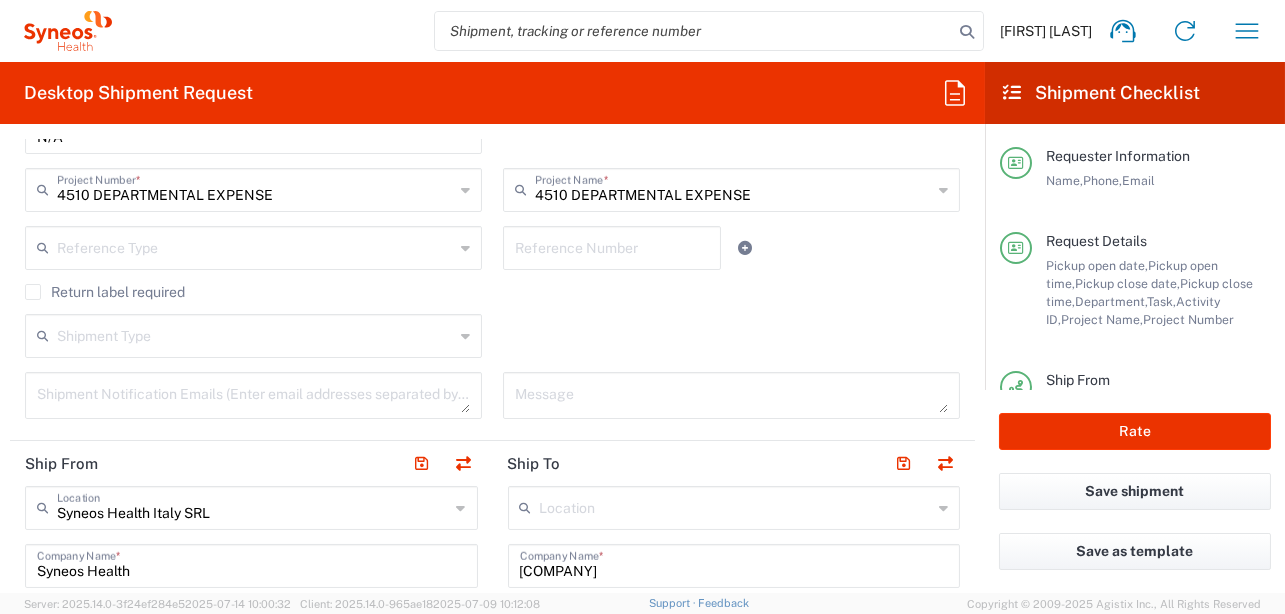 scroll, scrollTop: 799, scrollLeft: 0, axis: vertical 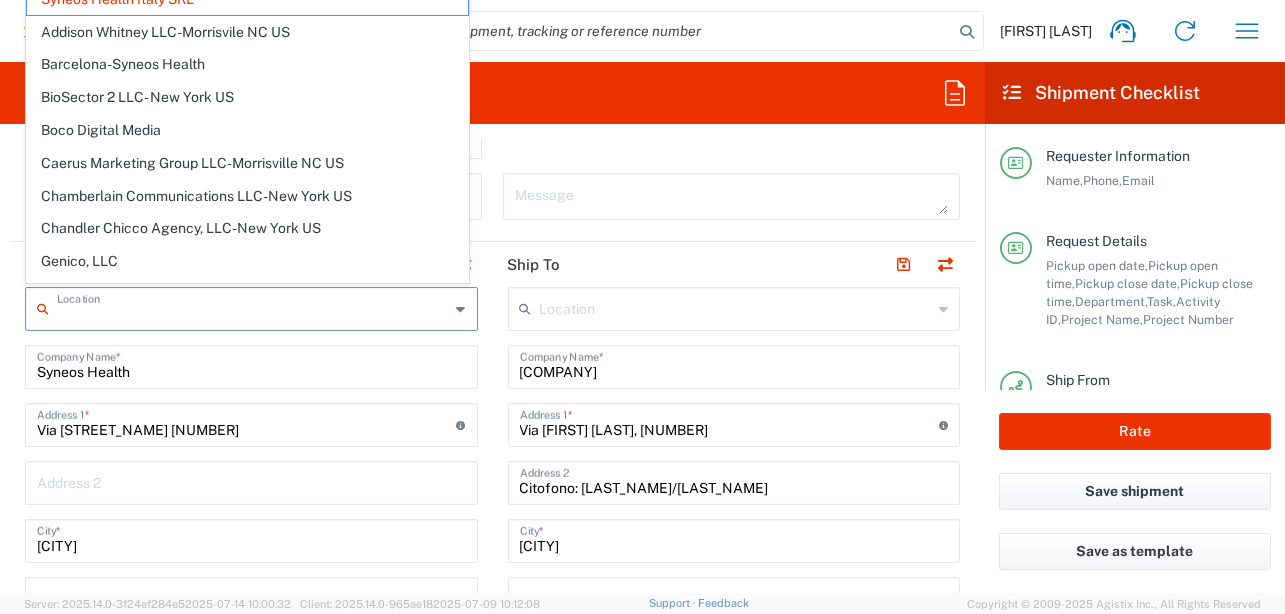 drag, startPoint x: 262, startPoint y: 317, endPoint x: 75, endPoint y: 285, distance: 189.71822 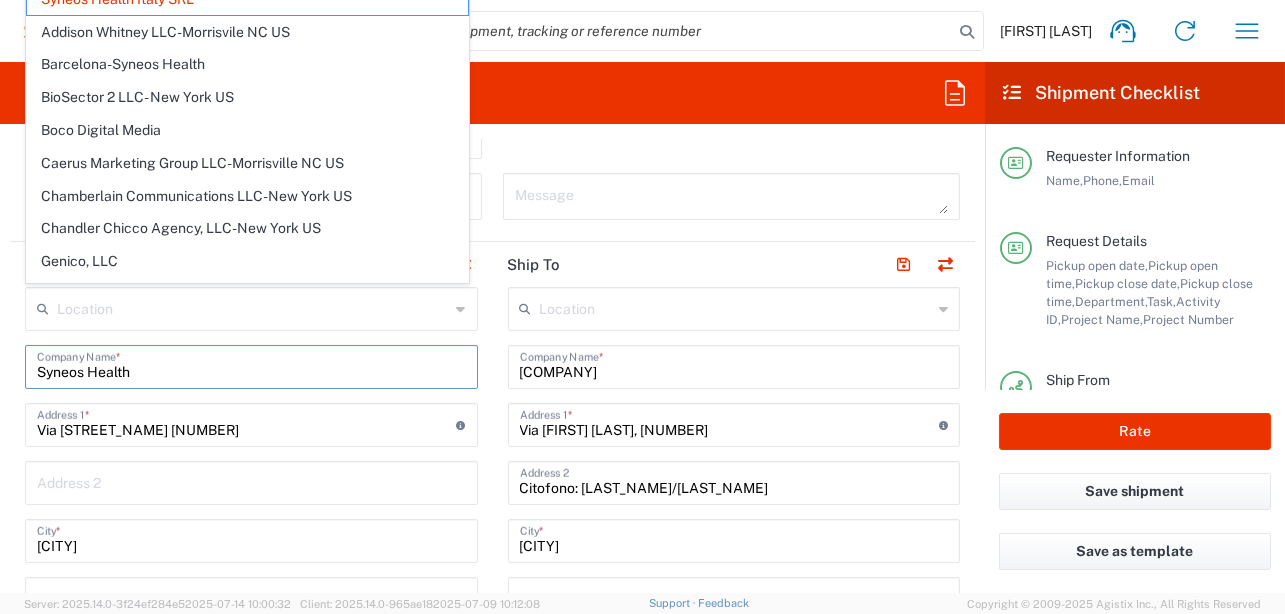 click on "[FIRST] [LAST]
Home
Shipment estimator
Shipment tracking
Desktop shipment request
My shipments
Address book
Denied party screening
My profile
Logout  Desktop Shipment Request
Requester Information  [FIRST] [LAST]  Name  * [PHONE]  Phone  * [EMAIL]  Email  *  Name (on behalf of)   Phone (on behalf of)  [EMAIL]  Email (on behalf of)   Request Details  [DATE] ×  Pickup open date  * Cancel Apply [TIME]  Pickup open time  * [DATE] ×  Pickup close date  * Cancel Apply [TIME]  Pickup close time  *  Schedule pickup  When scheduling a pickup please be sure to meet the following criteria:
1. Pickup window should start at least 2 hours after current time.
2.Pickup window needs to be at least 2 hours.
3.Pickup close time should not exceed business hours.
× Cancel ×" at bounding box center [642, 307] 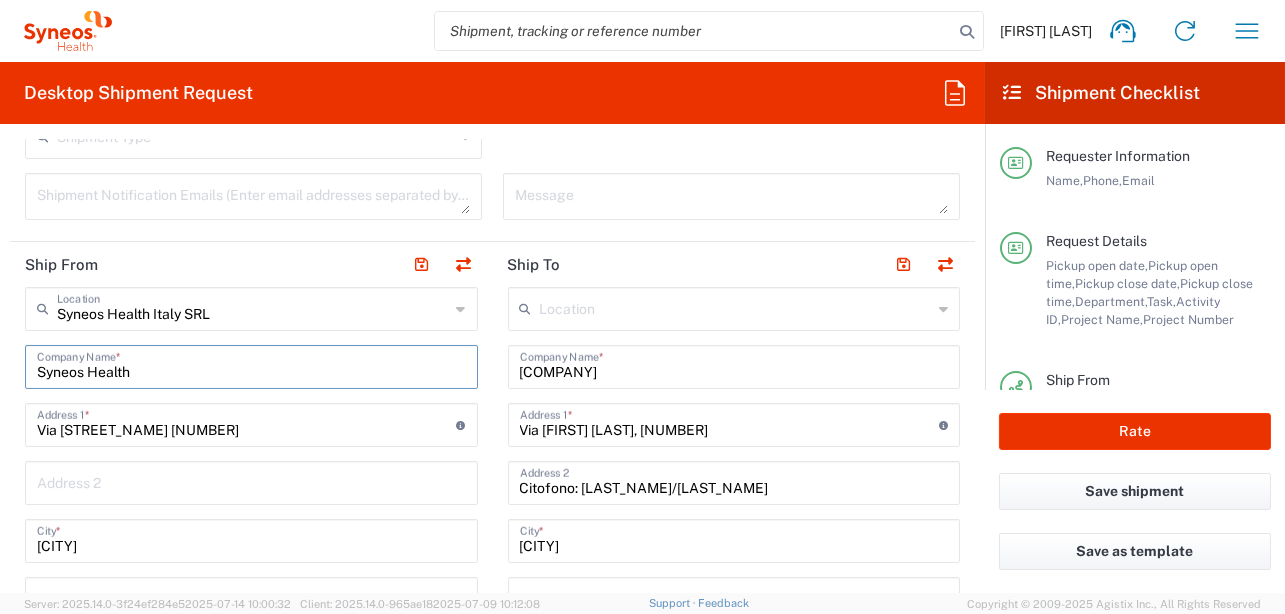 type 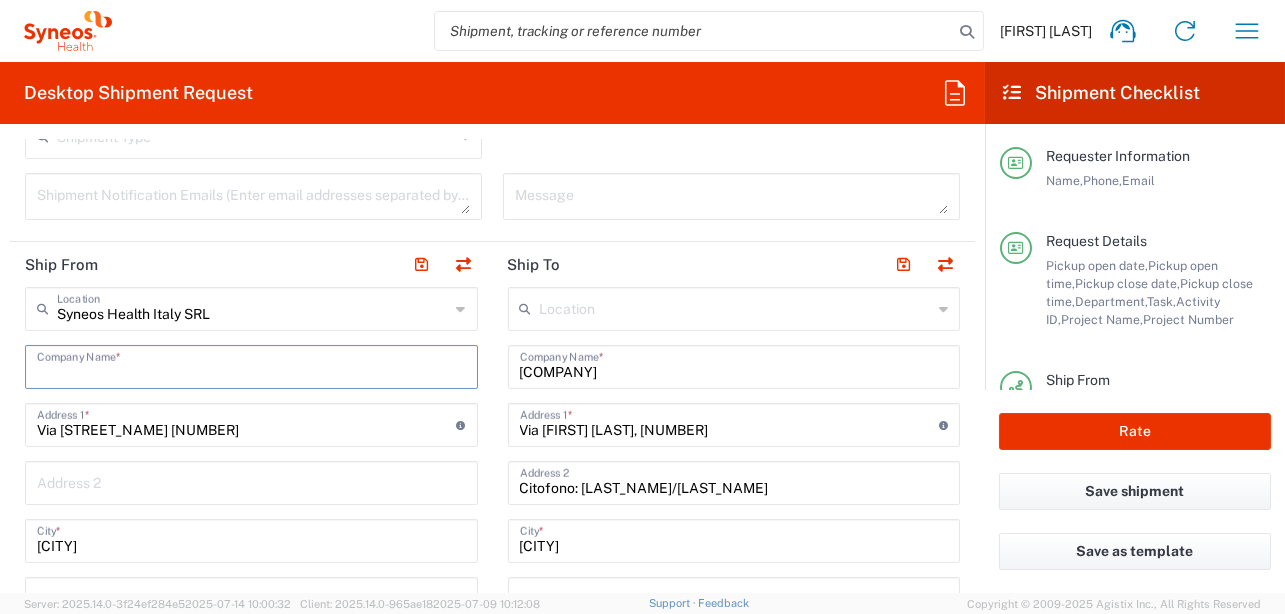 type 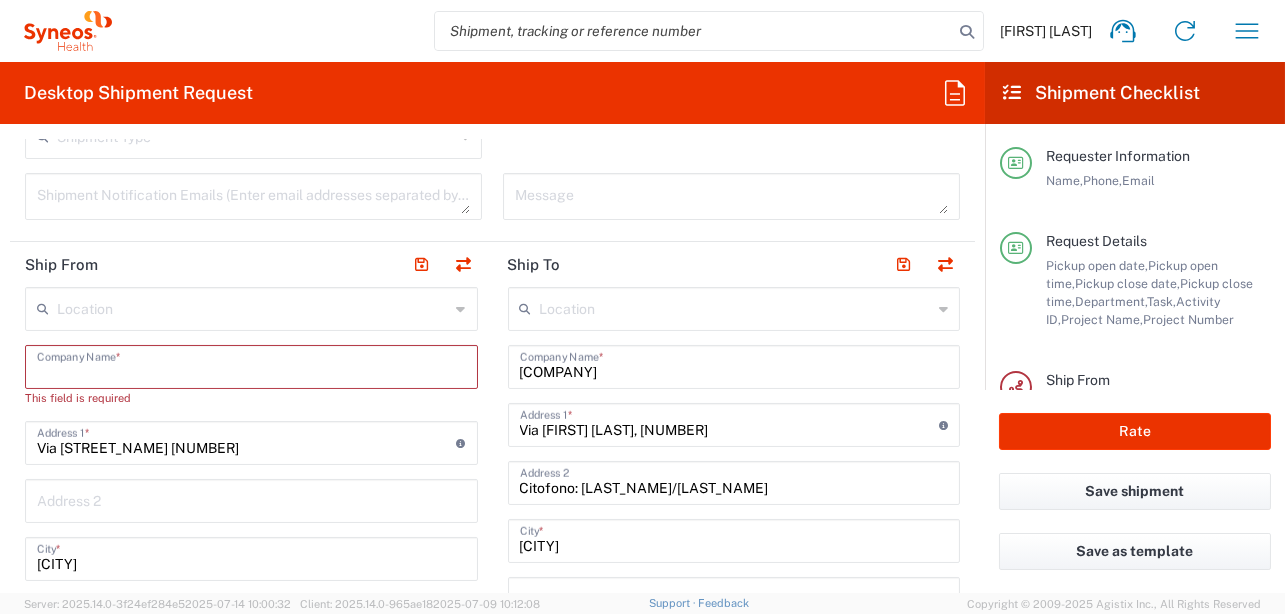 type 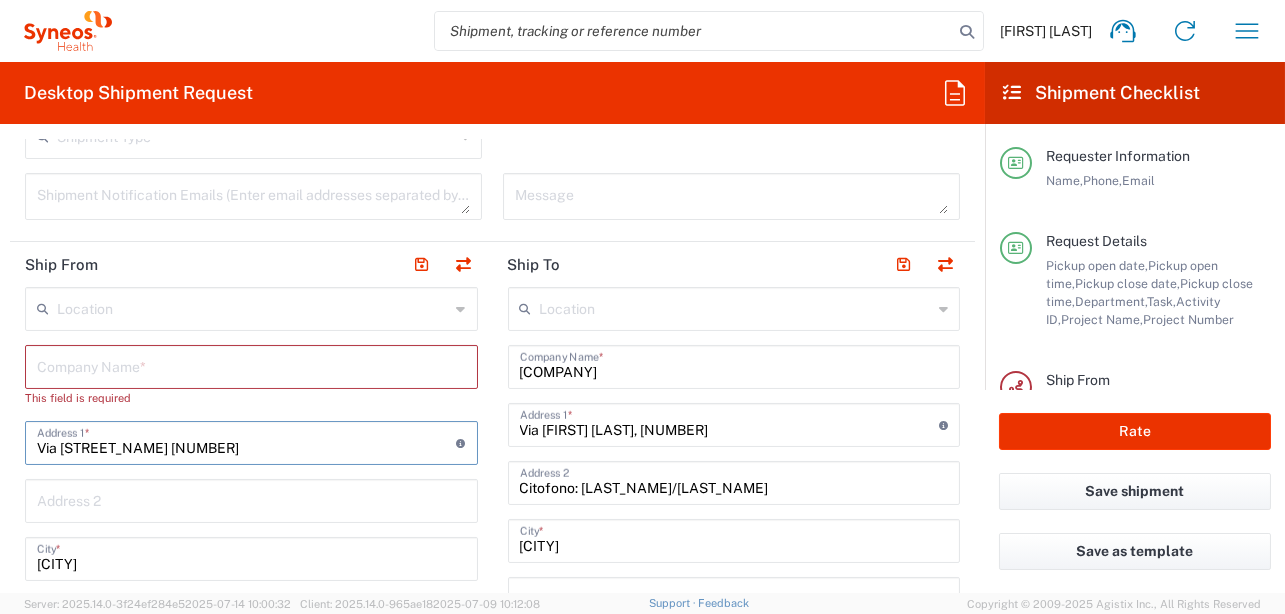 drag, startPoint x: 202, startPoint y: 448, endPoint x: 18, endPoint y: 447, distance: 184.00272 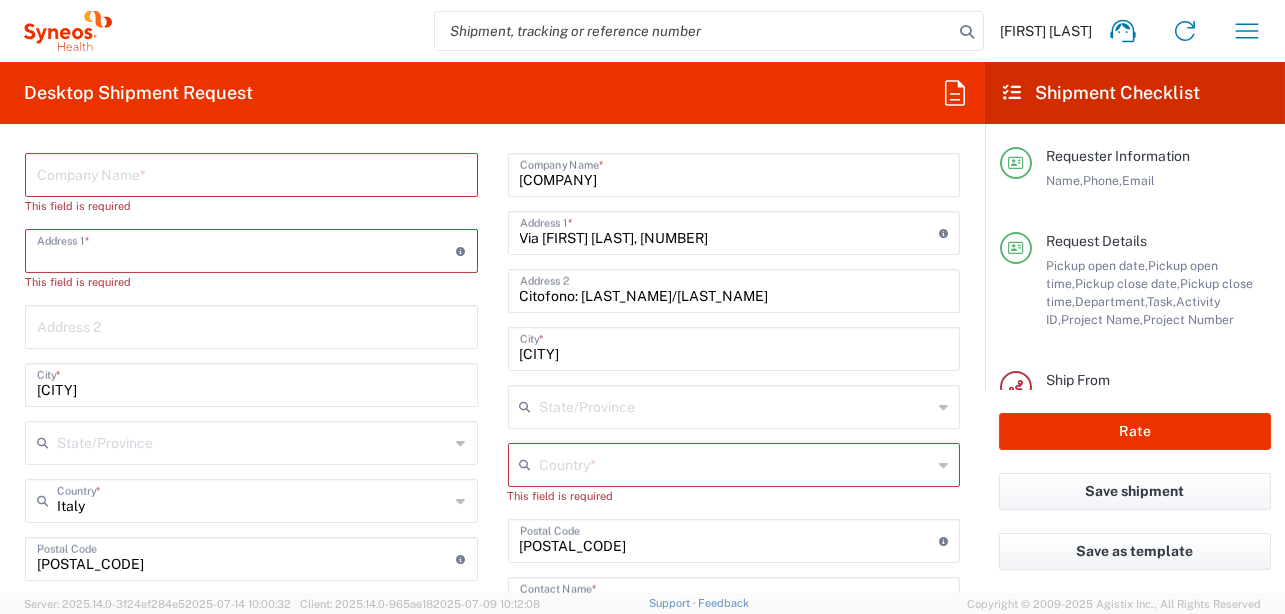 scroll, scrollTop: 999, scrollLeft: 0, axis: vertical 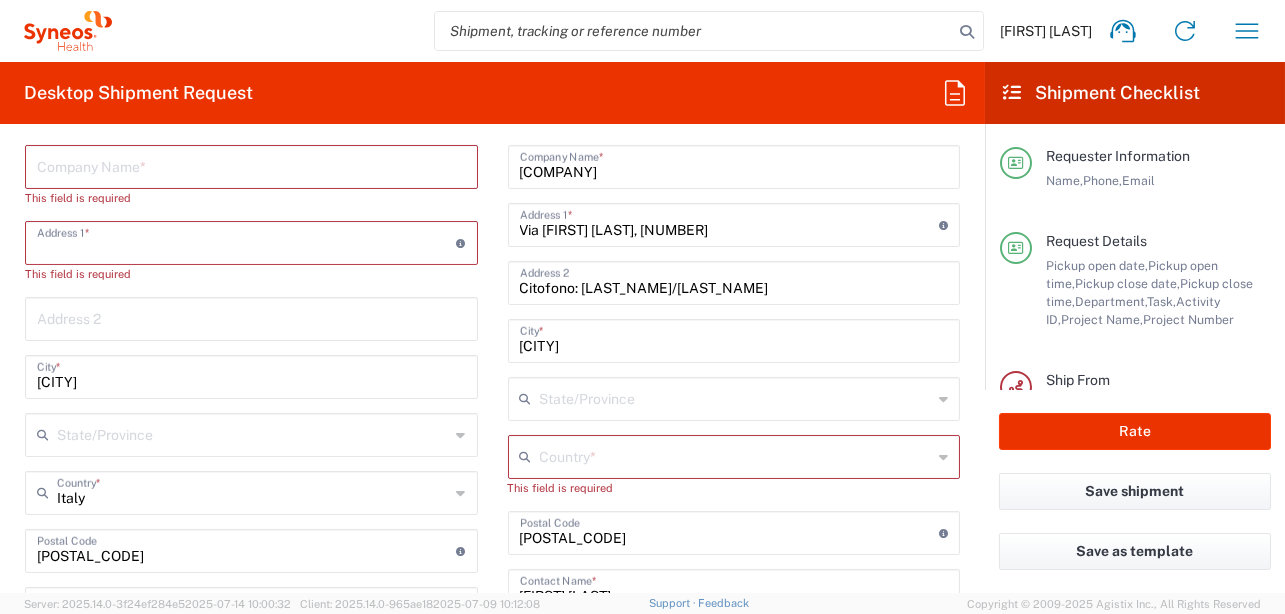 type 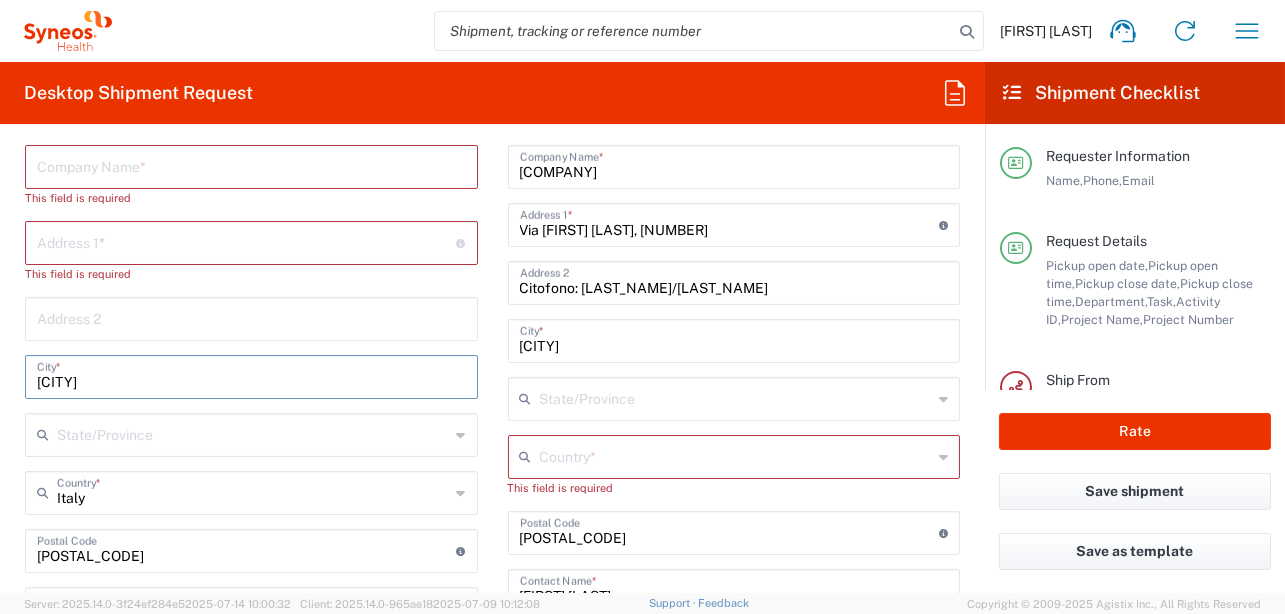 drag, startPoint x: 93, startPoint y: 372, endPoint x: 0, endPoint y: 367, distance: 93.13431 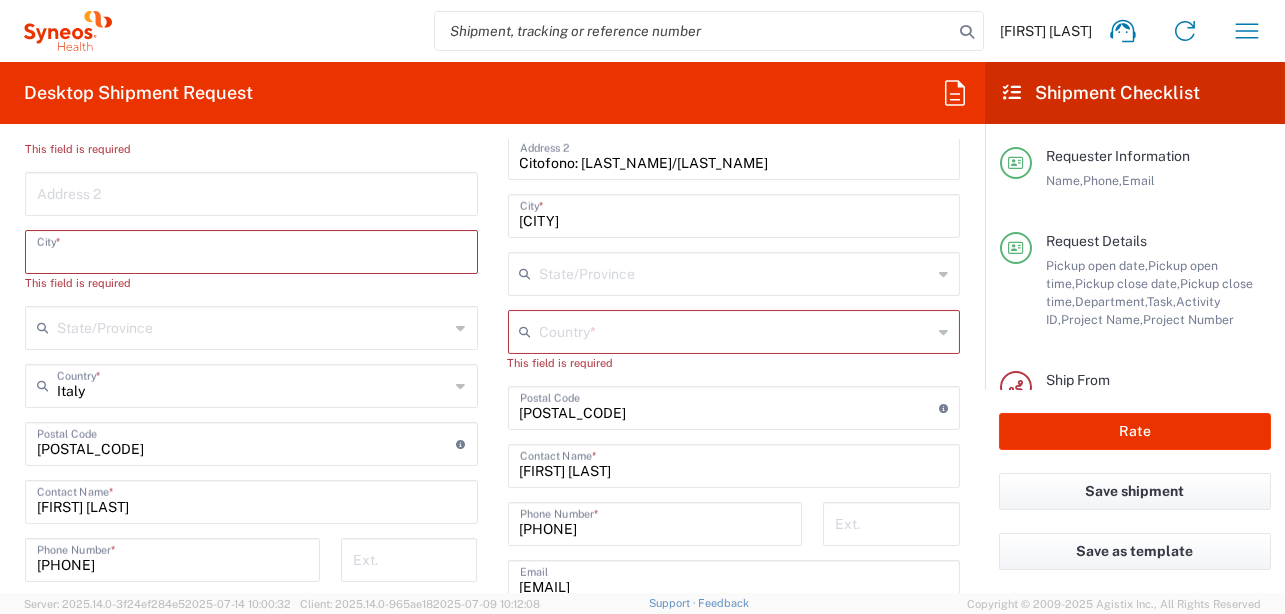 scroll, scrollTop: 1200, scrollLeft: 0, axis: vertical 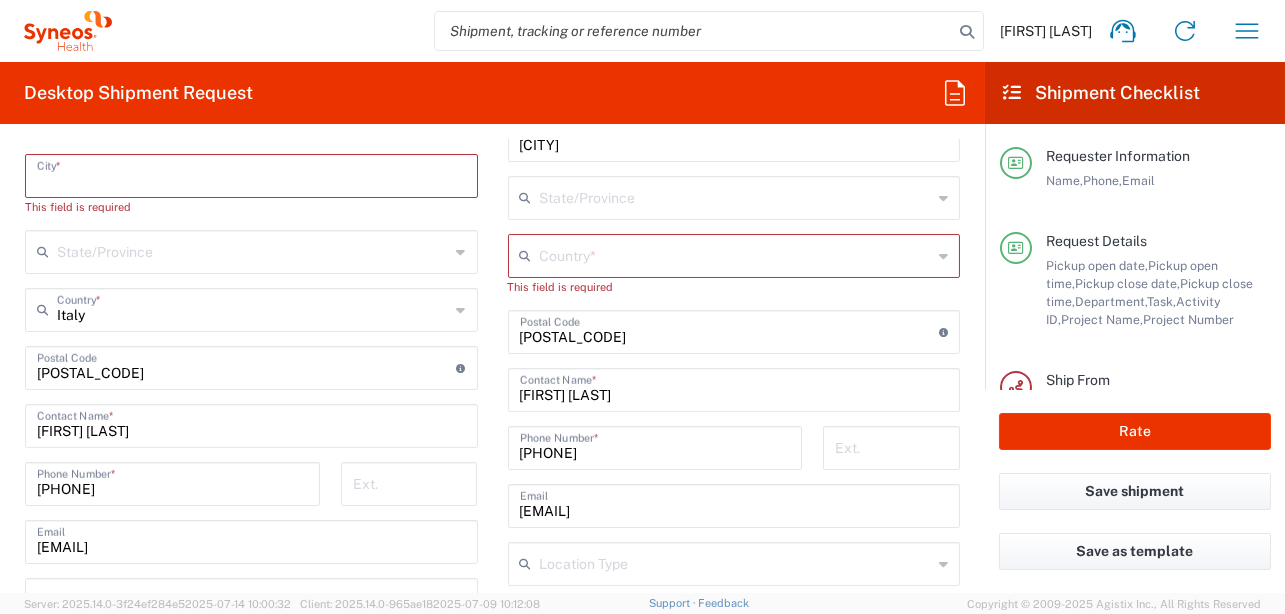 type 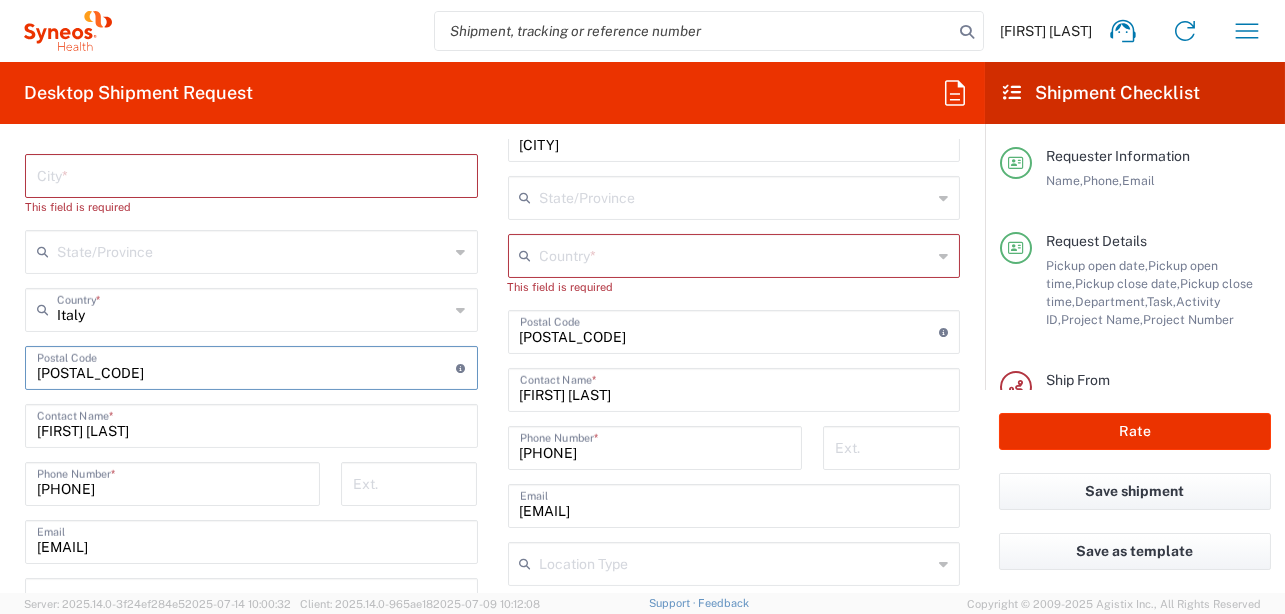 drag, startPoint x: 103, startPoint y: 366, endPoint x: -10, endPoint y: 352, distance: 113.86395 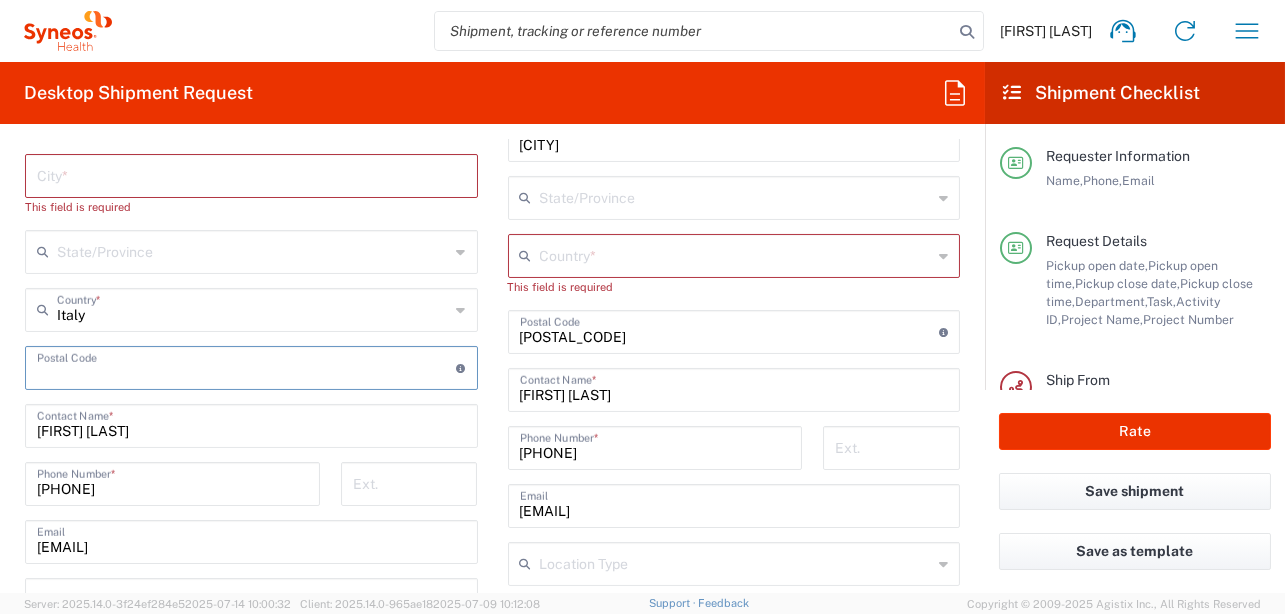 type 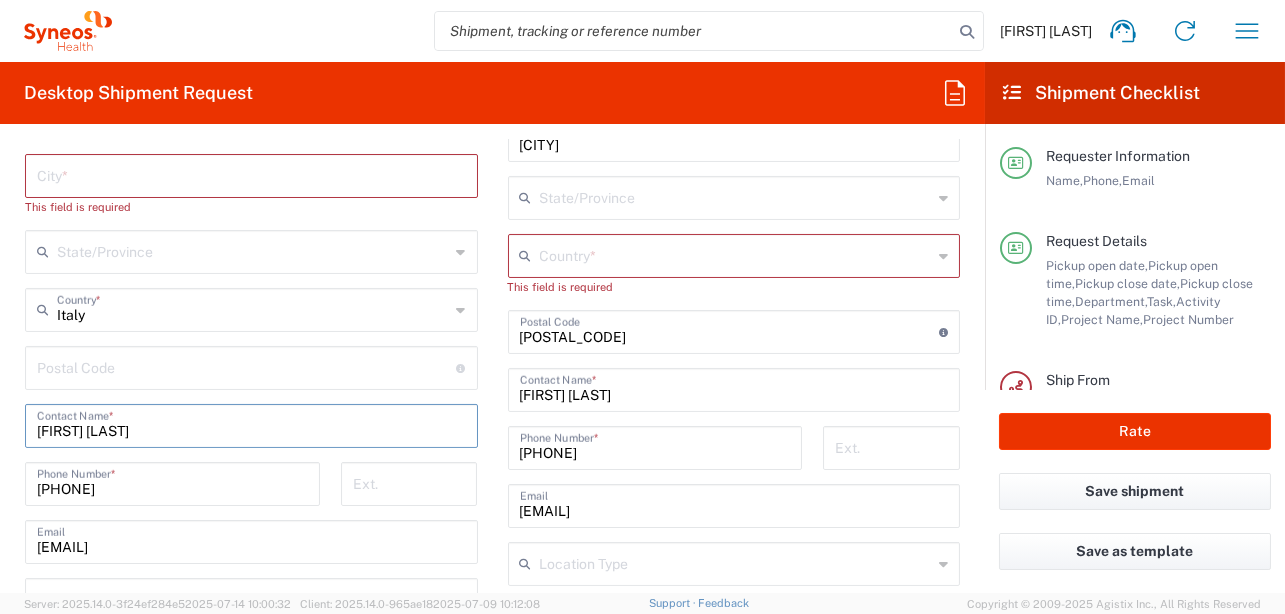 drag, startPoint x: 98, startPoint y: 422, endPoint x: 196, endPoint y: 498, distance: 124.01613 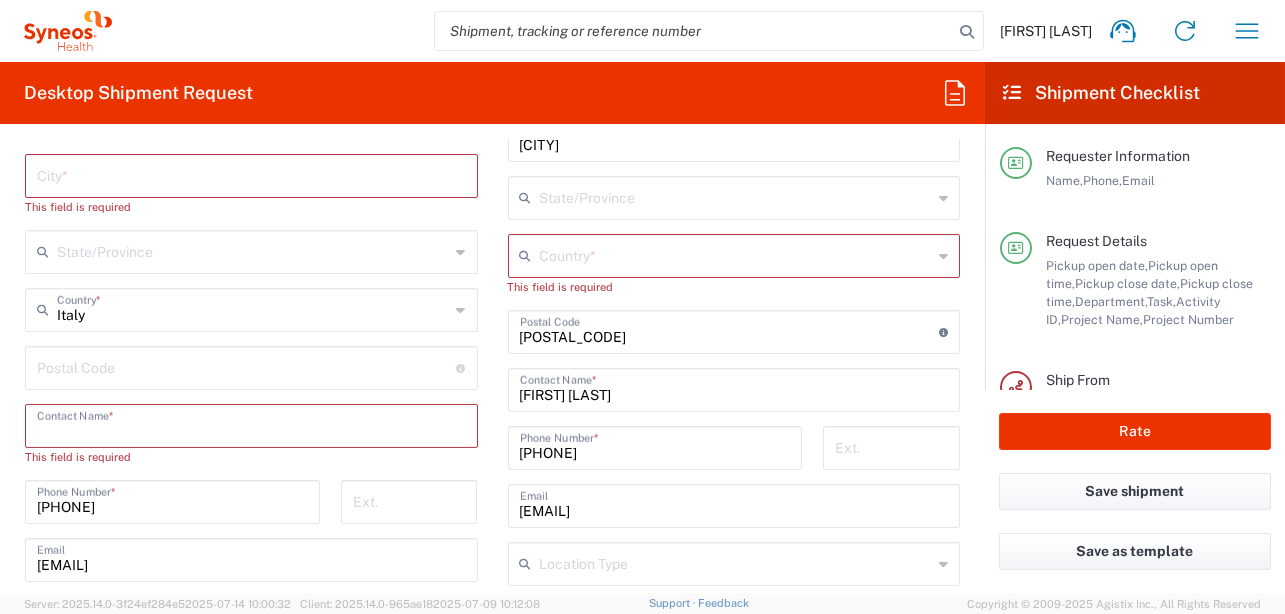 type 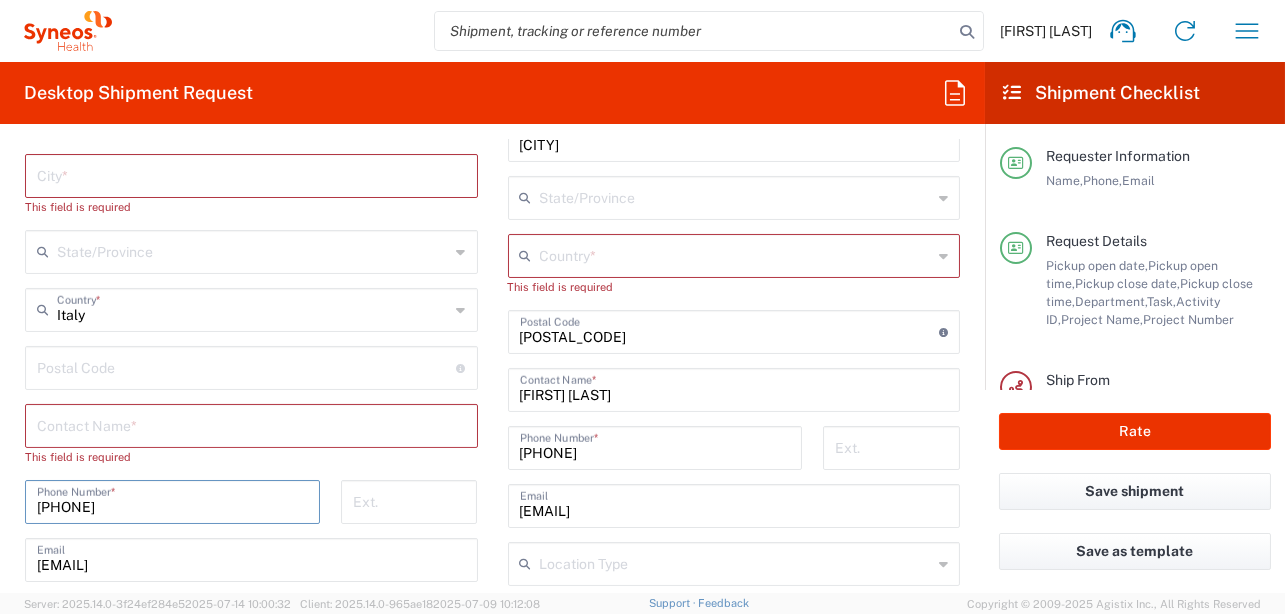 drag, startPoint x: 150, startPoint y: 492, endPoint x: 18, endPoint y: 509, distance: 133.0902 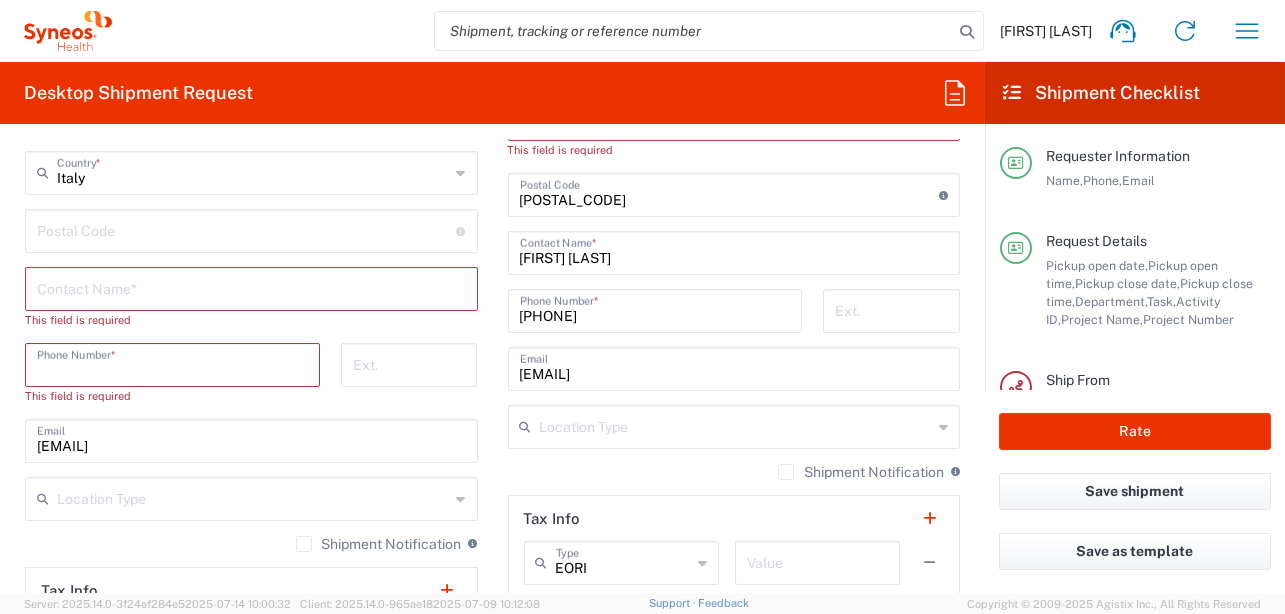 scroll, scrollTop: 1399, scrollLeft: 0, axis: vertical 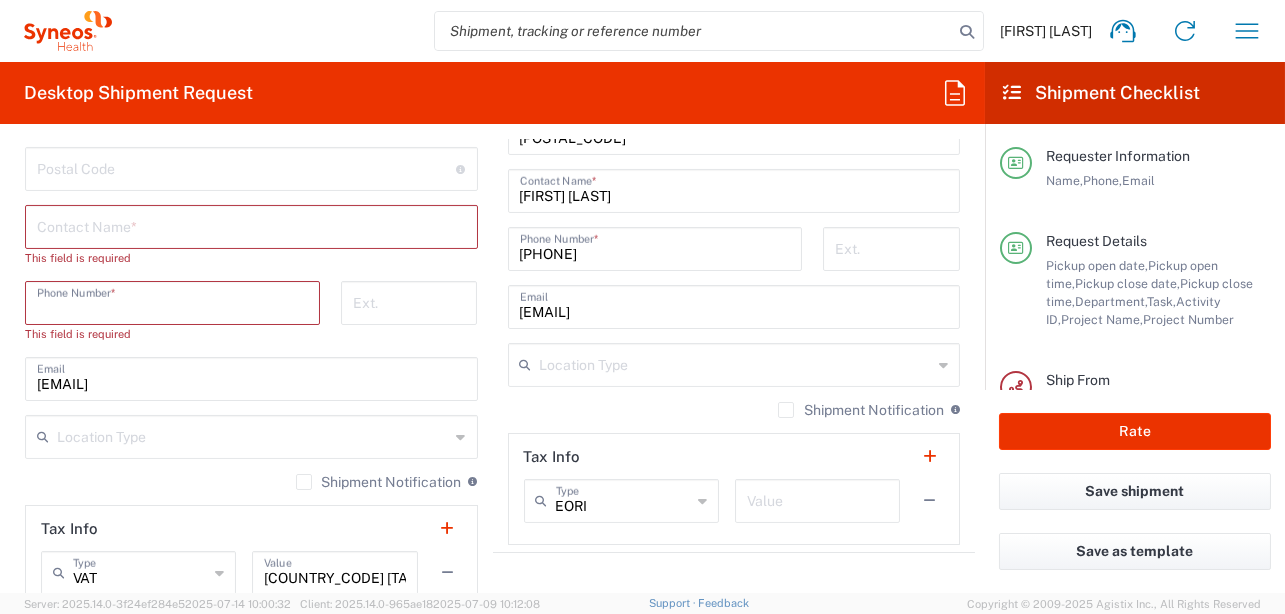type 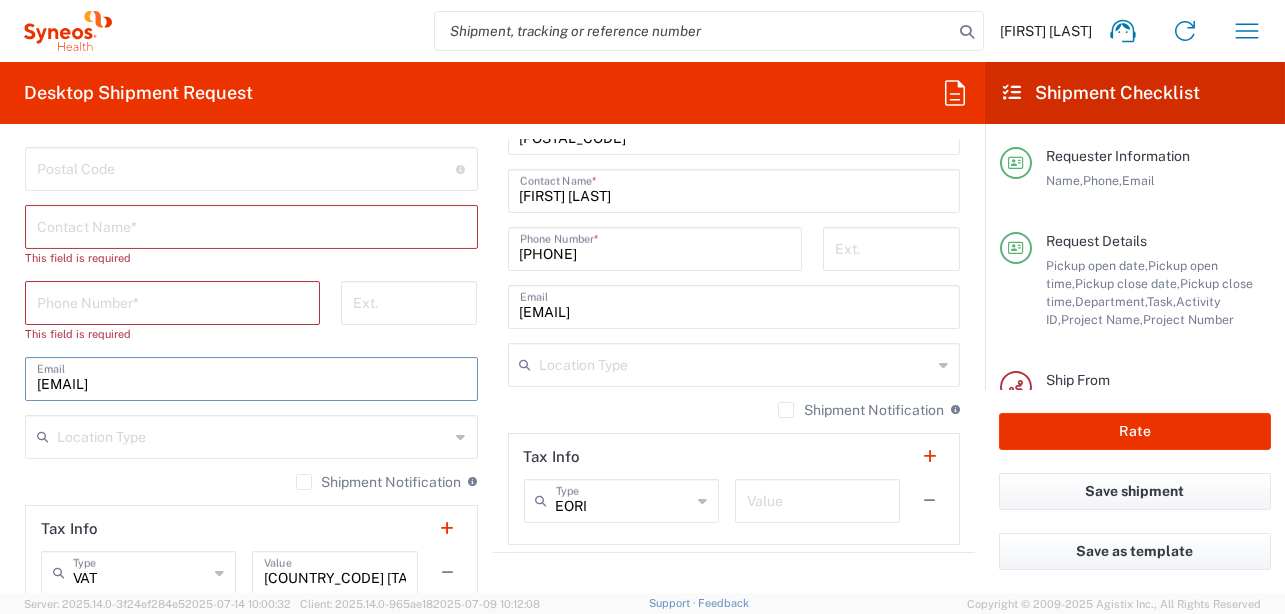 drag, startPoint x: 165, startPoint y: 376, endPoint x: 29, endPoint y: 378, distance: 136.01471 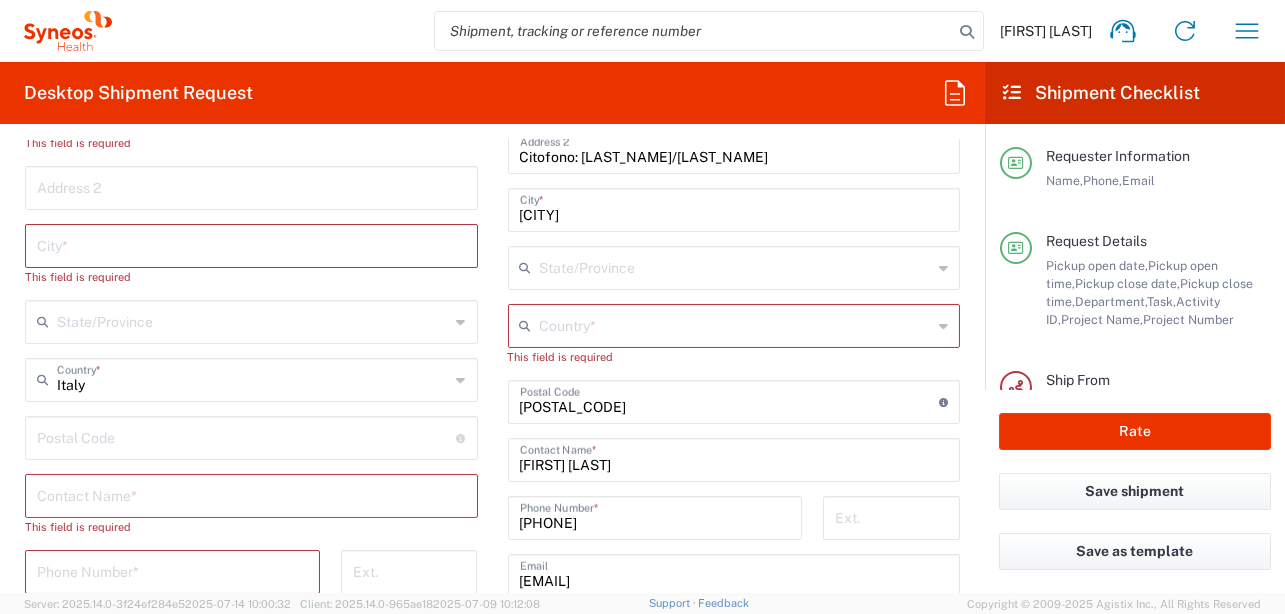 scroll, scrollTop: 900, scrollLeft: 0, axis: vertical 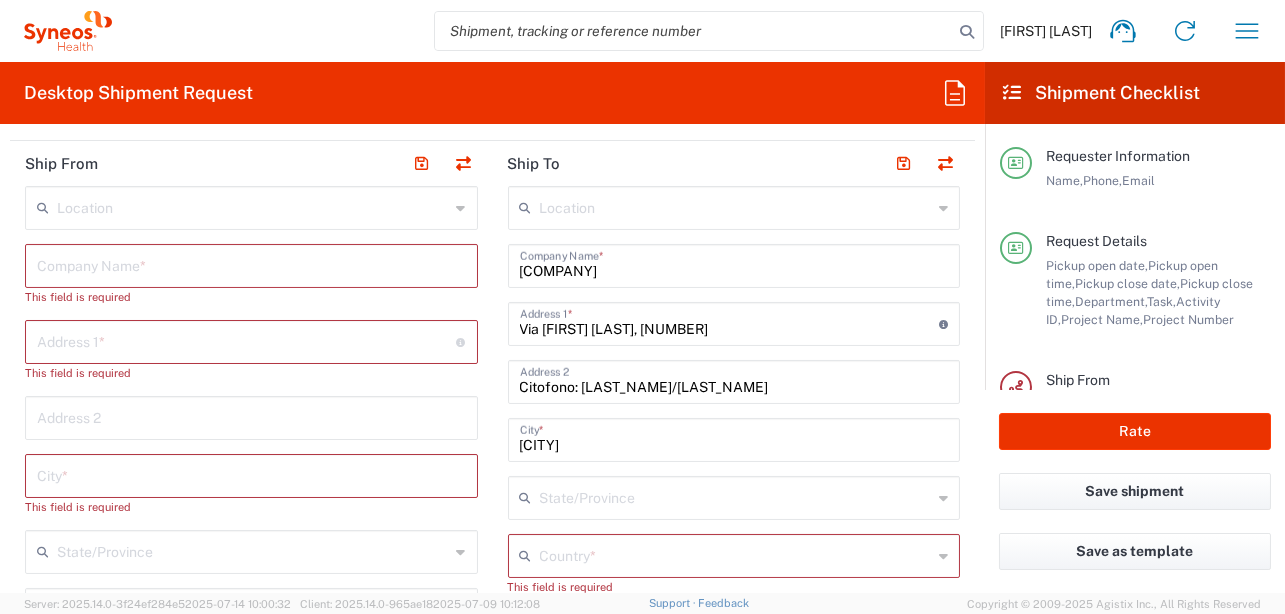 type 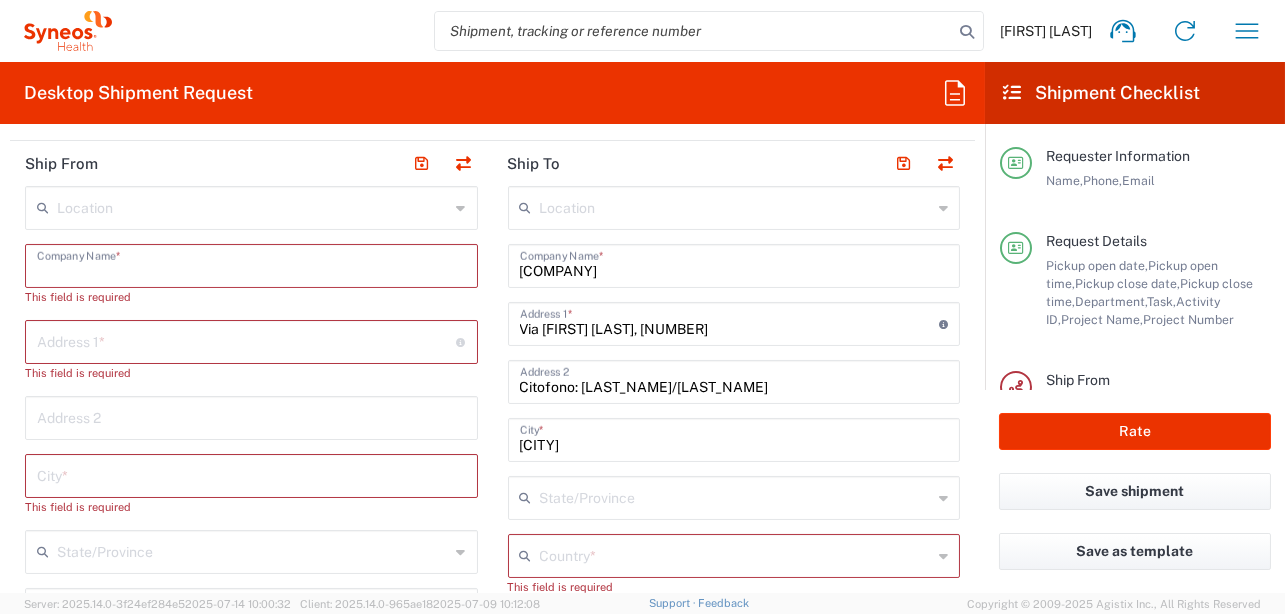 paste on "[LAST], [FIRST]" 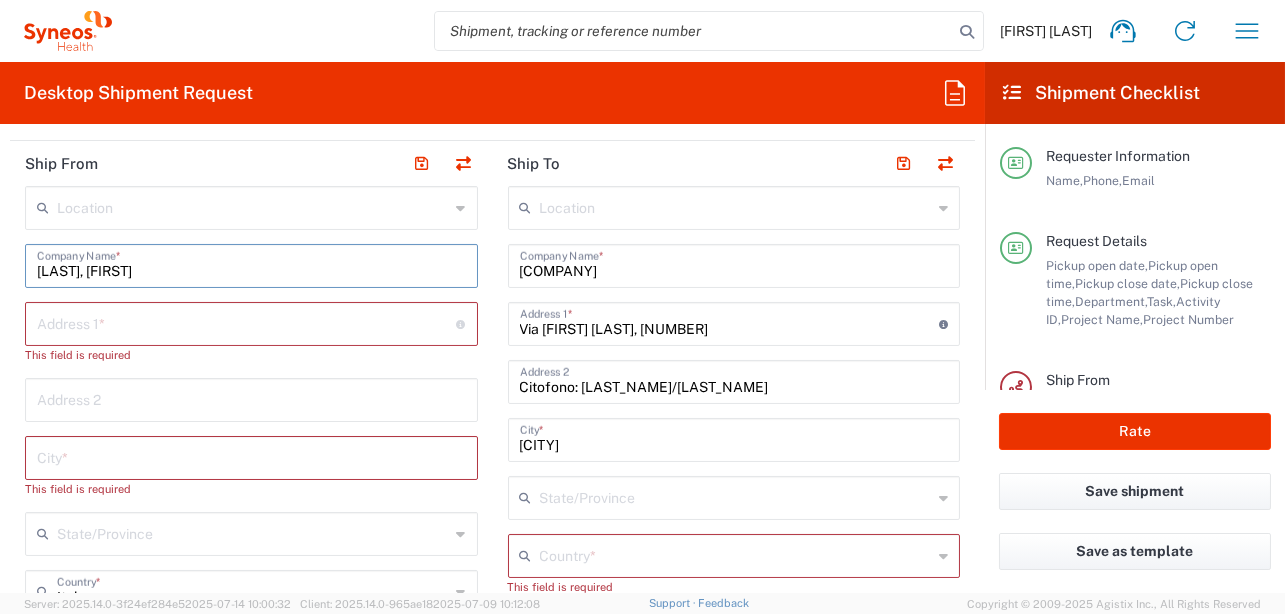 click on "[LAST], [FIRST]" at bounding box center (251, 264) 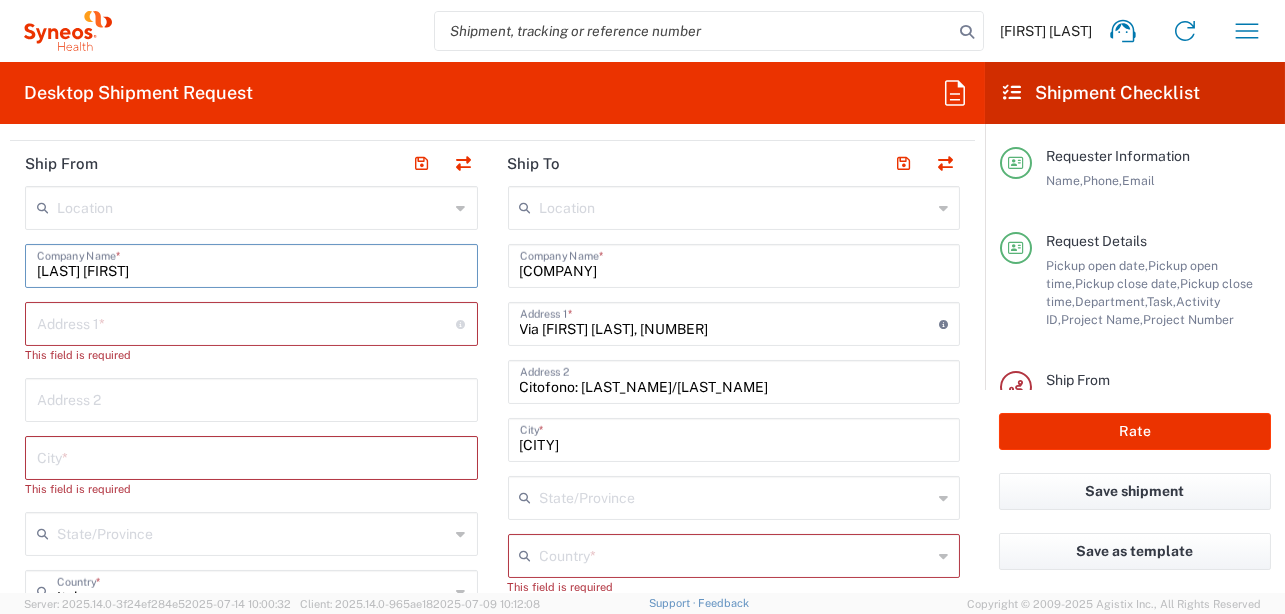drag, startPoint x: 128, startPoint y: 270, endPoint x: 39, endPoint y: 267, distance: 89.050545 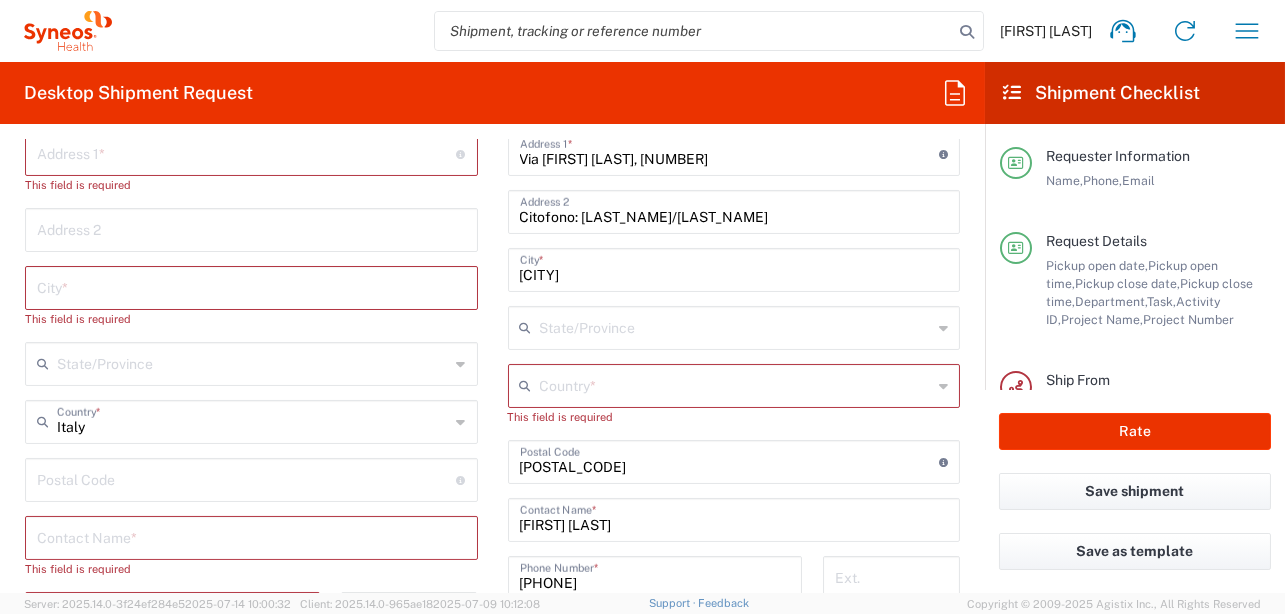 scroll, scrollTop: 1100, scrollLeft: 0, axis: vertical 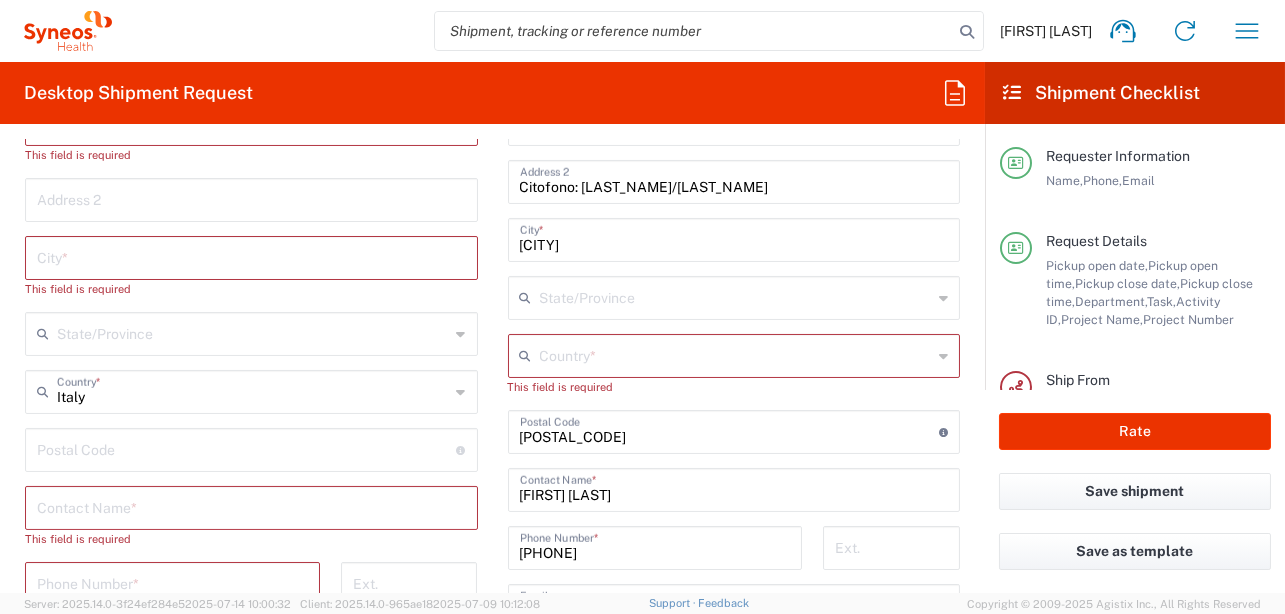 type on "[LAST] [FIRST]" 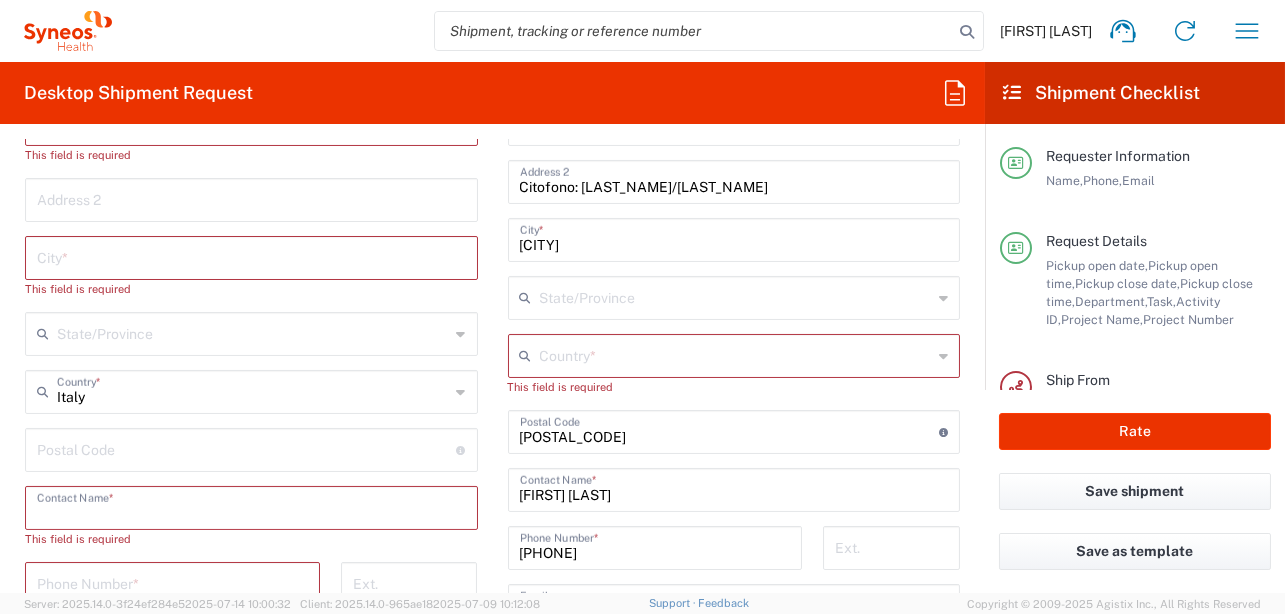 click at bounding box center (251, 506) 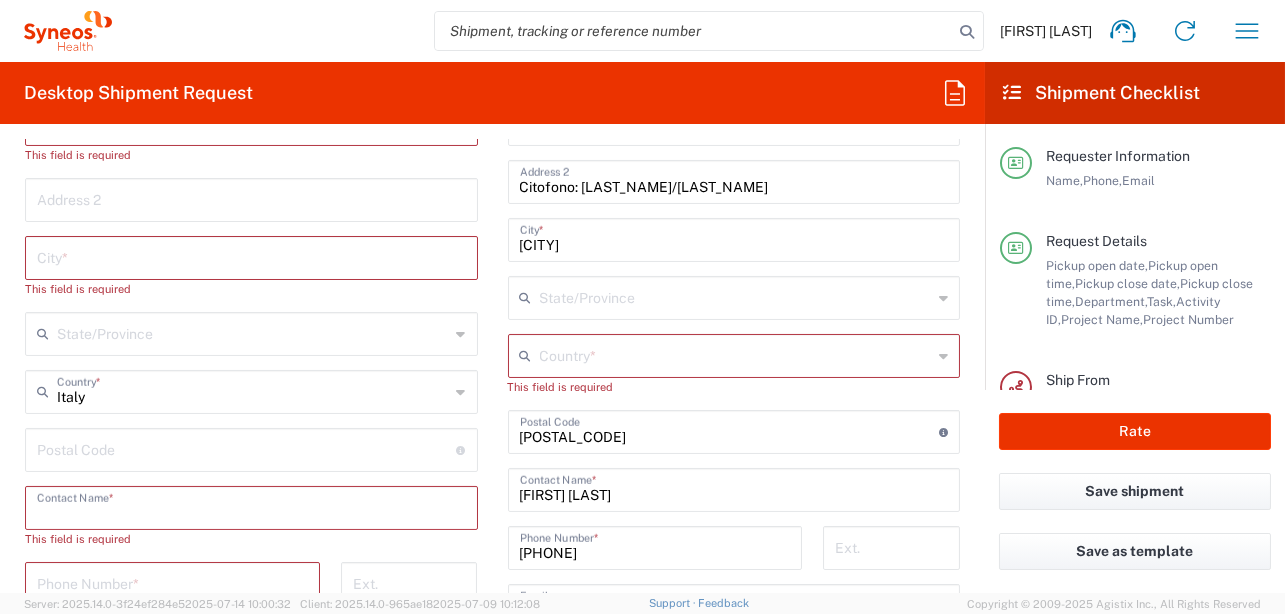 paste on "[LAST] [FIRST]" 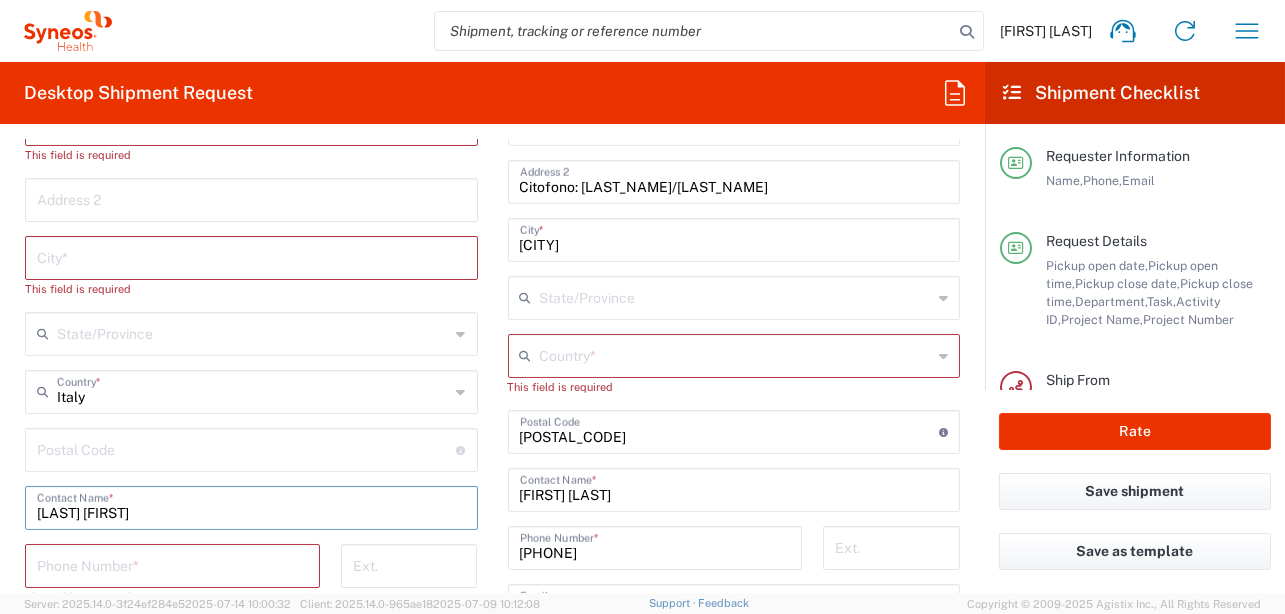 type on "[LAST] [FIRST]" 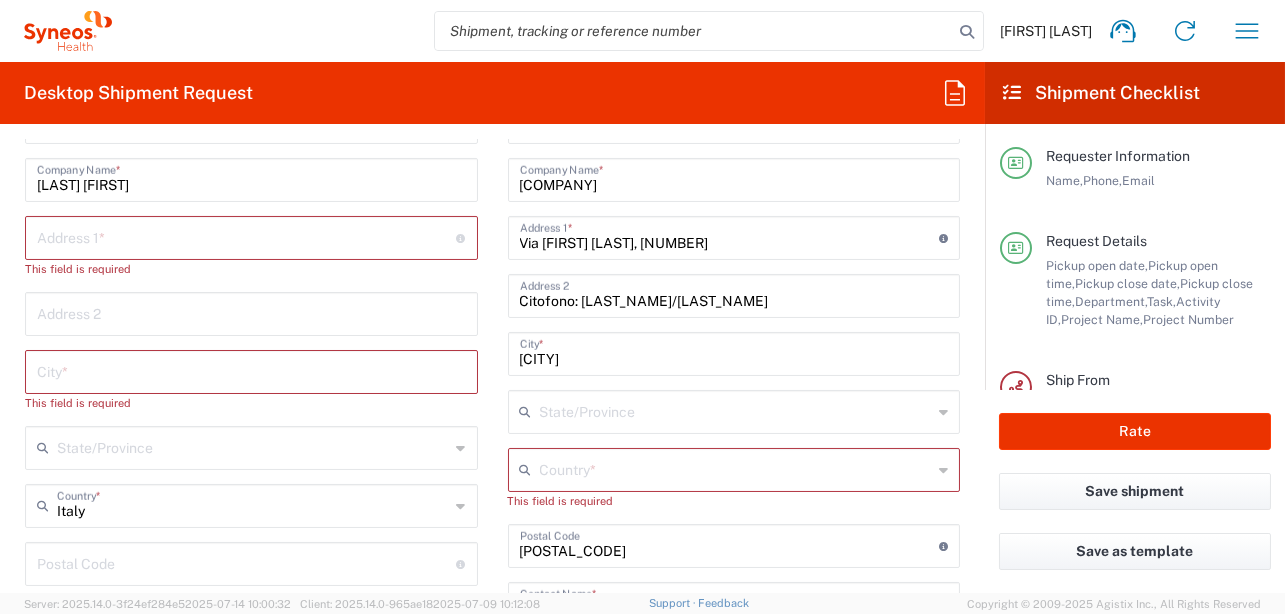 scroll, scrollTop: 900, scrollLeft: 0, axis: vertical 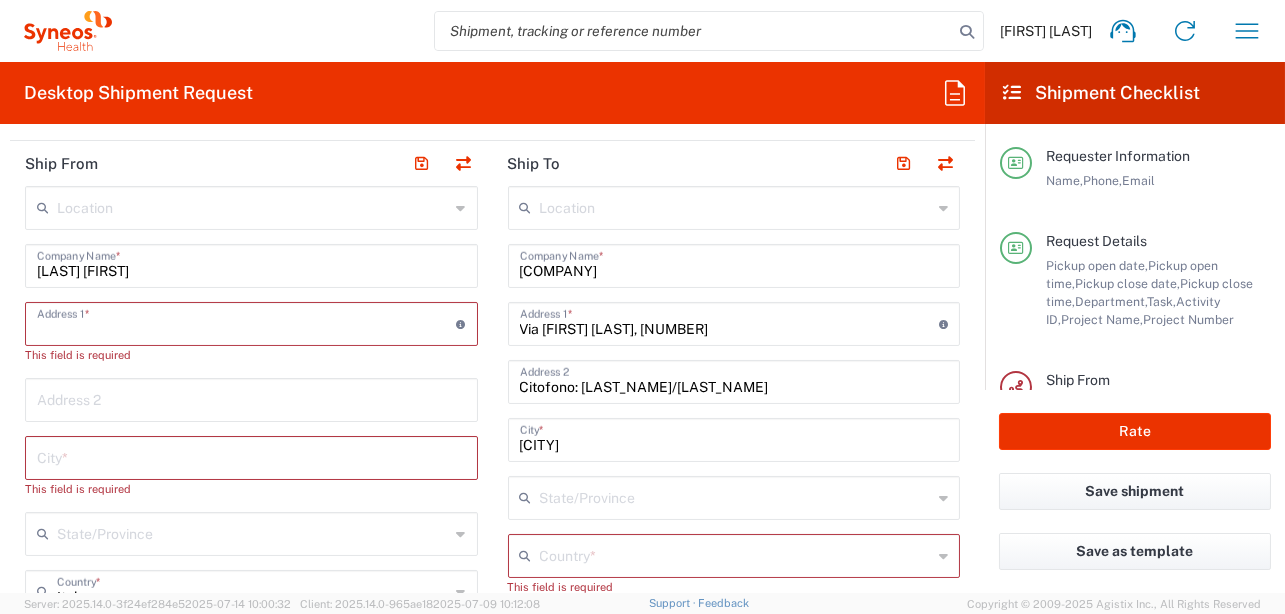 click at bounding box center (247, 322) 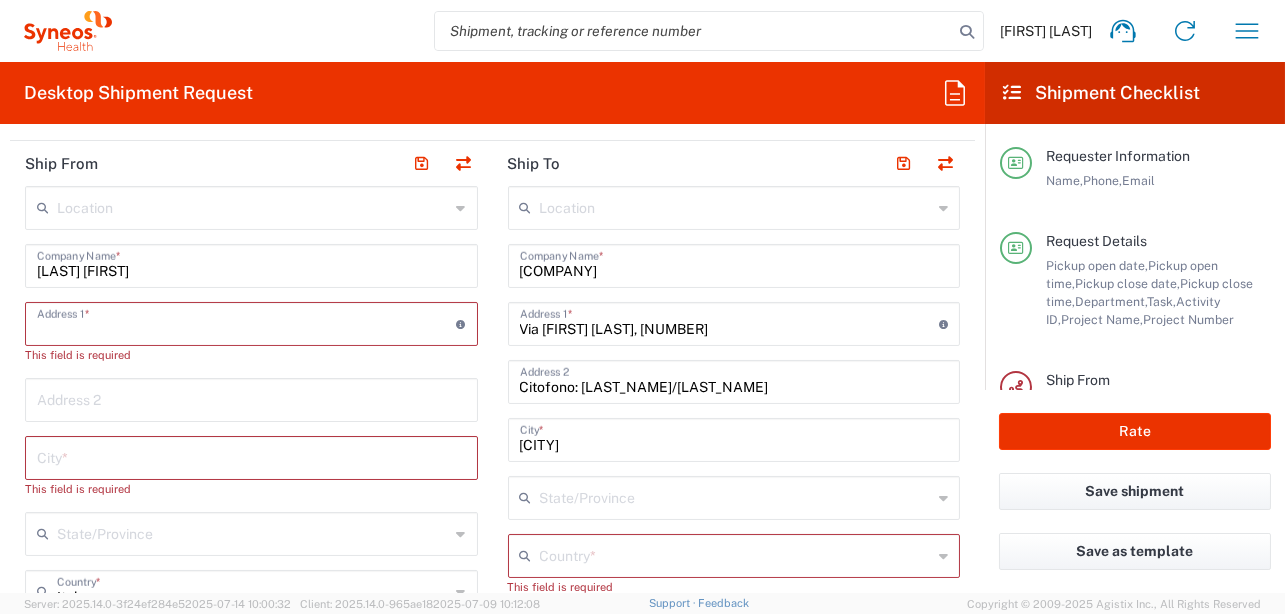 paste on "via [FIRST] [LAST] [NUMBER]" 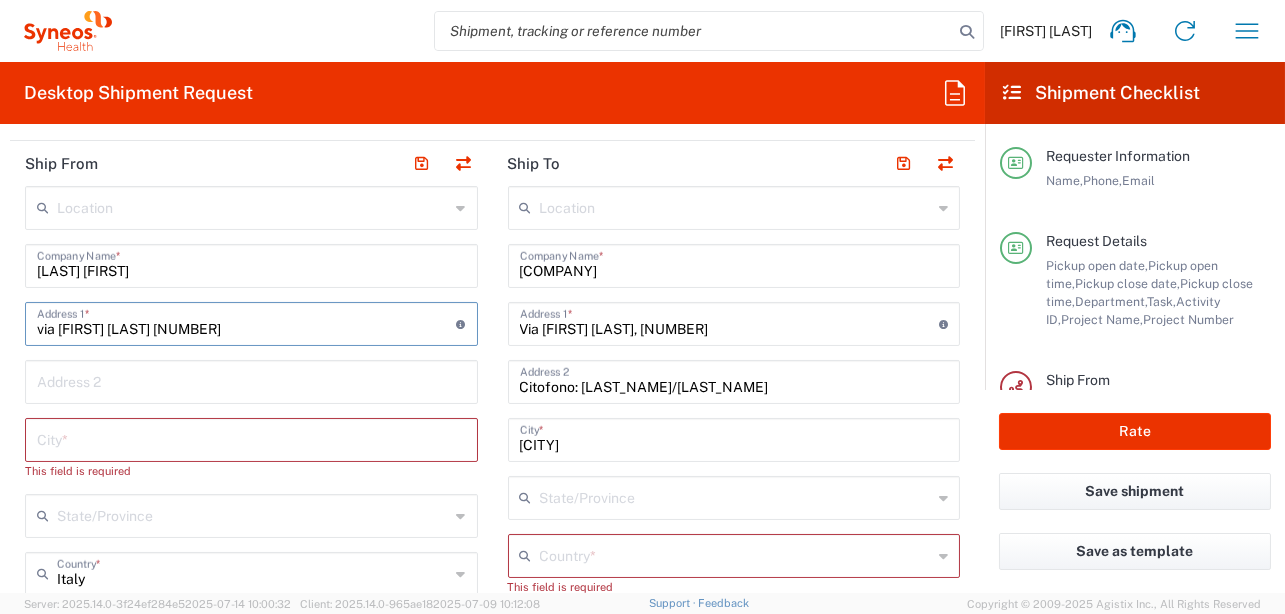 click on "via [FIRST] [LAST] [NUMBER]  Address 1  * For cross streets use street names with '&' or 'and' in between. For example 'Walnut St & S 13th St'" 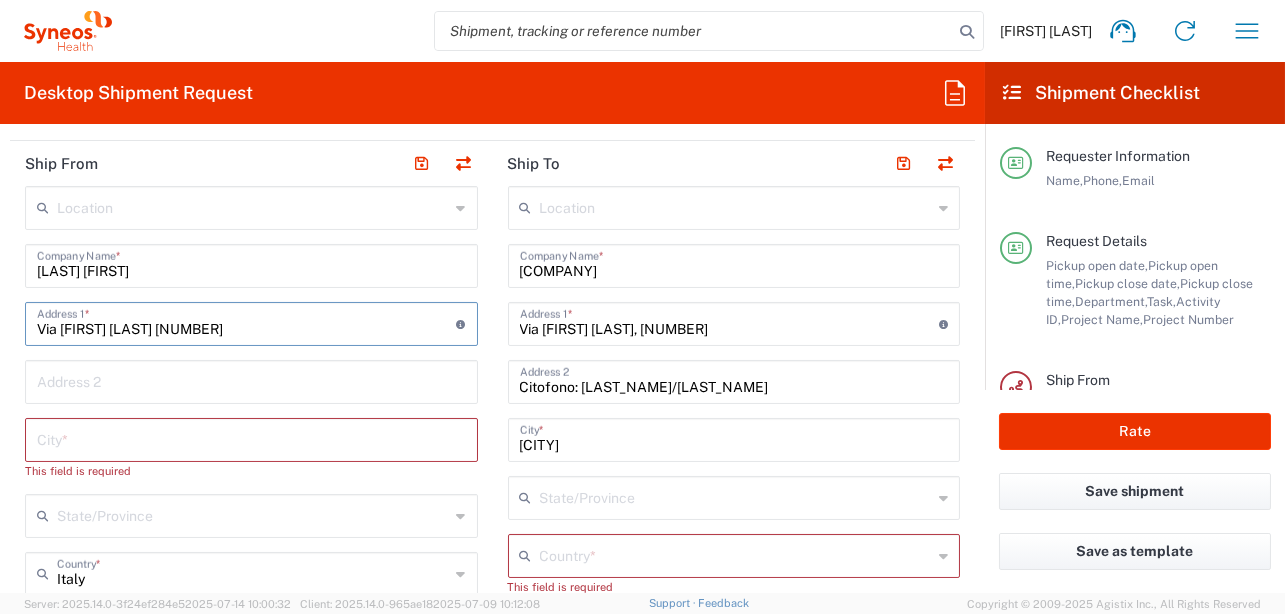 click on "Via [FIRST] [LAST] [NUMBER]" at bounding box center [247, 322] 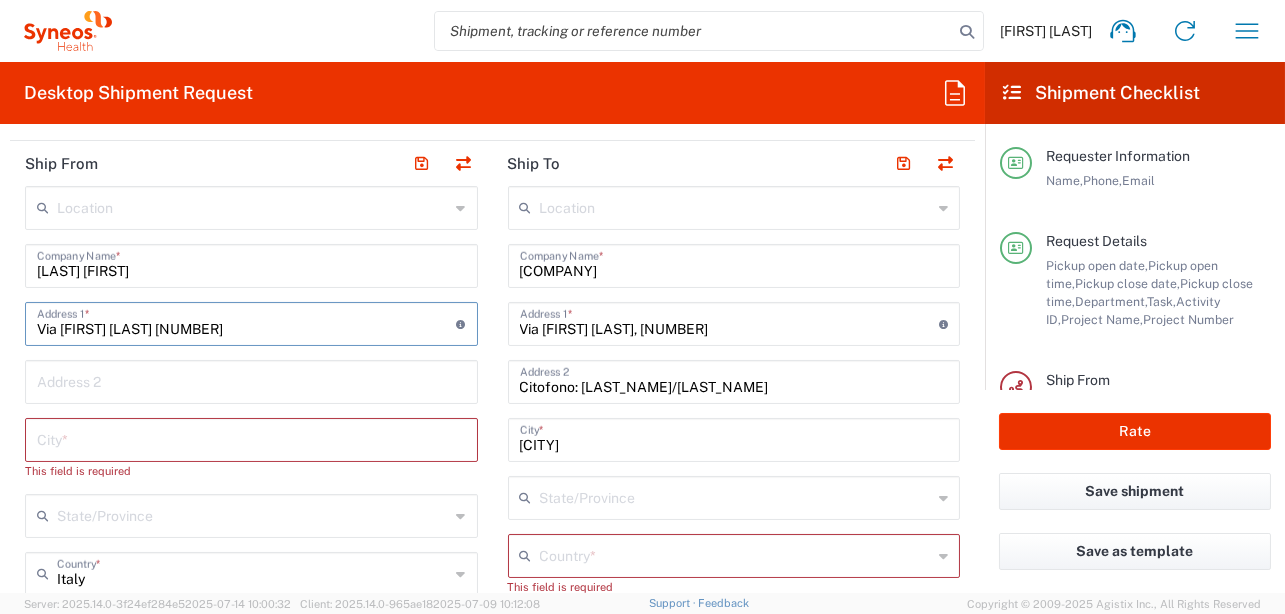 click on "Via [FIRST] [LAST] [NUMBER]" at bounding box center [247, 322] 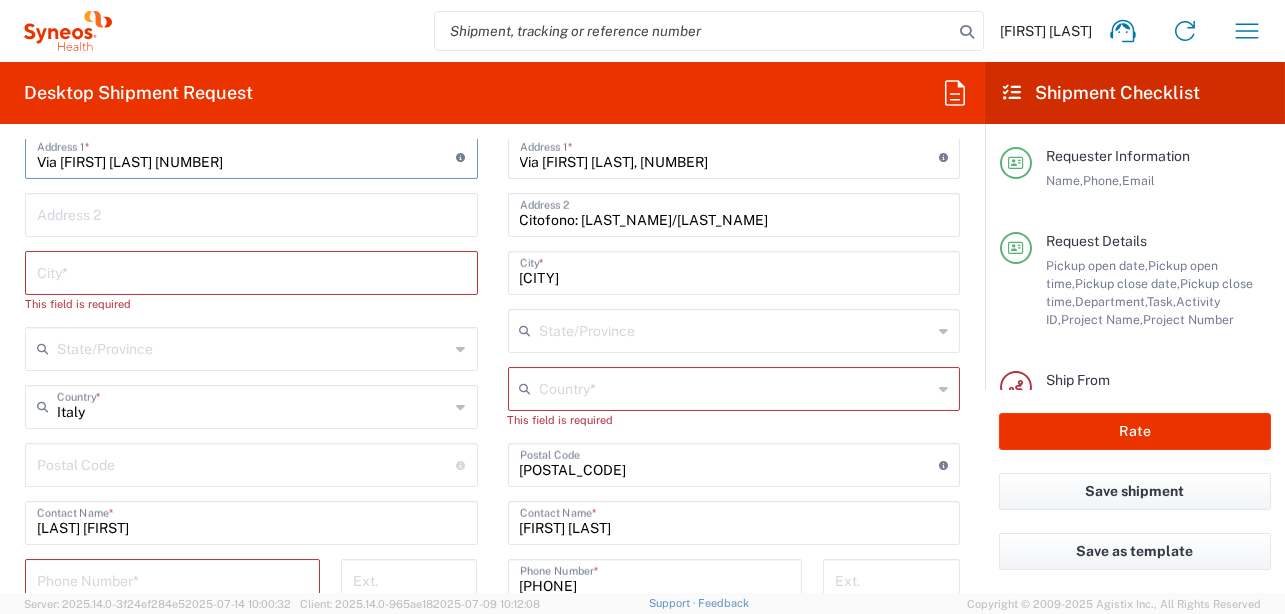 scroll, scrollTop: 1200, scrollLeft: 0, axis: vertical 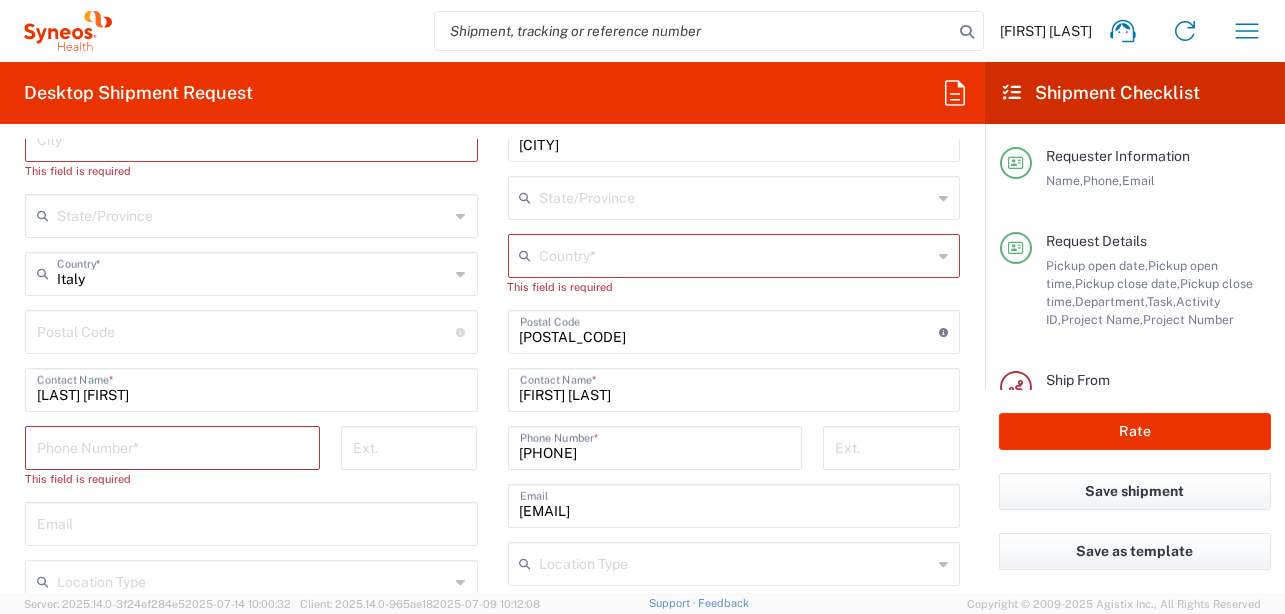 click at bounding box center [247, 330] 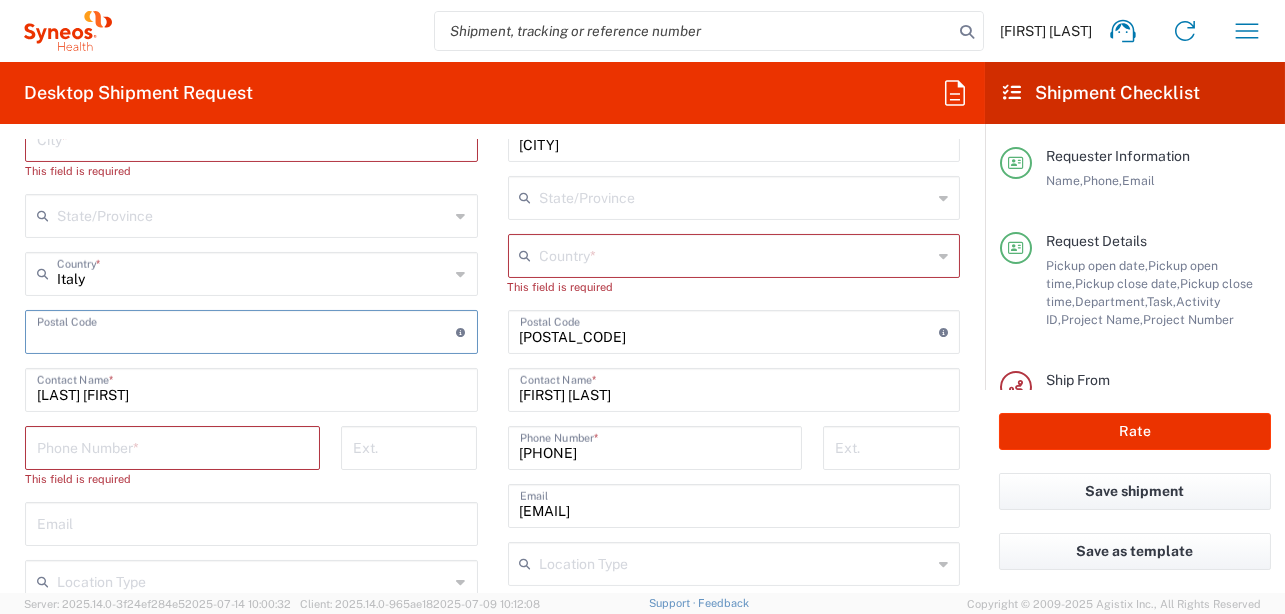 paste on "[POSTAL_CODE]" 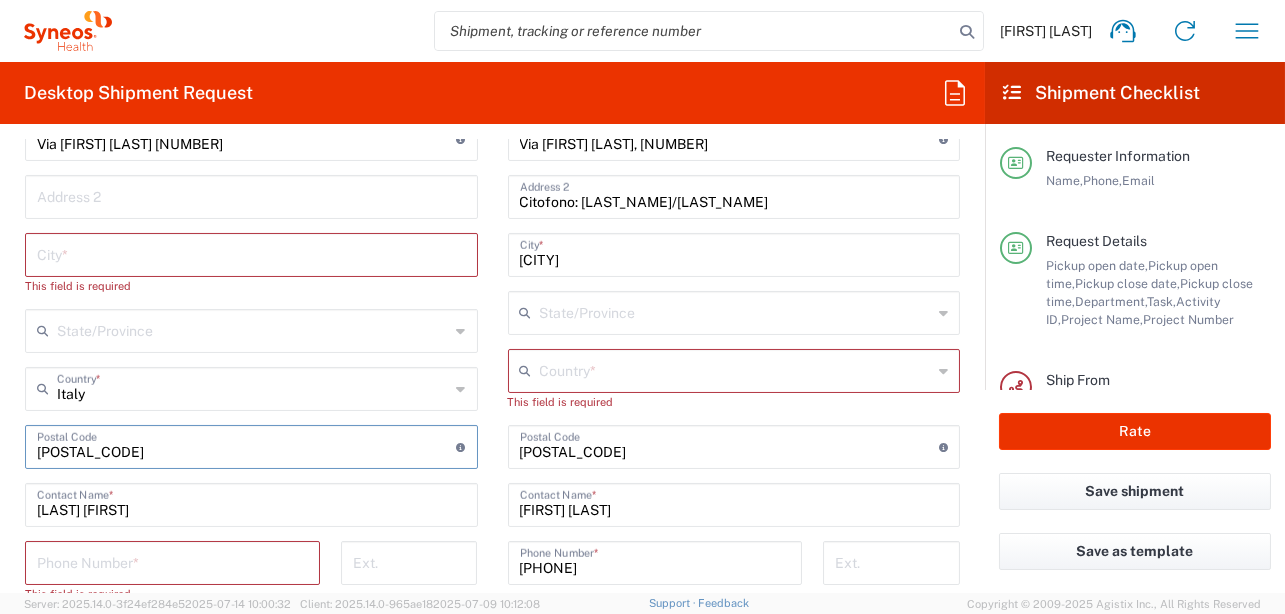scroll, scrollTop: 999, scrollLeft: 0, axis: vertical 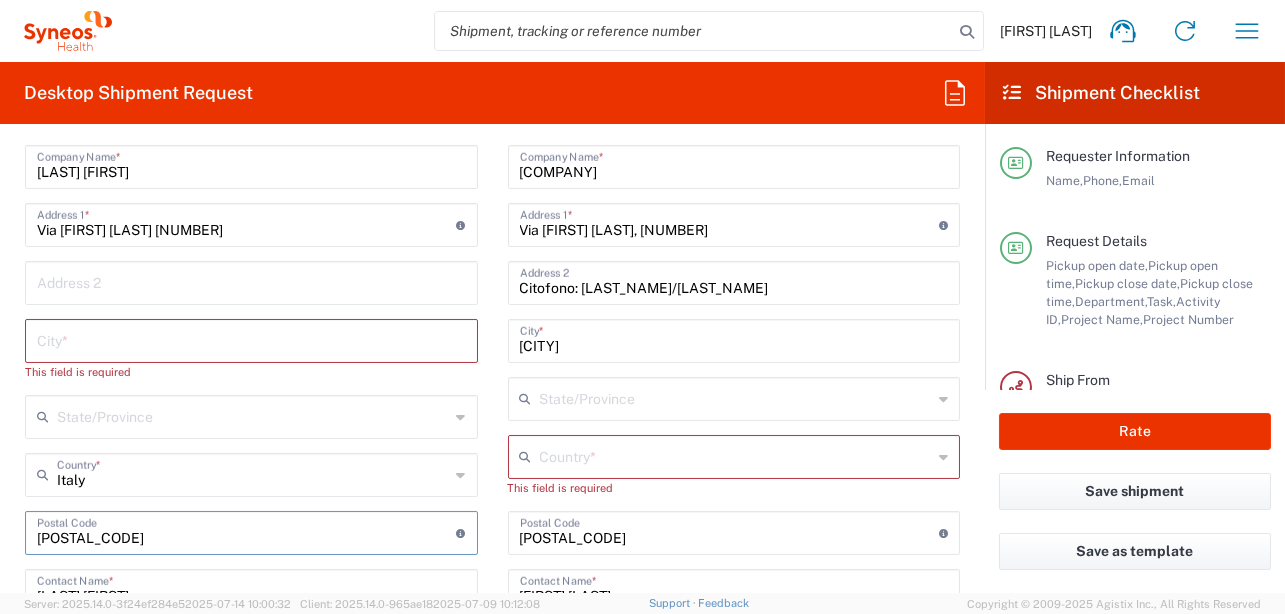 type on "[POSTAL_CODE]" 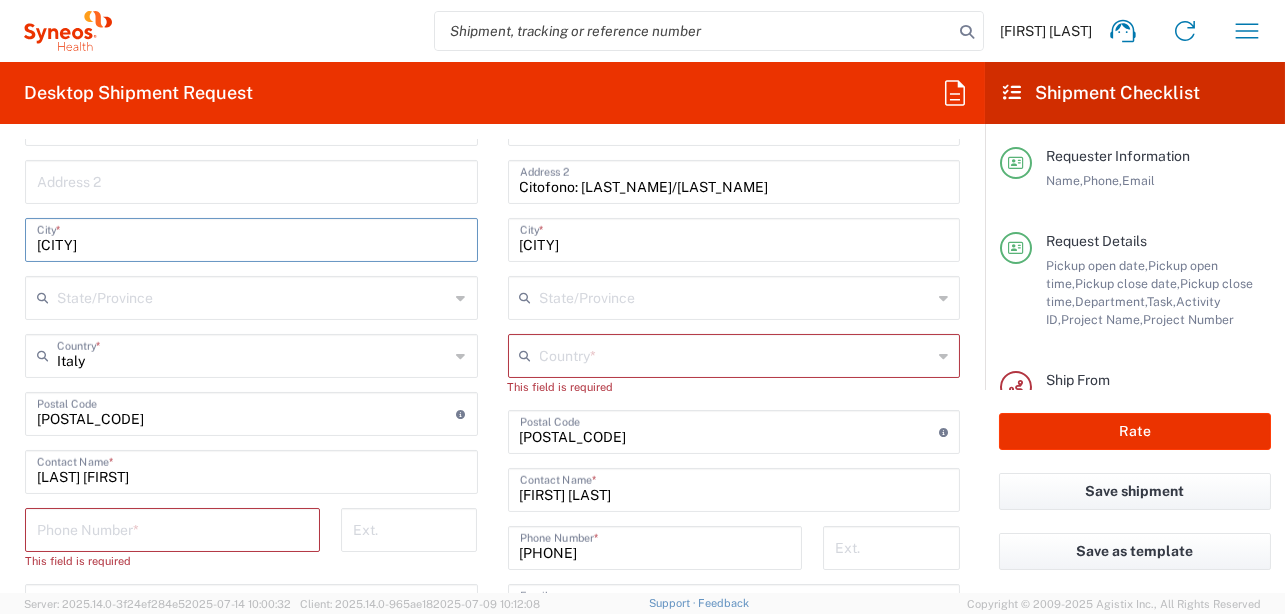 scroll, scrollTop: 1200, scrollLeft: 0, axis: vertical 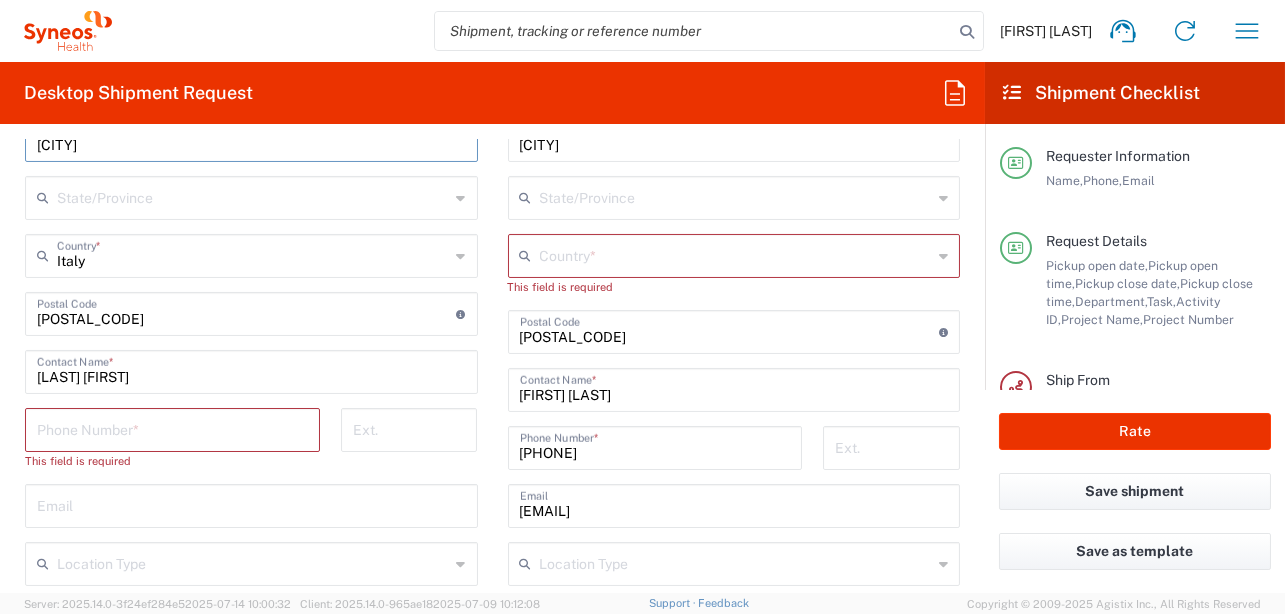 type on "[CITY]" 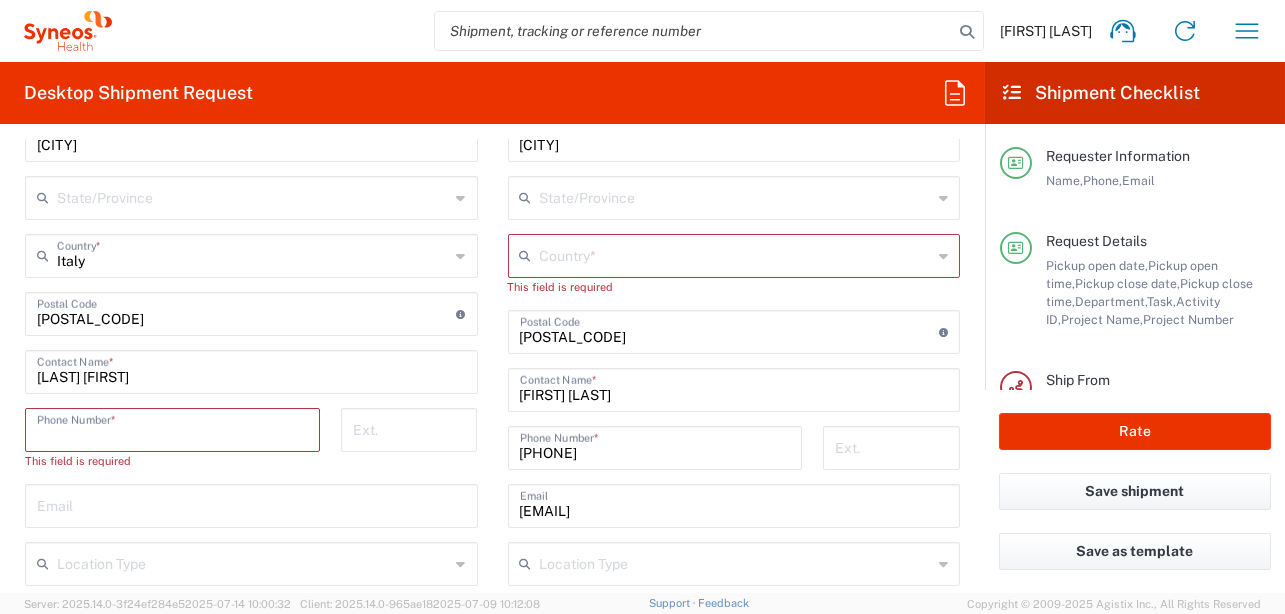 click at bounding box center [172, 428] 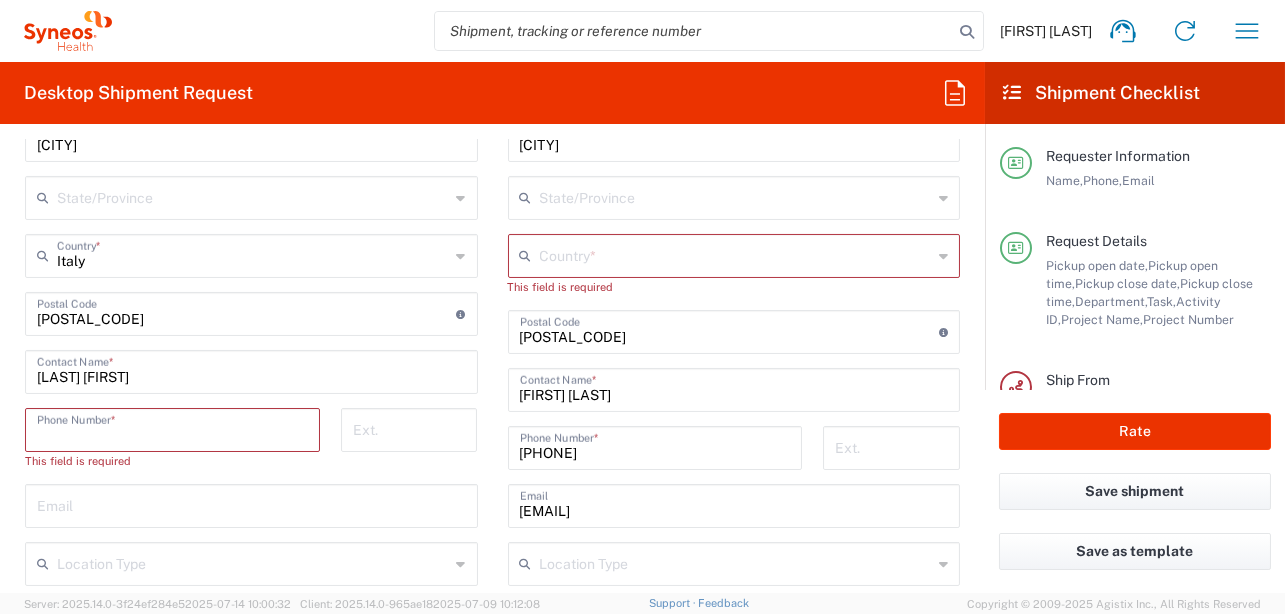 paste on "[PHONE]" 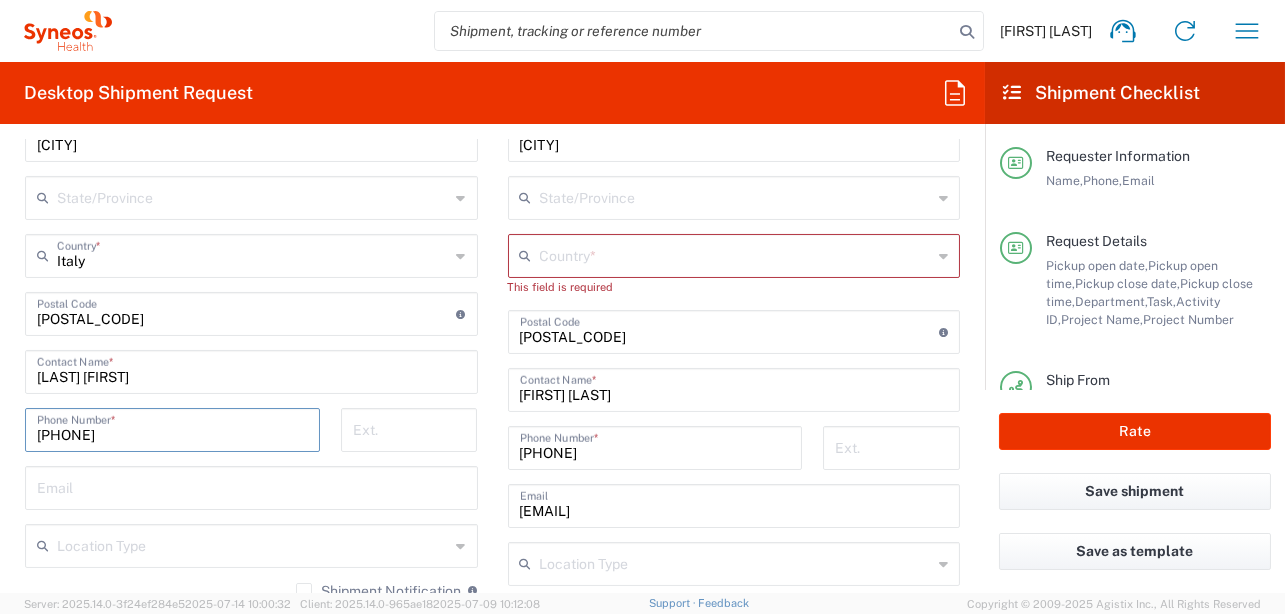 type on "[PHONE]" 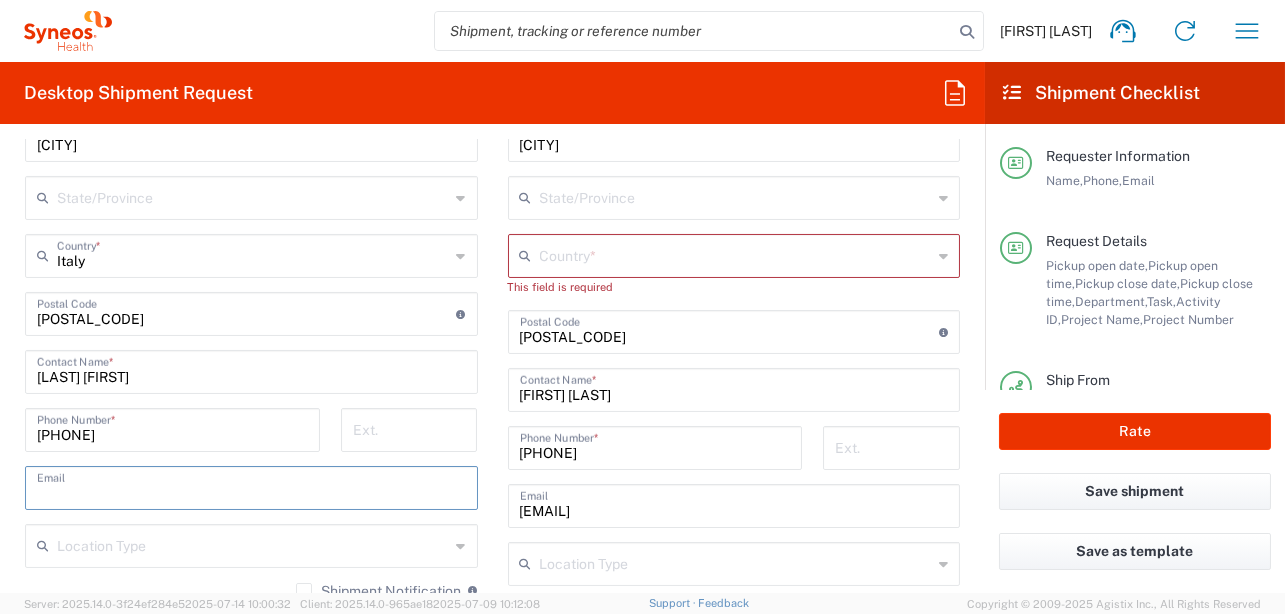 paste on "[EMAIL]" 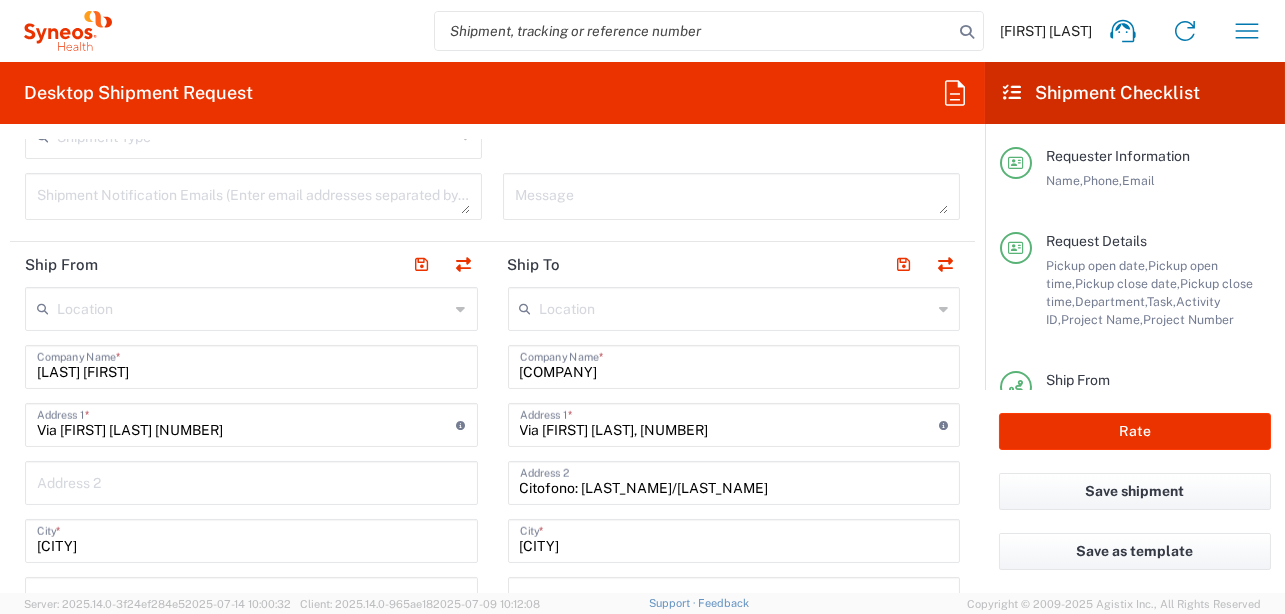 scroll, scrollTop: 999, scrollLeft: 0, axis: vertical 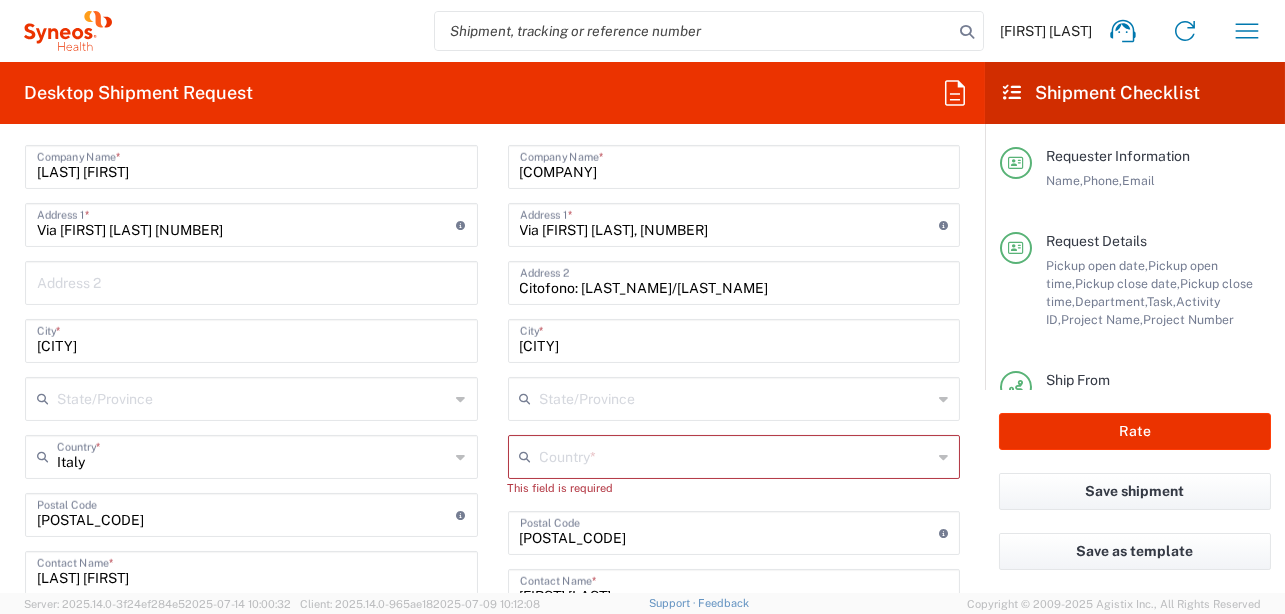 type on "[EMAIL]" 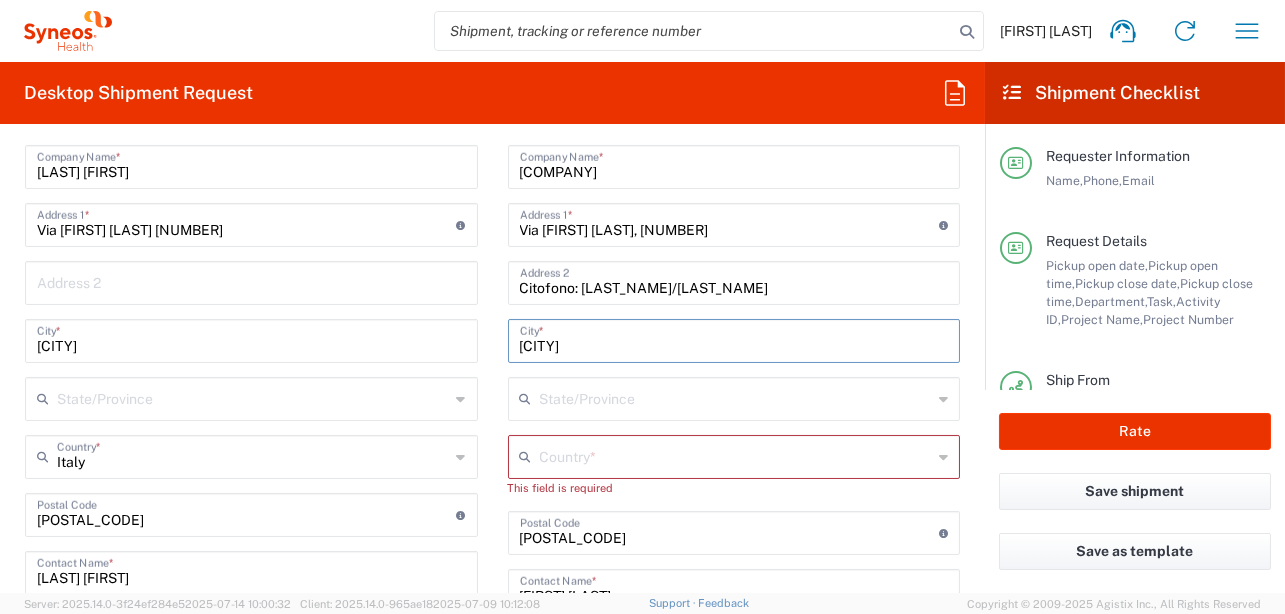 drag, startPoint x: 493, startPoint y: 325, endPoint x: 435, endPoint y: 328, distance: 58.077534 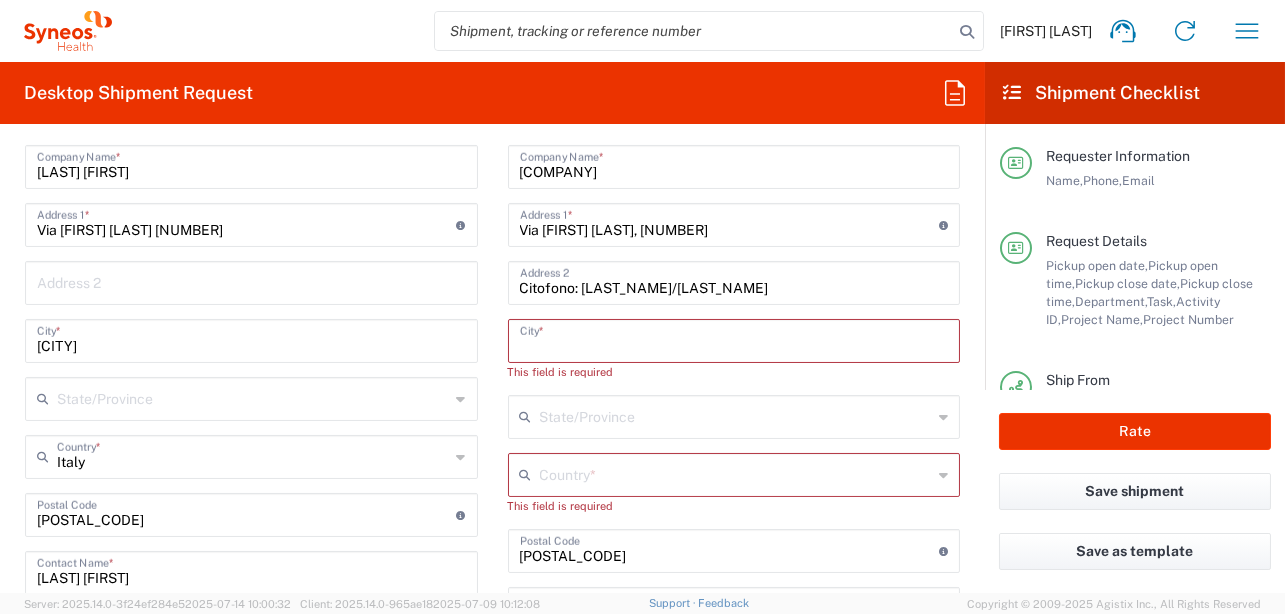 type 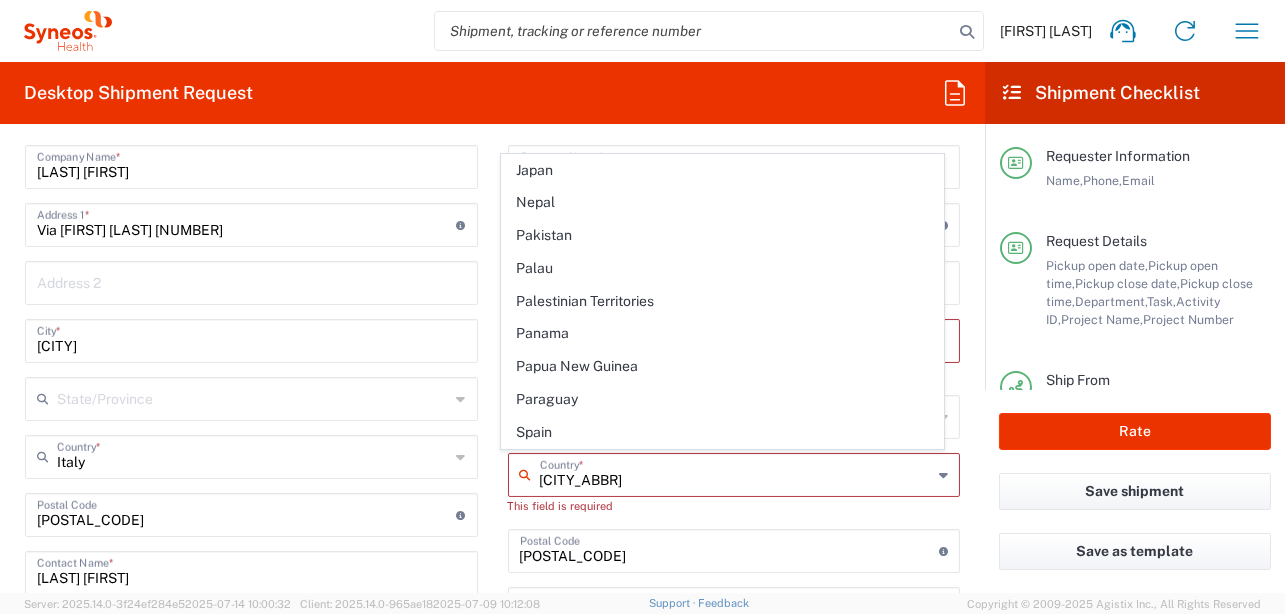 type on "[CITY]" 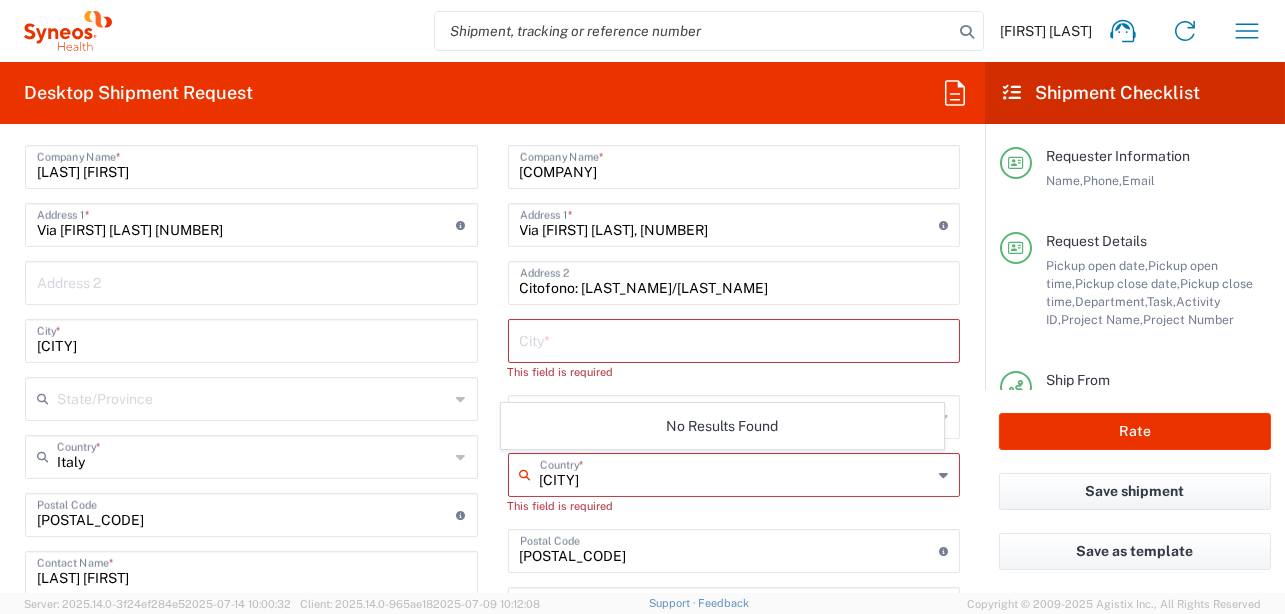 drag, startPoint x: 585, startPoint y: 478, endPoint x: 418, endPoint y: 461, distance: 167.86304 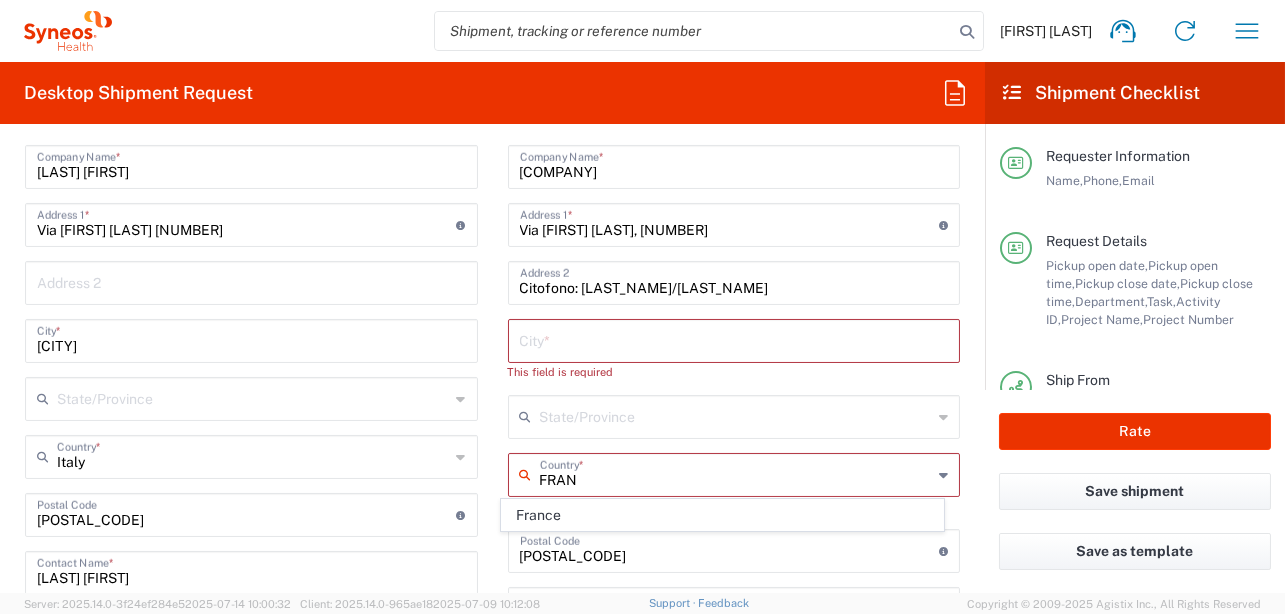 type on "FRANC" 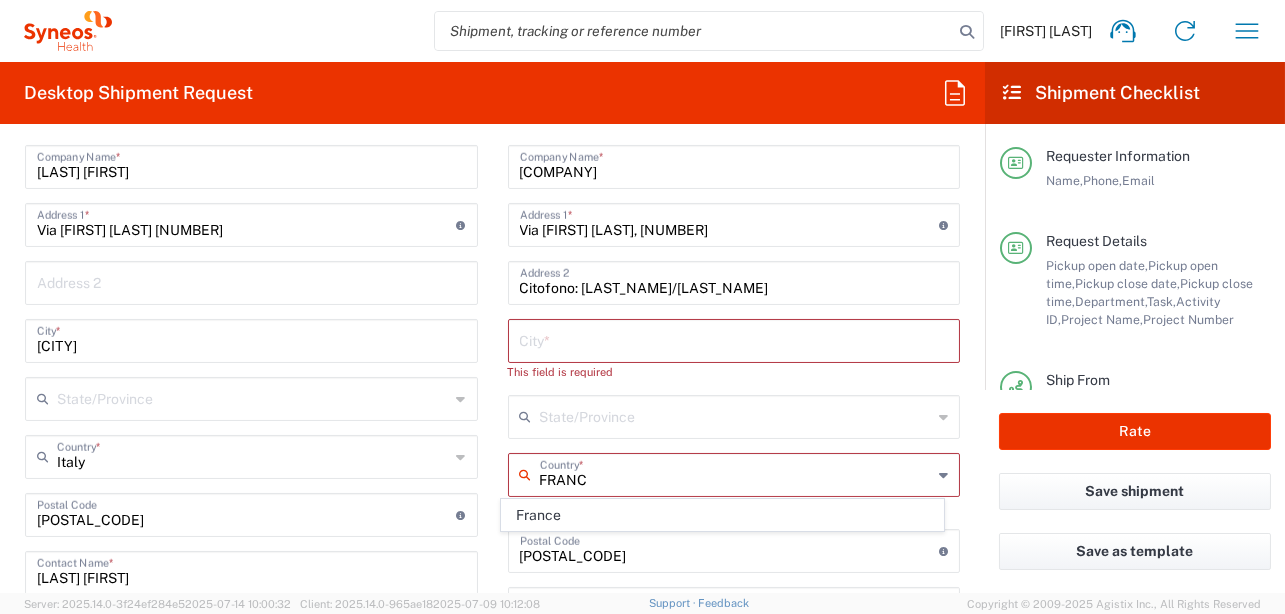 drag, startPoint x: 593, startPoint y: 479, endPoint x: 482, endPoint y: 454, distance: 113.78049 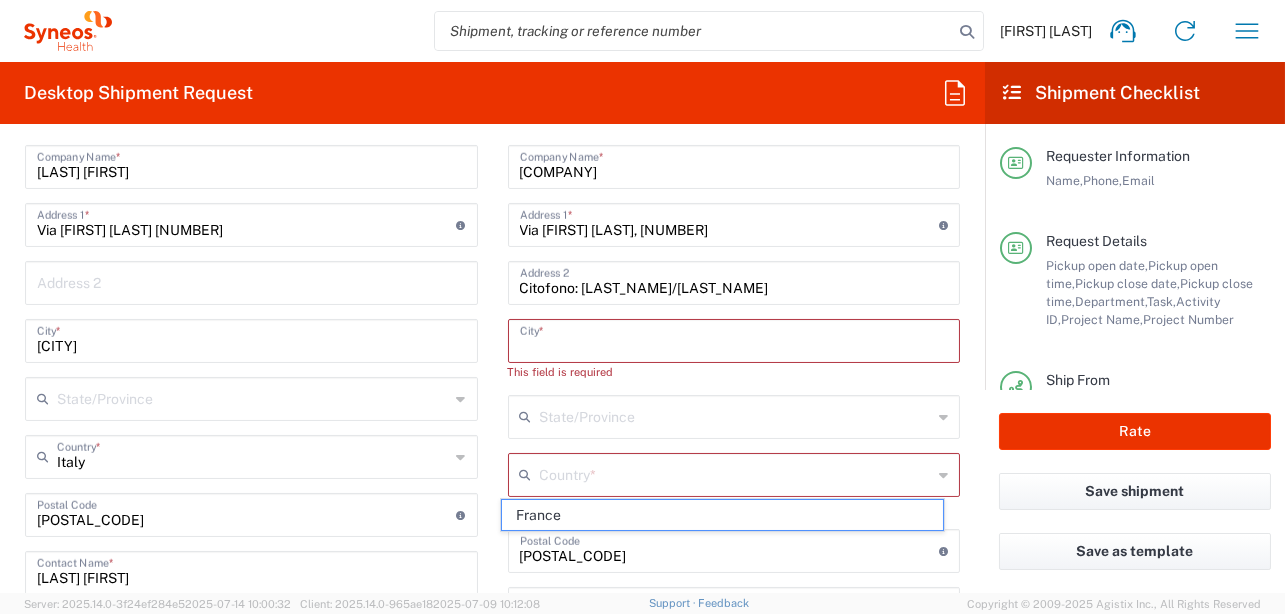 click at bounding box center [734, 339] 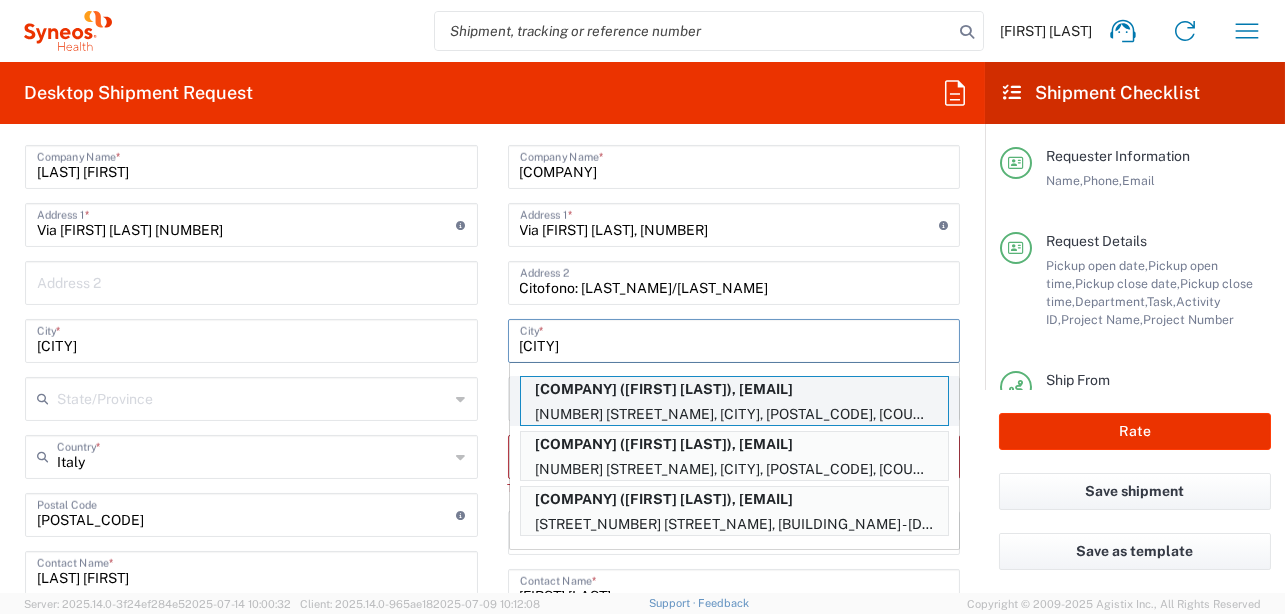 type on "[CITY]" 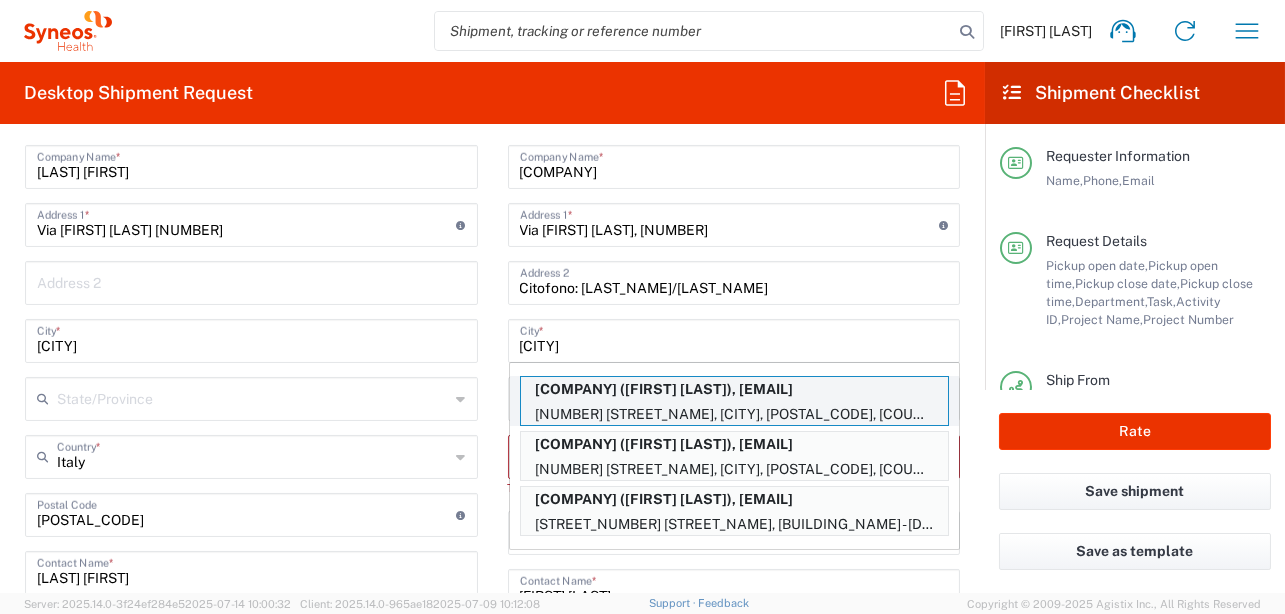 click on "[NUMBER] [STREET_NAME], [CITY], [POSTAL_CODE], [COUNTRY_CODE]" at bounding box center (734, 414) 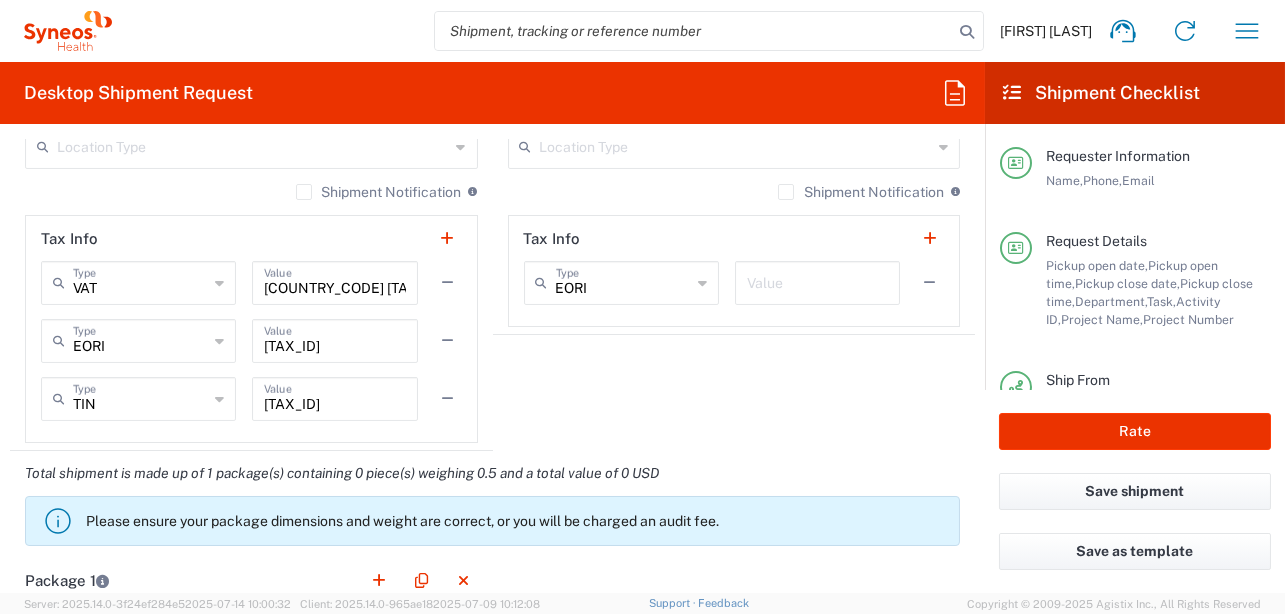 scroll, scrollTop: 1900, scrollLeft: 0, axis: vertical 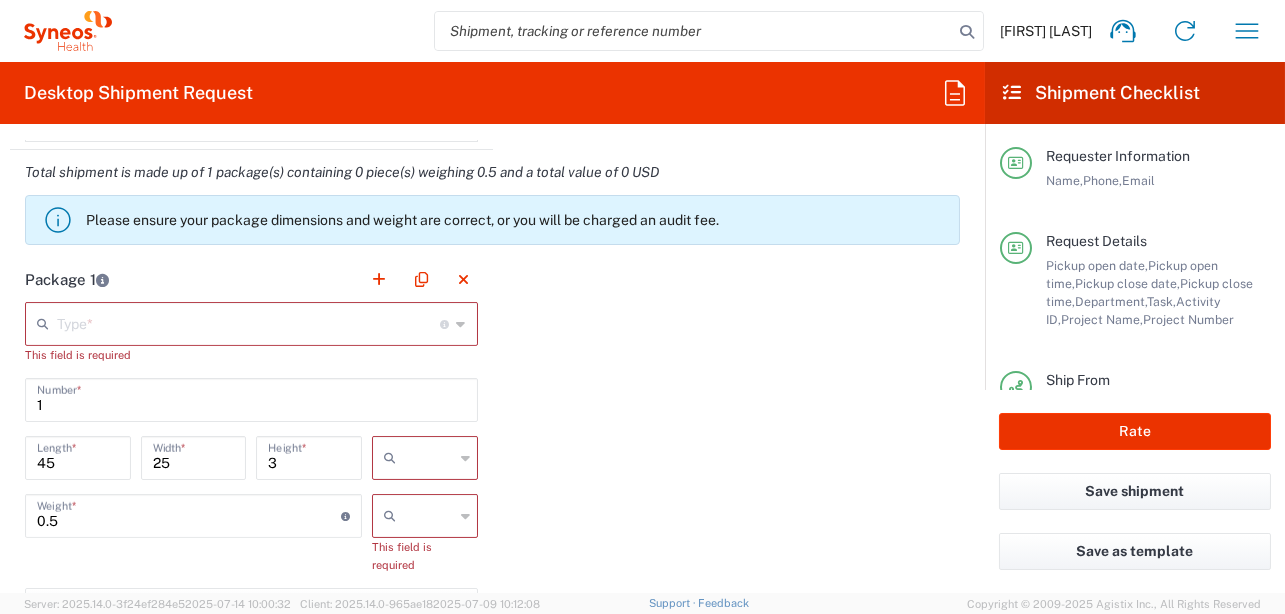 click 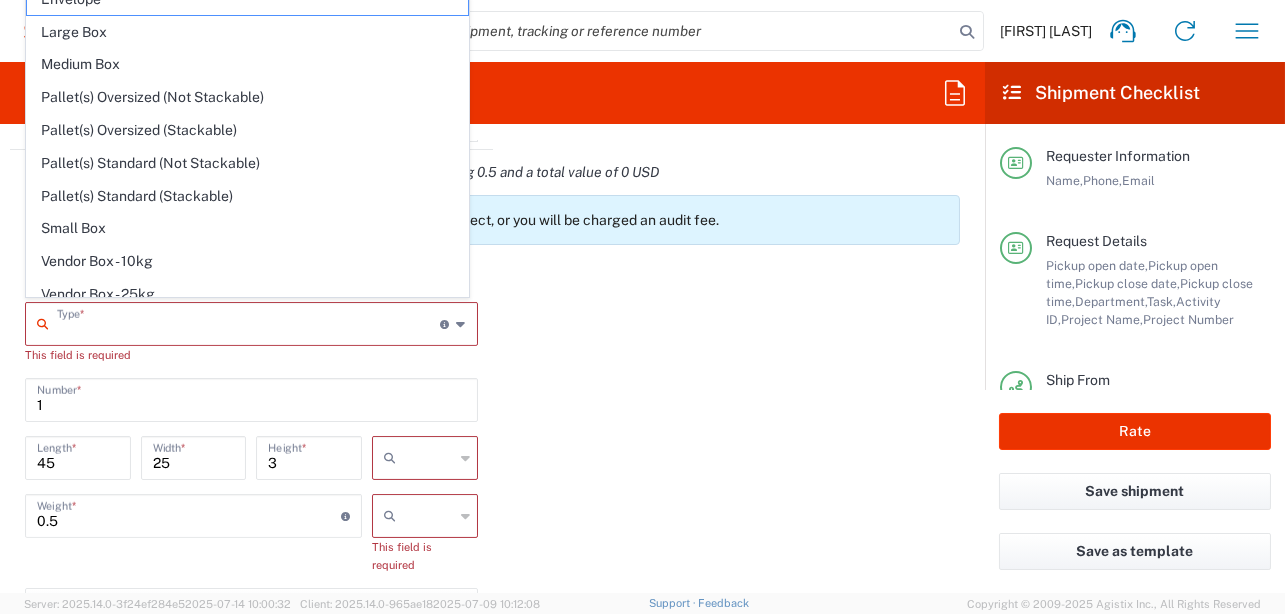 scroll, scrollTop: 53, scrollLeft: 0, axis: vertical 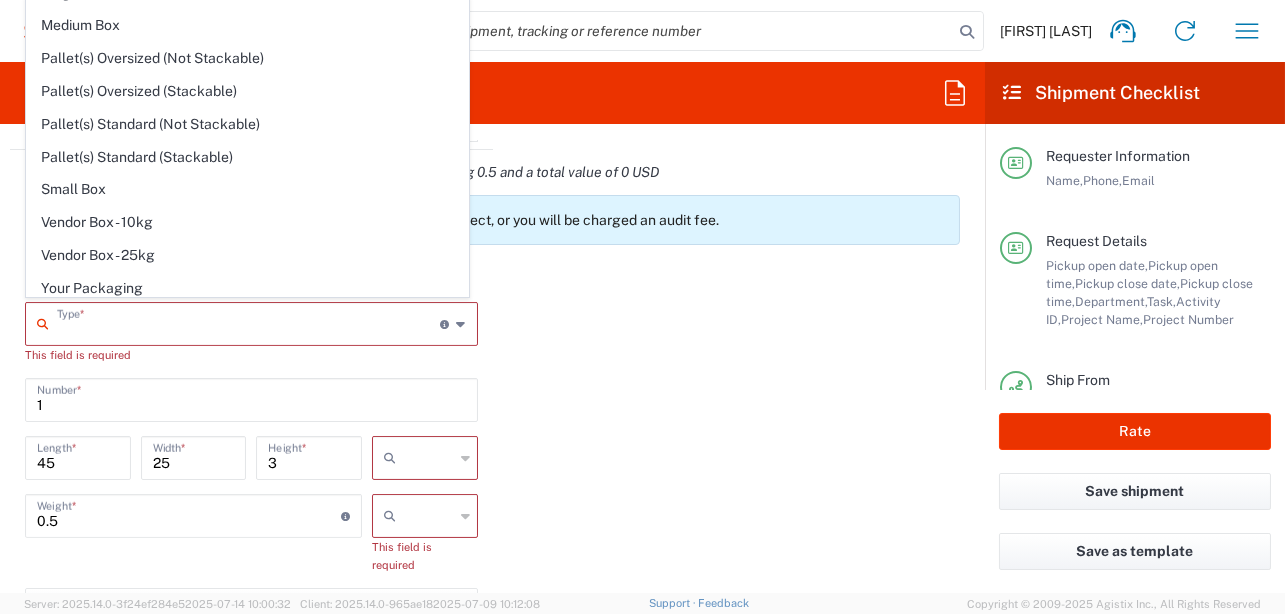 click on "Your Packaging" 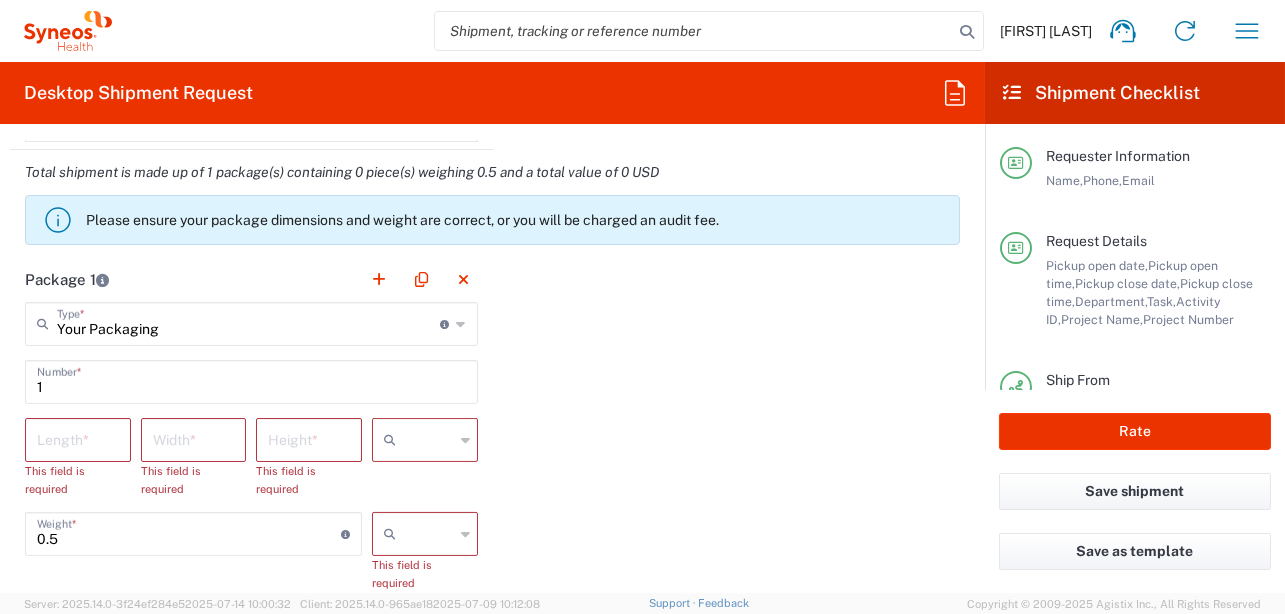 click 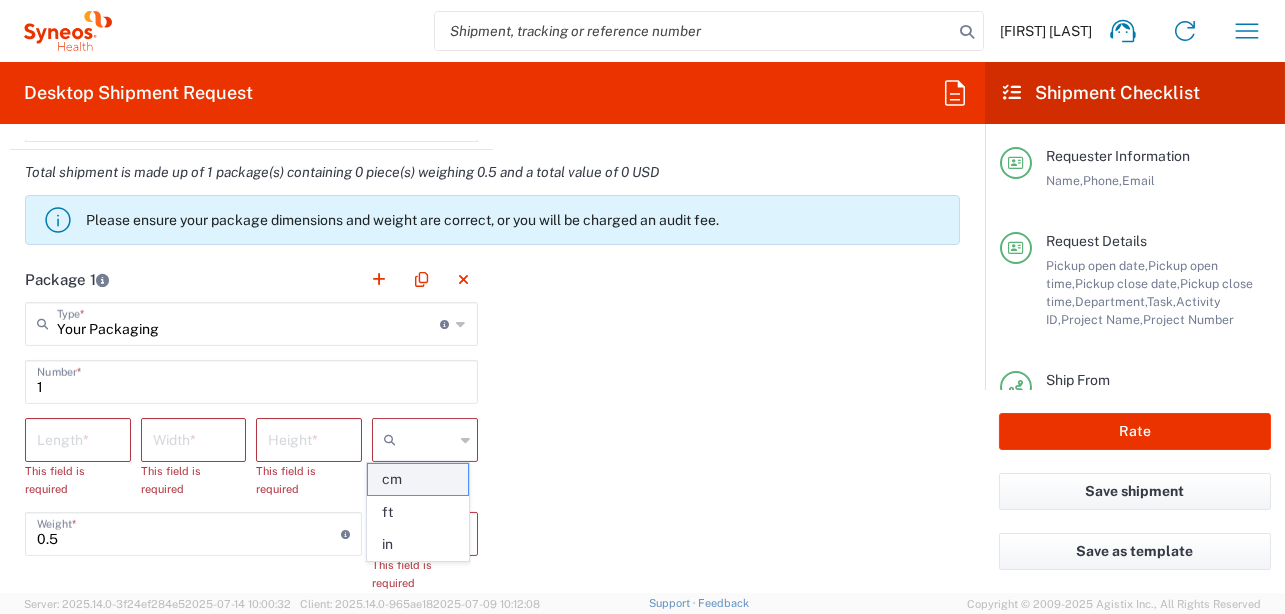 click on "cm" 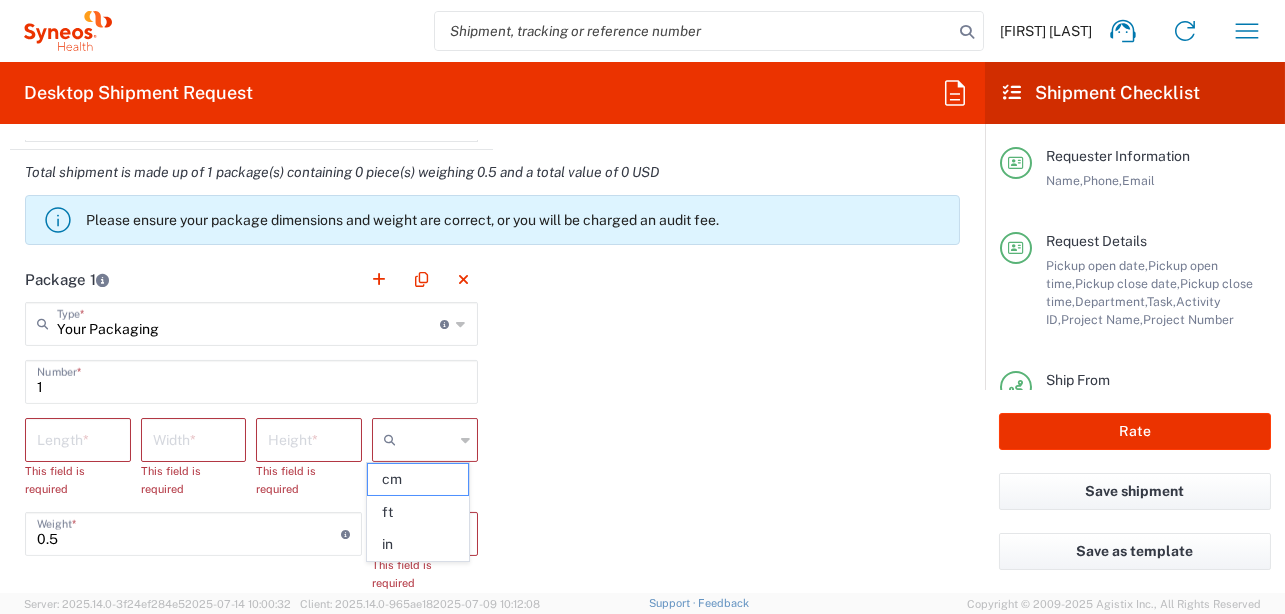 type on "cm" 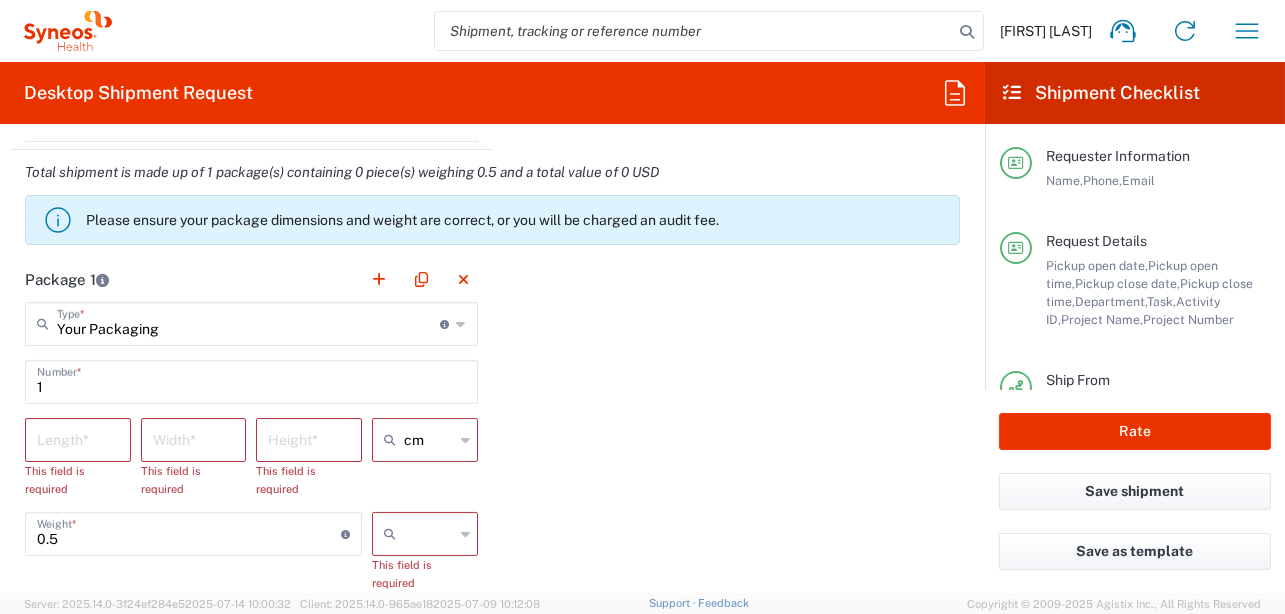 click 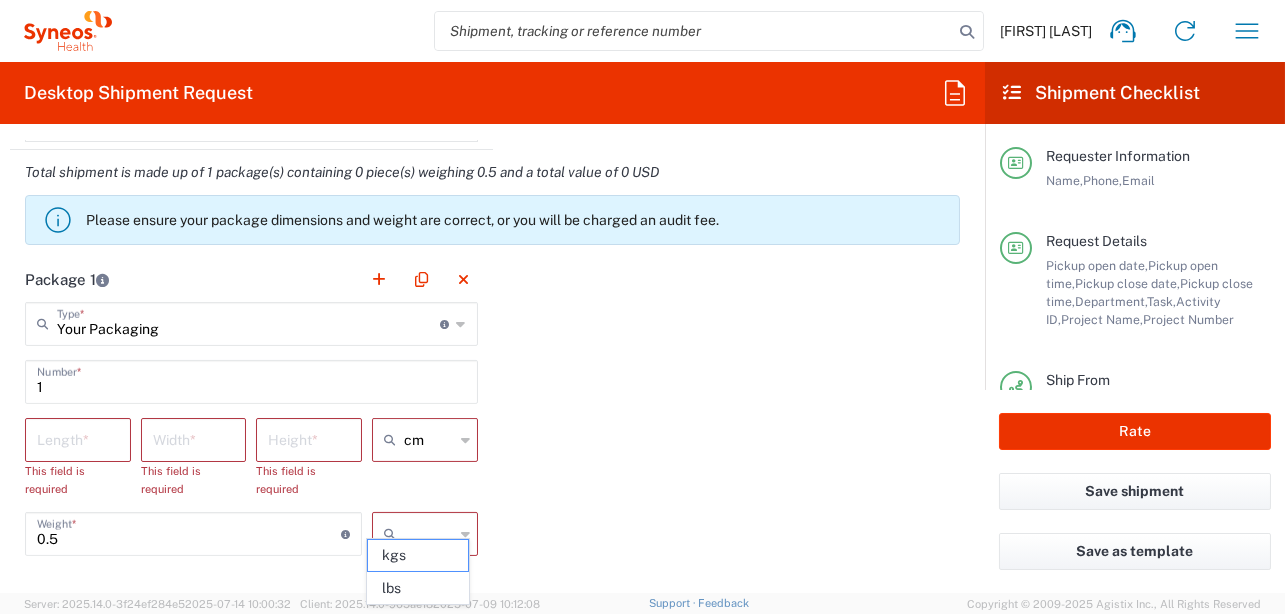 drag, startPoint x: 432, startPoint y: 551, endPoint x: 291, endPoint y: 498, distance: 150.632 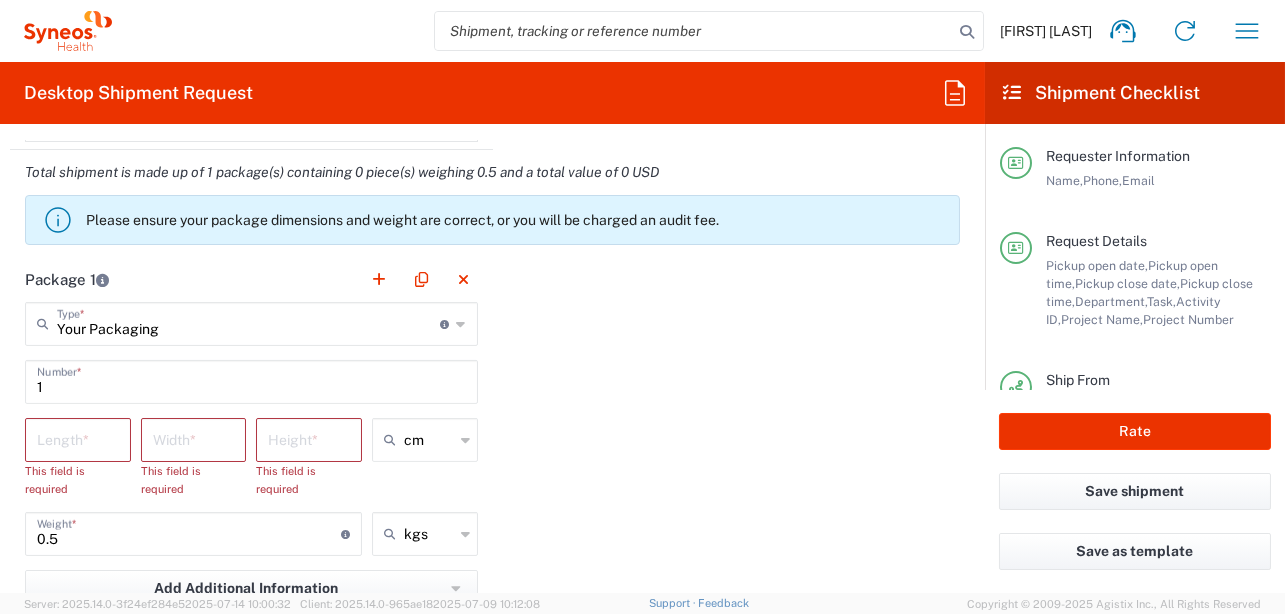 click at bounding box center [78, 438] 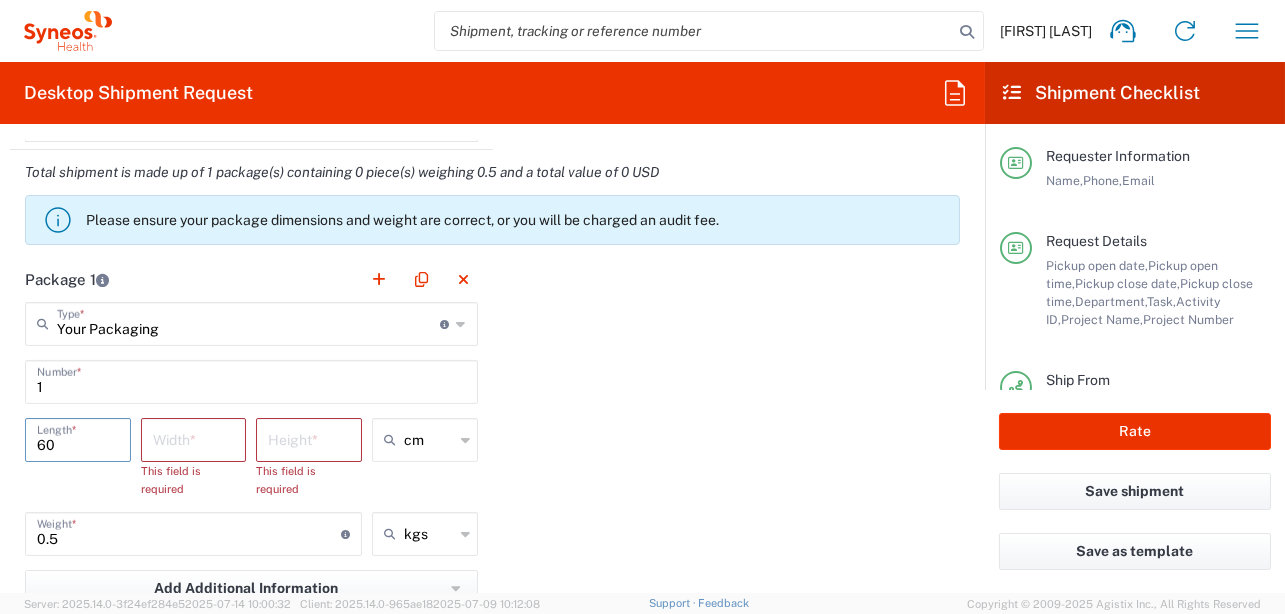 type on "60" 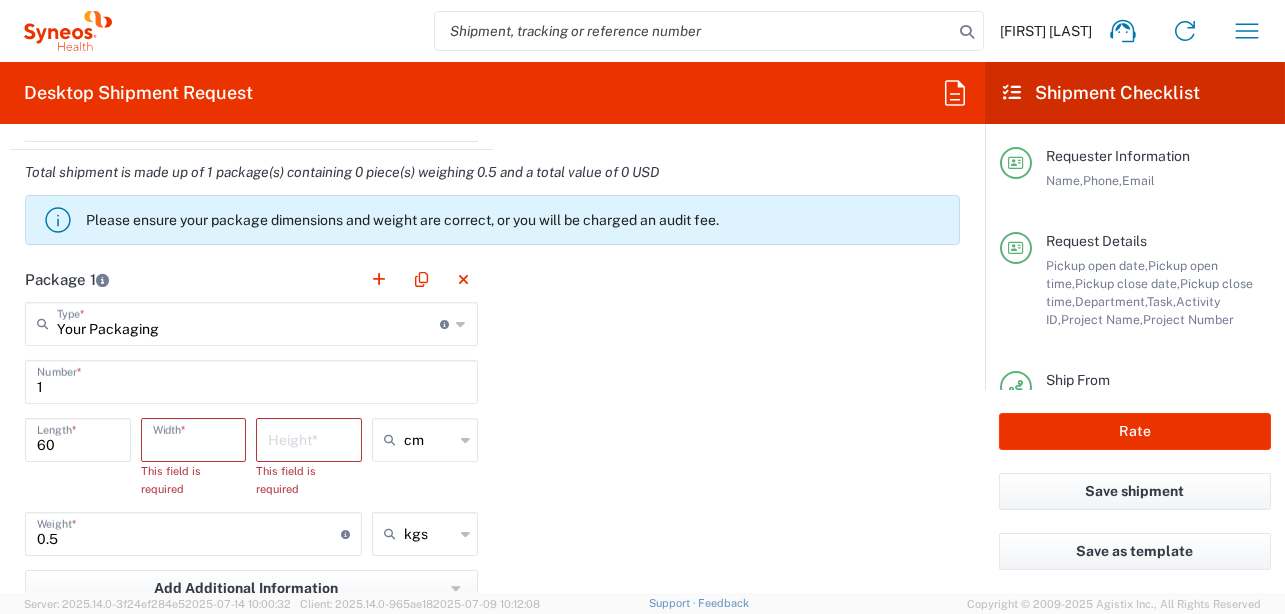 click at bounding box center (194, 438) 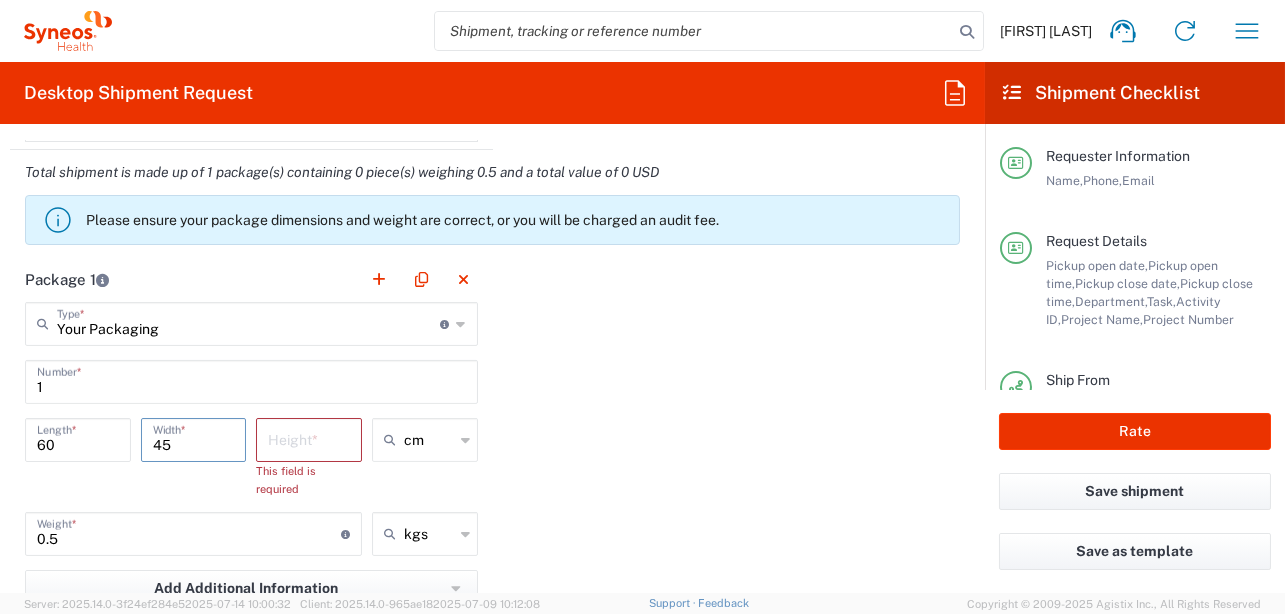 type on "45" 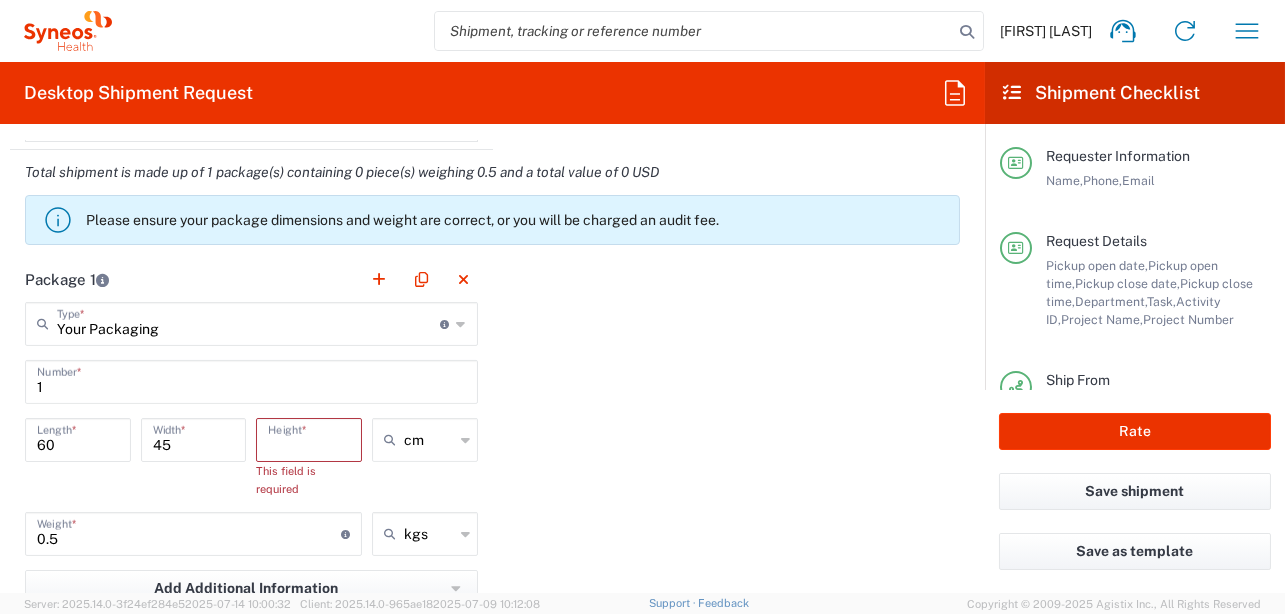 drag, startPoint x: 326, startPoint y: 445, endPoint x: 319, endPoint y: 426, distance: 20.248457 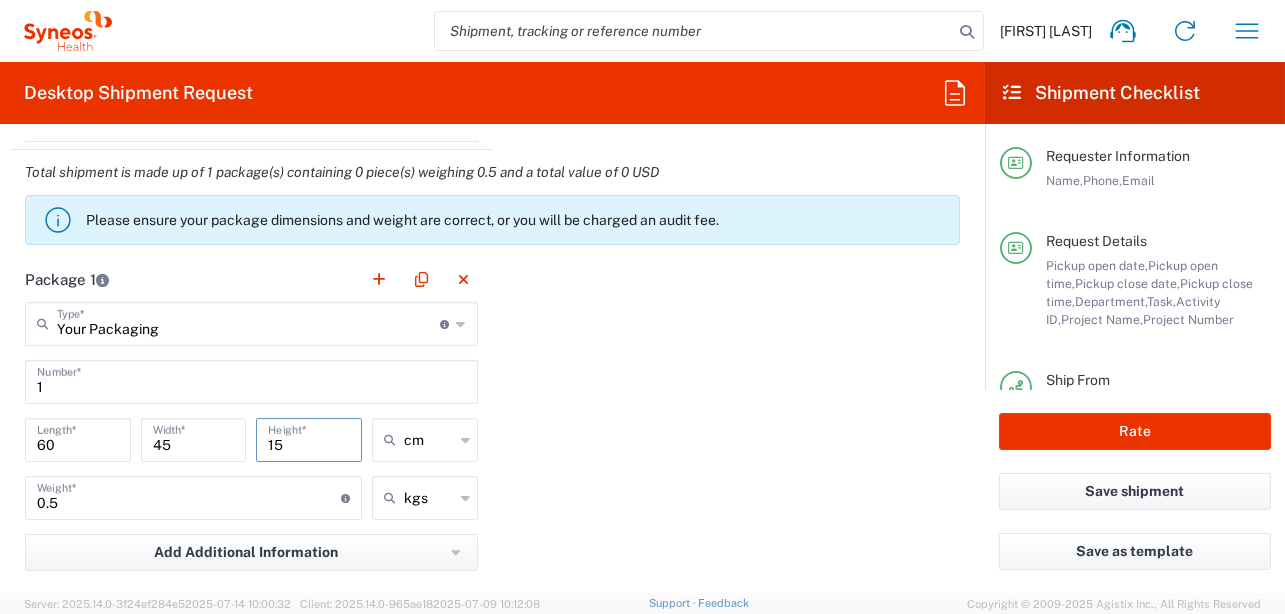 type on "15" 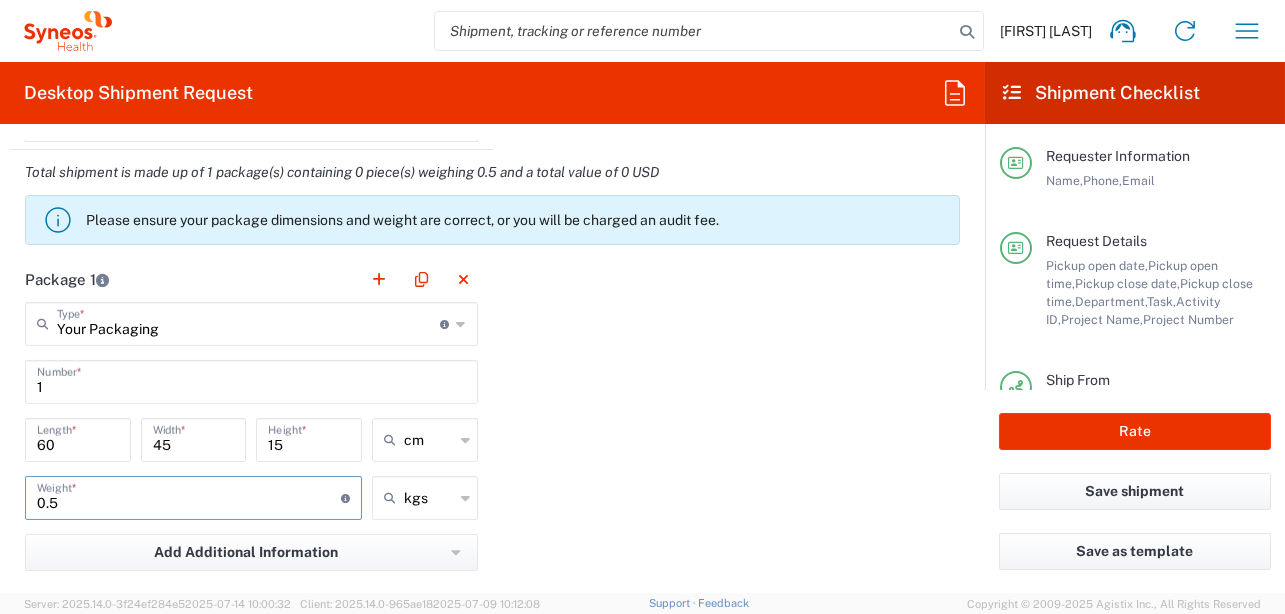 drag, startPoint x: 140, startPoint y: 495, endPoint x: -10, endPoint y: 481, distance: 150.65192 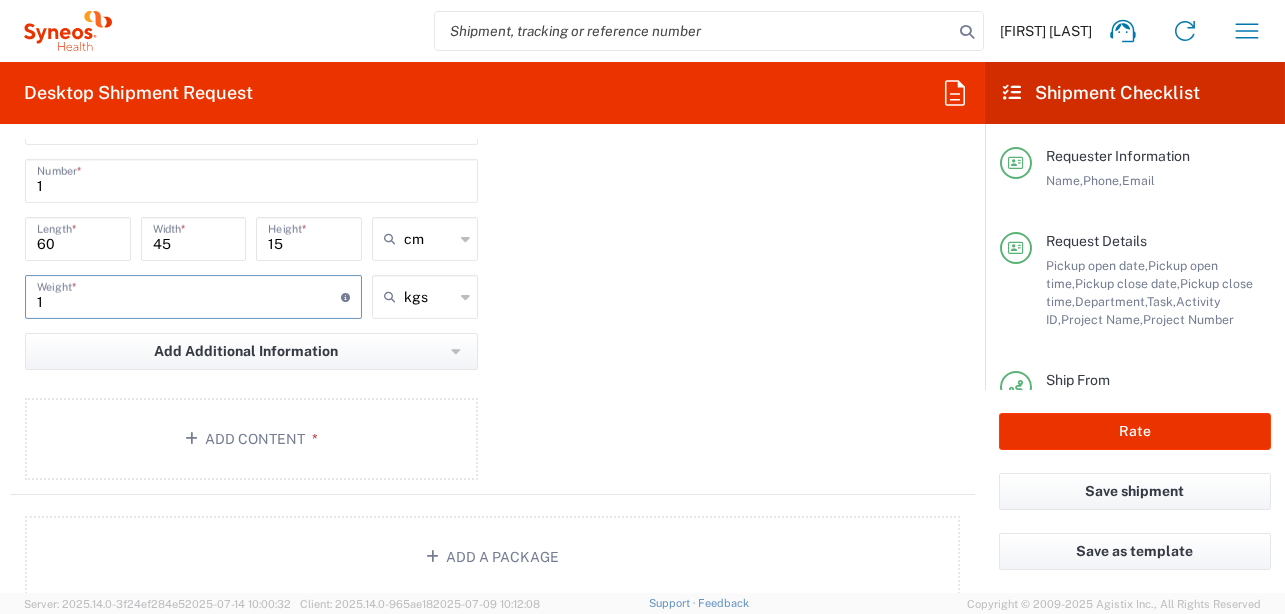 scroll, scrollTop: 2200, scrollLeft: 0, axis: vertical 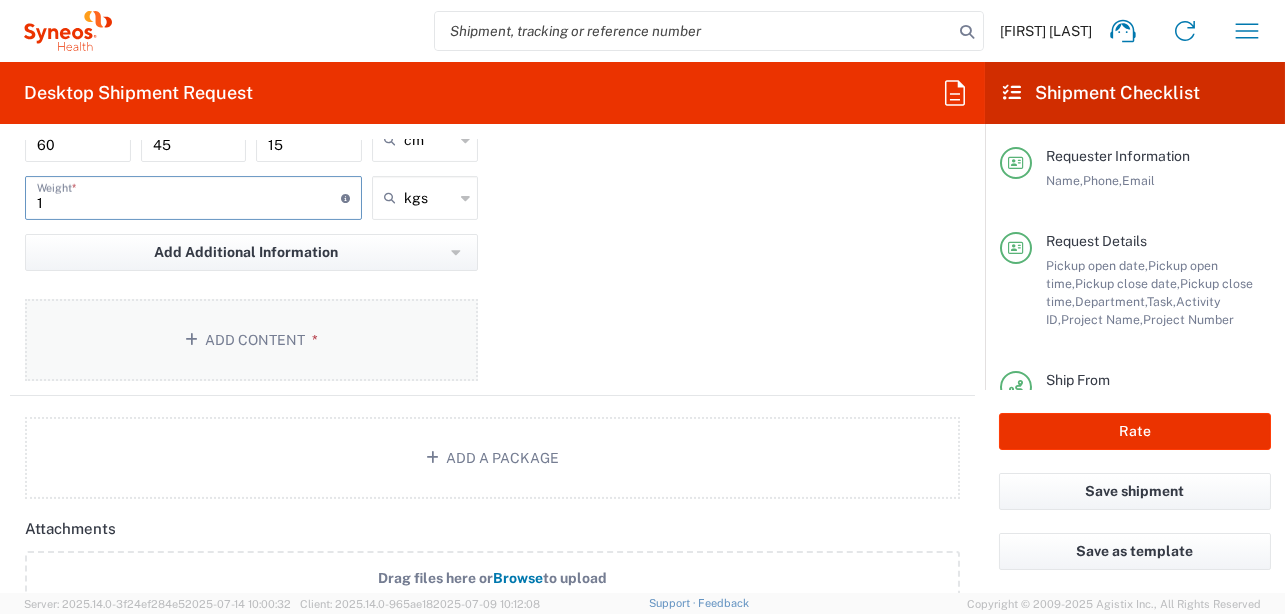 type on "1" 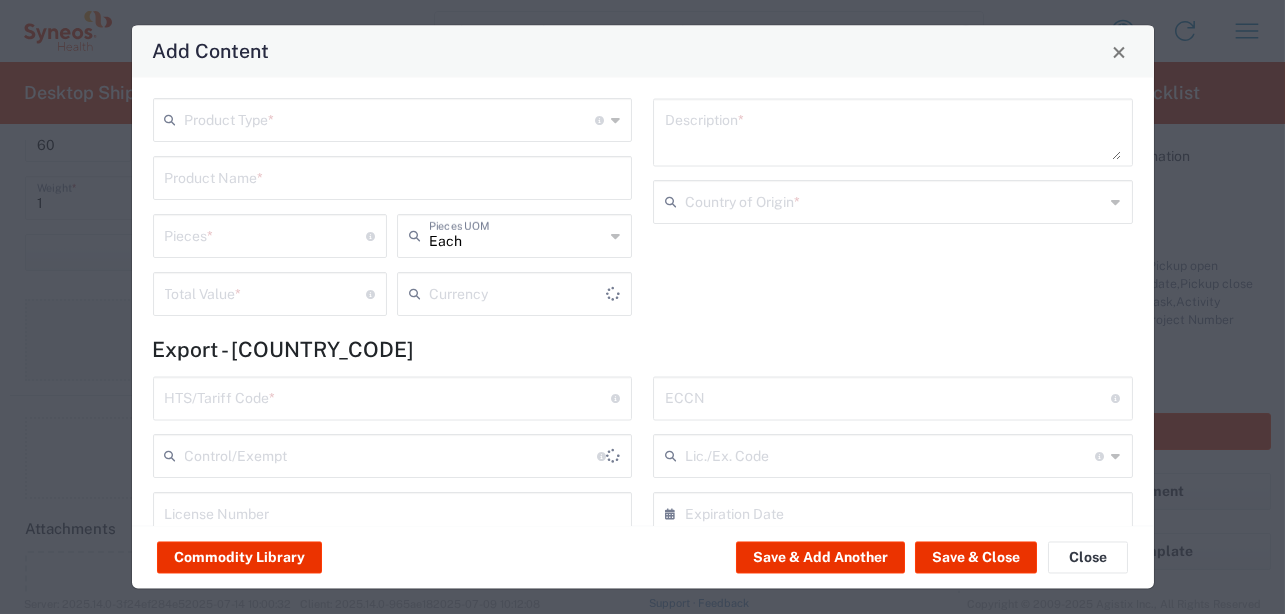 type on "US Dollar" 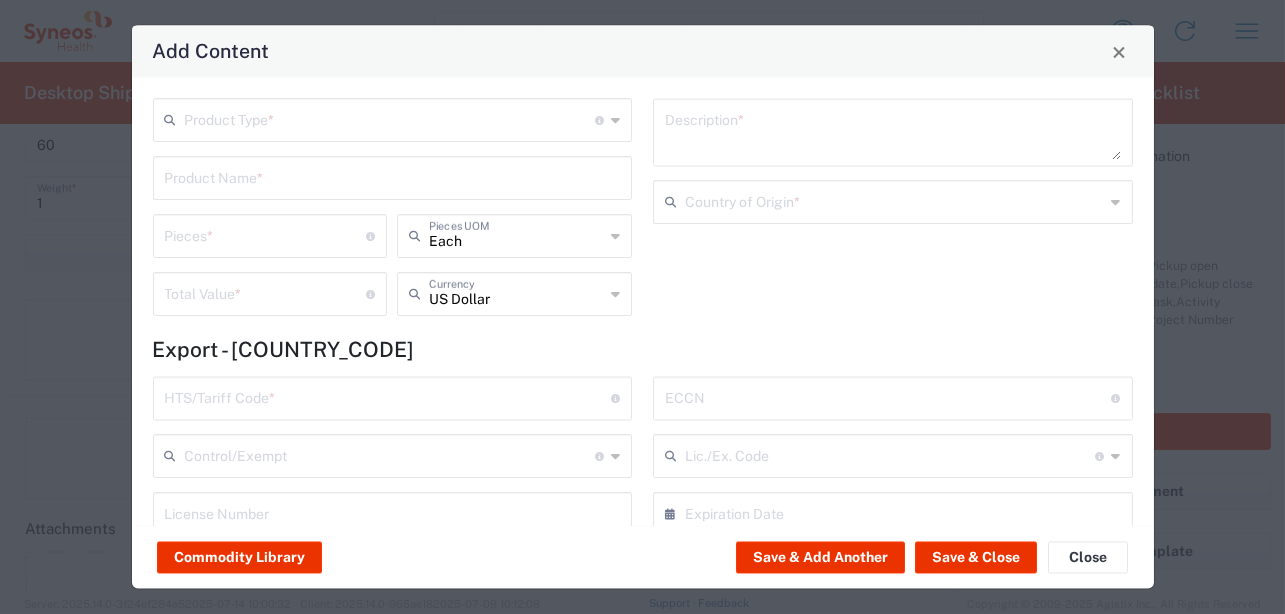 click 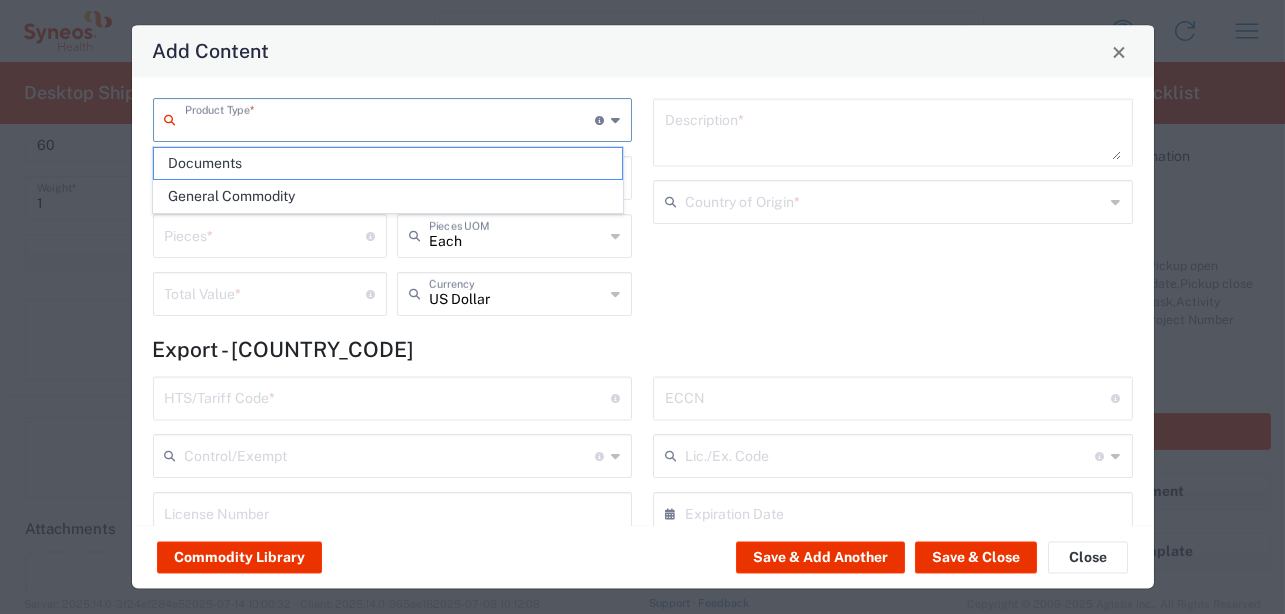 click on "General Commodity" 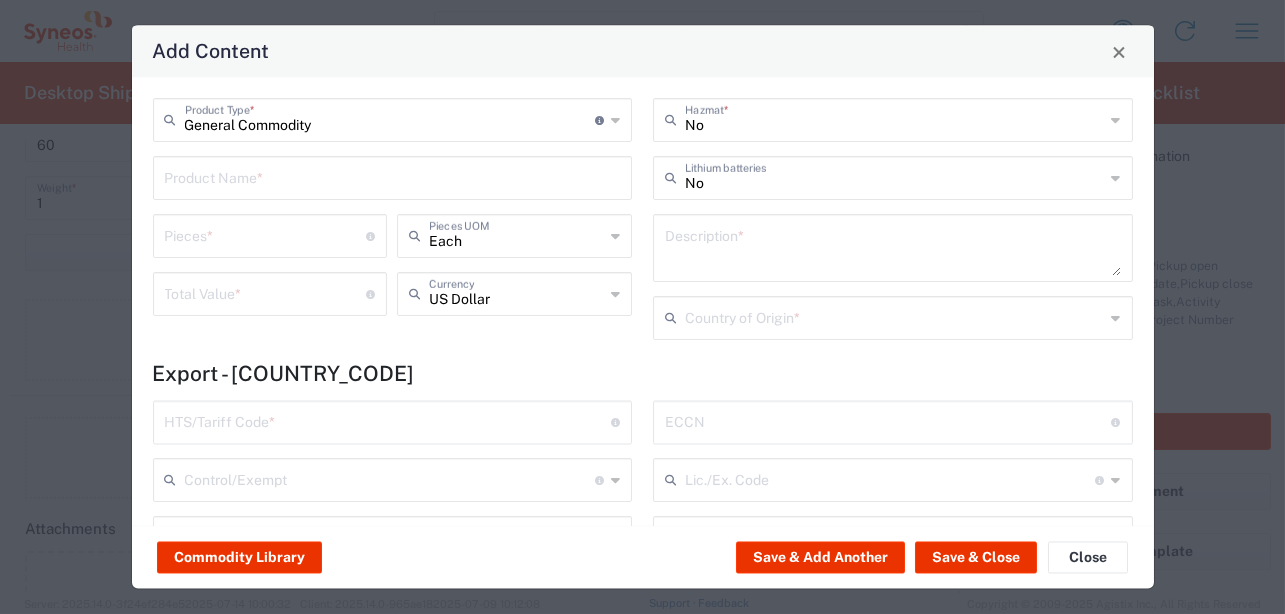 click at bounding box center (393, 177) 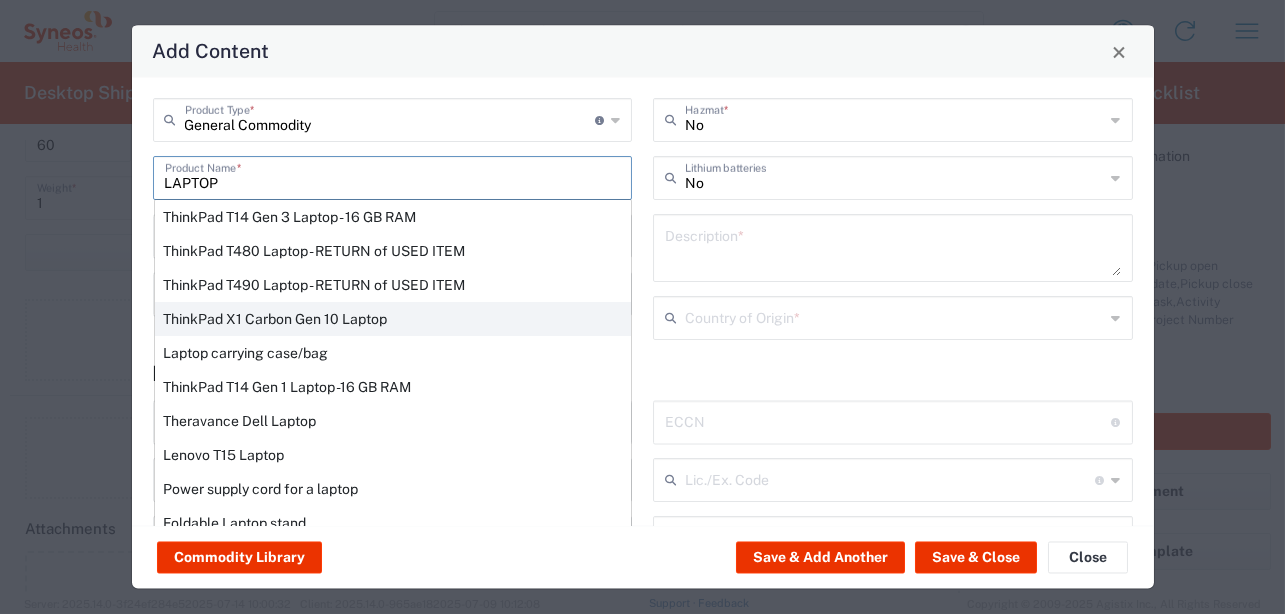 scroll, scrollTop: 338, scrollLeft: 0, axis: vertical 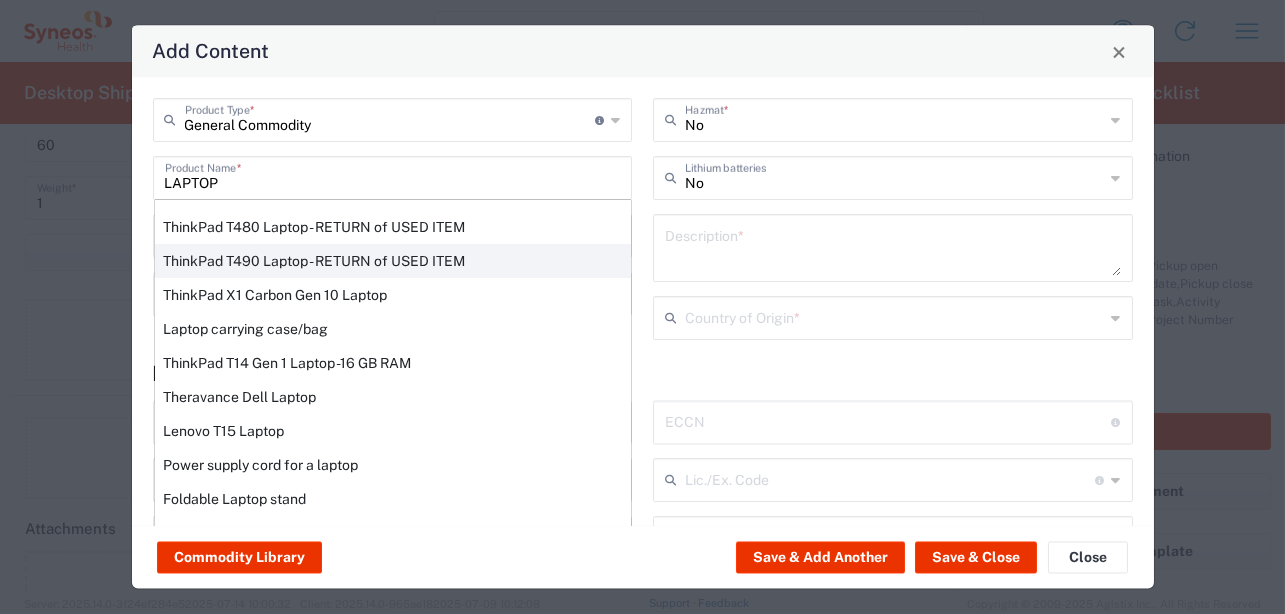 click on "ThinkPad T490 Laptop - RETURN of USED ITEM" at bounding box center [393, 262] 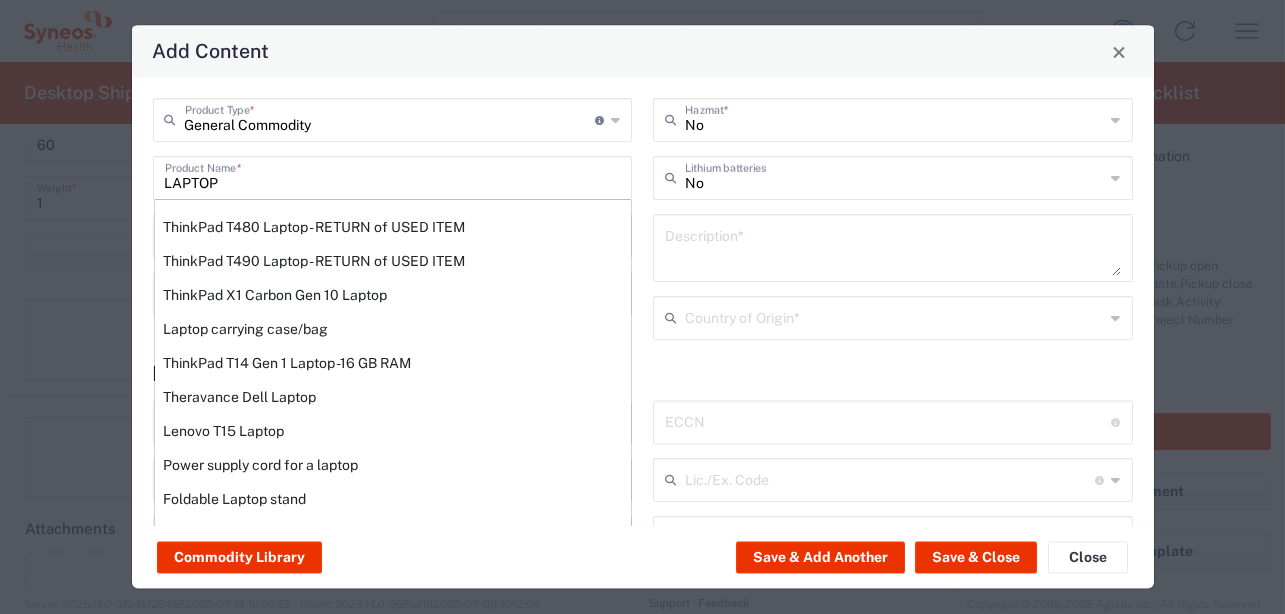 type on "ThinkPad T490 Laptop - RETURN of USED ITEM" 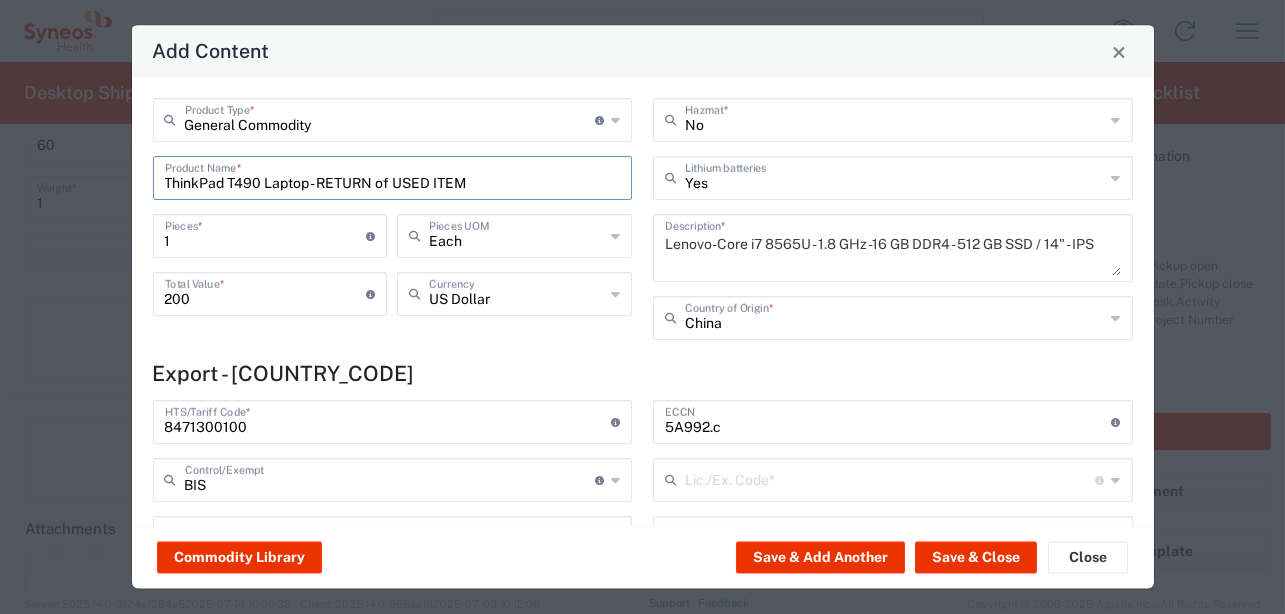 type on "NLR - No License Required" 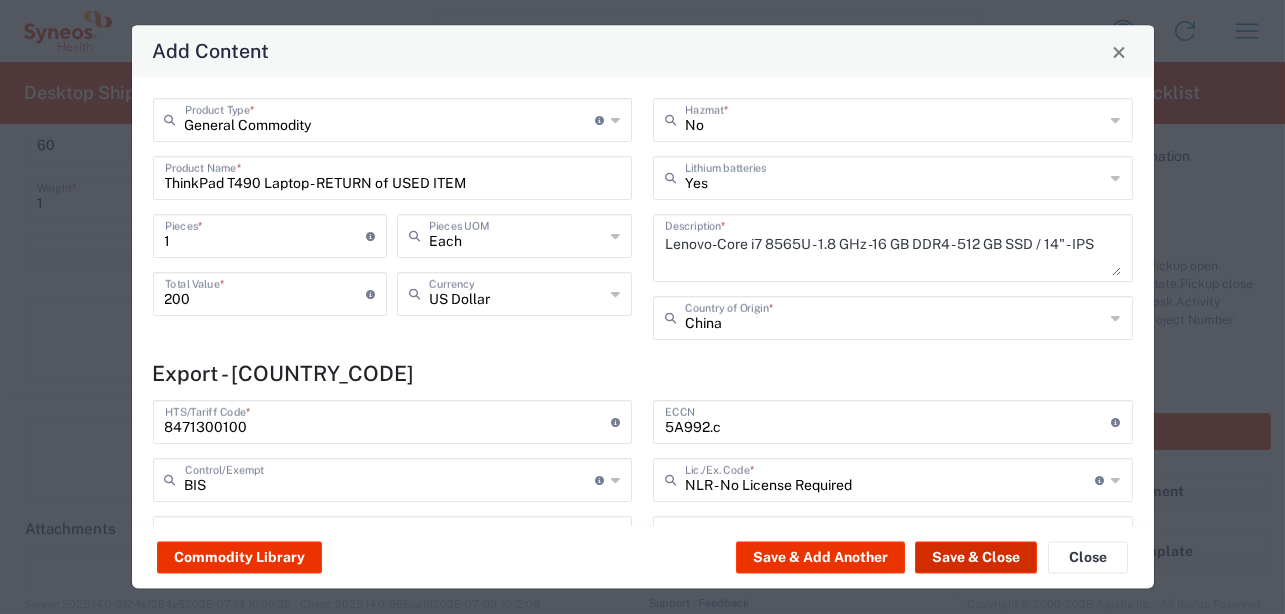 click on "Save & Close" 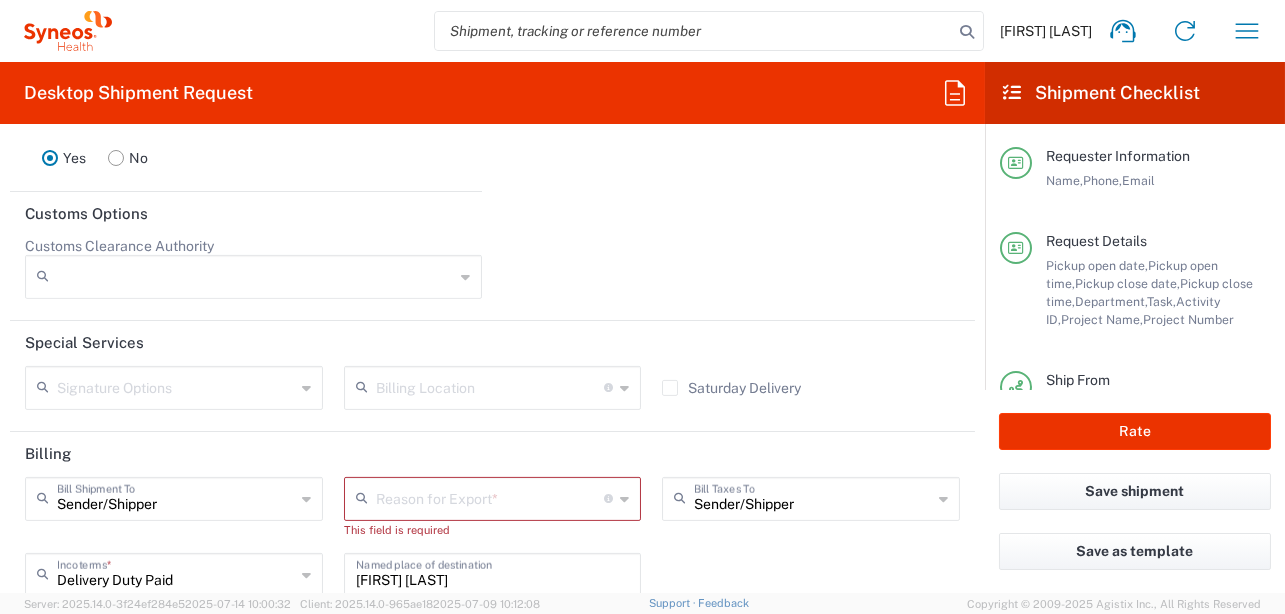 scroll, scrollTop: 2999, scrollLeft: 0, axis: vertical 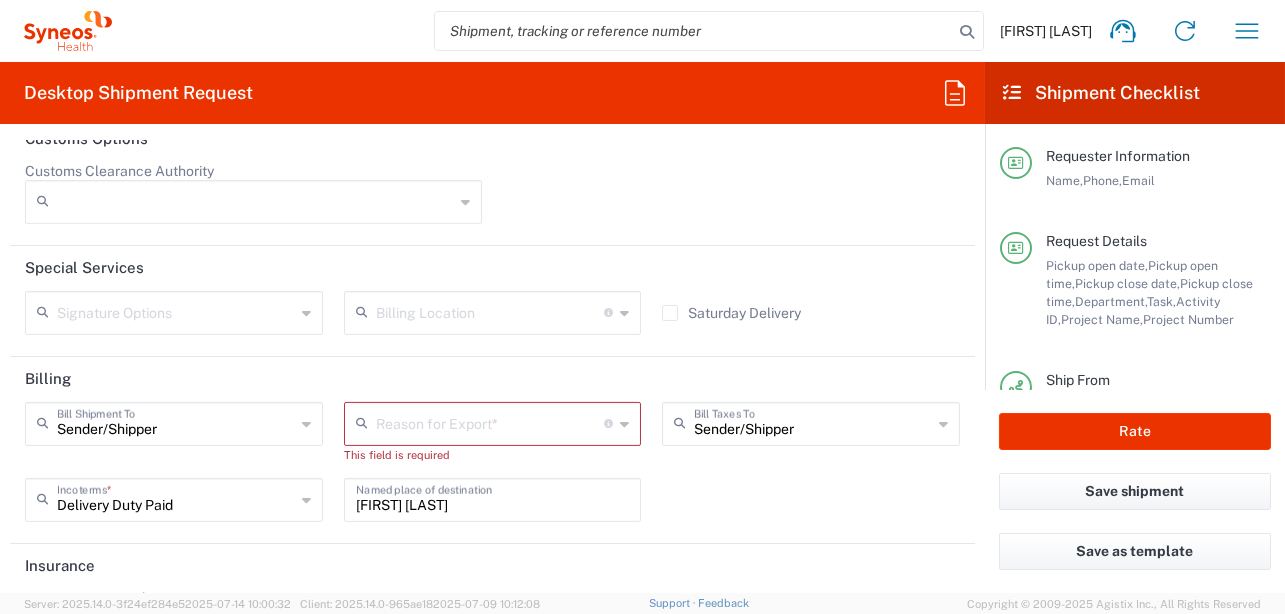 click on "Reason for Export  *" 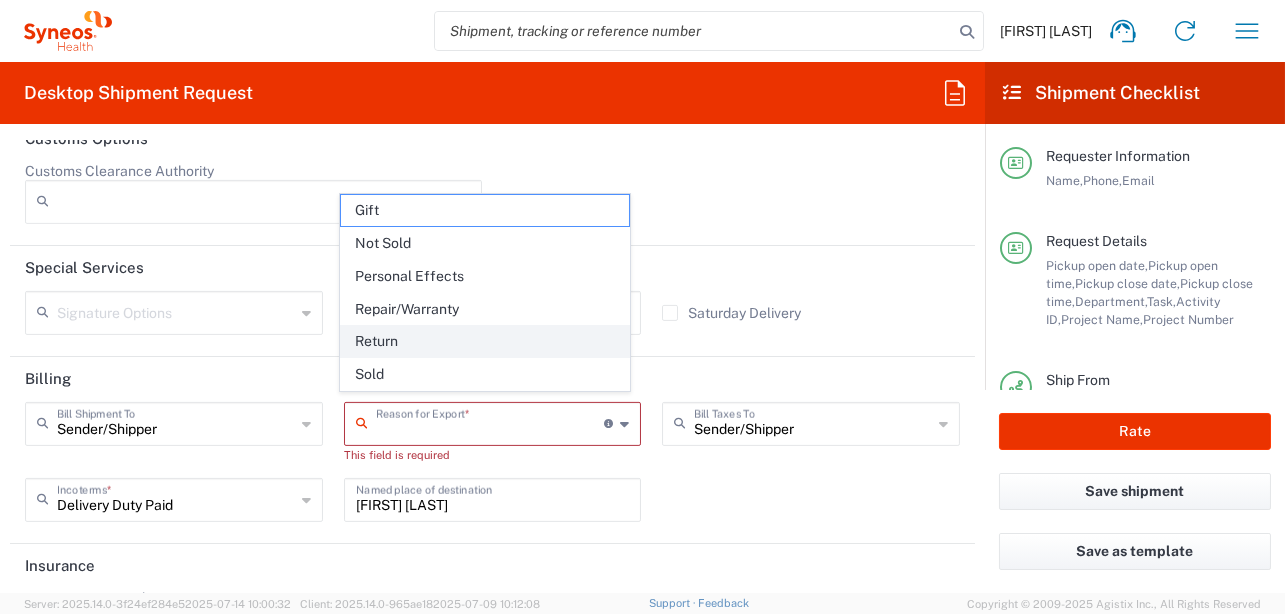 click on "Return" 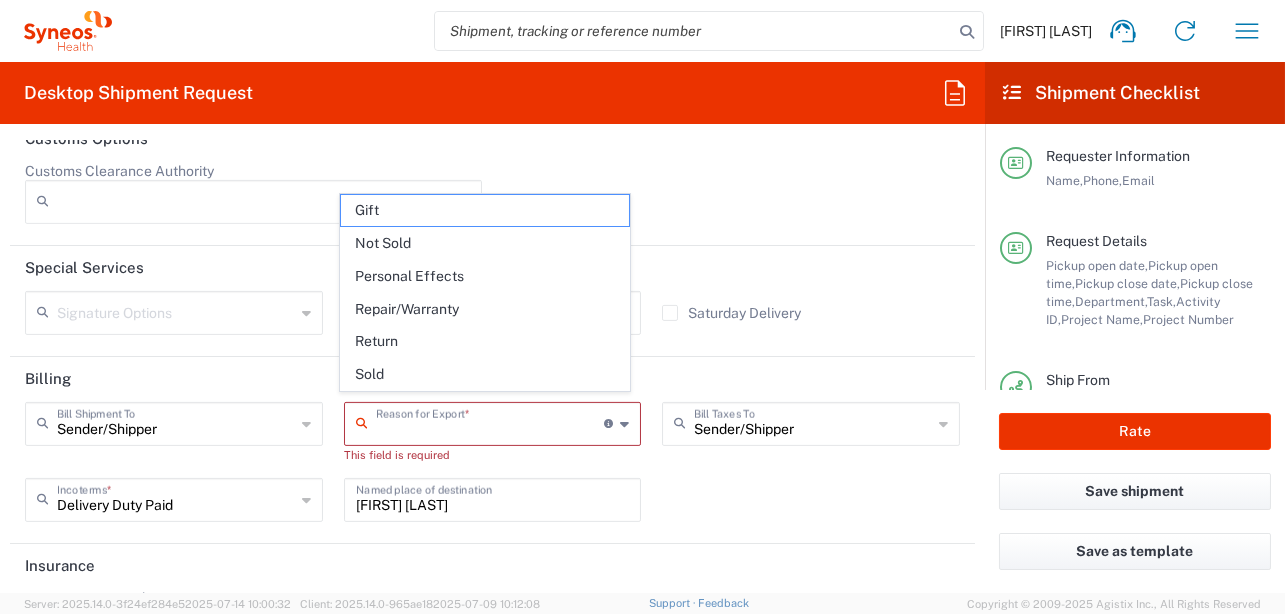 type on "Return" 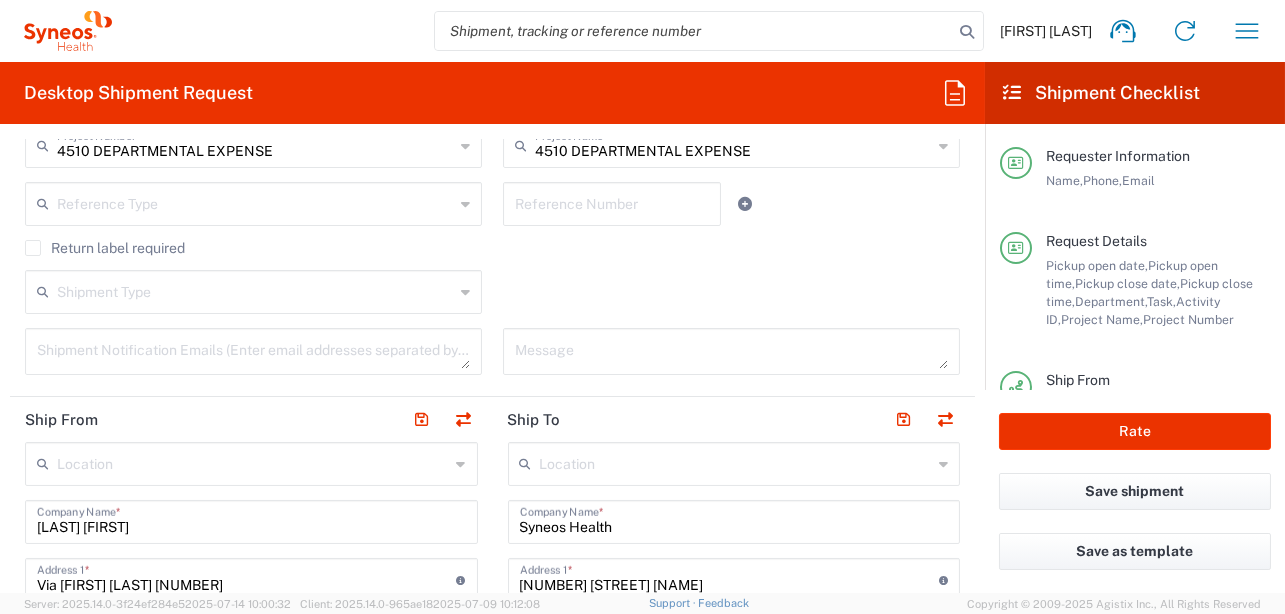 scroll, scrollTop: 600, scrollLeft: 0, axis: vertical 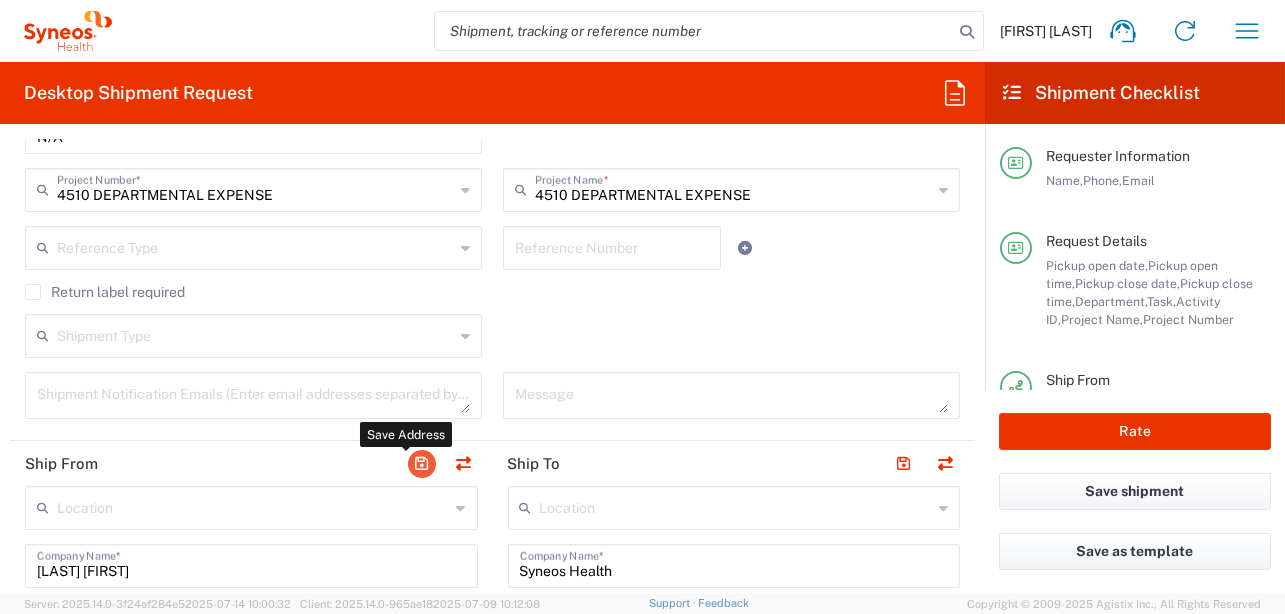 click 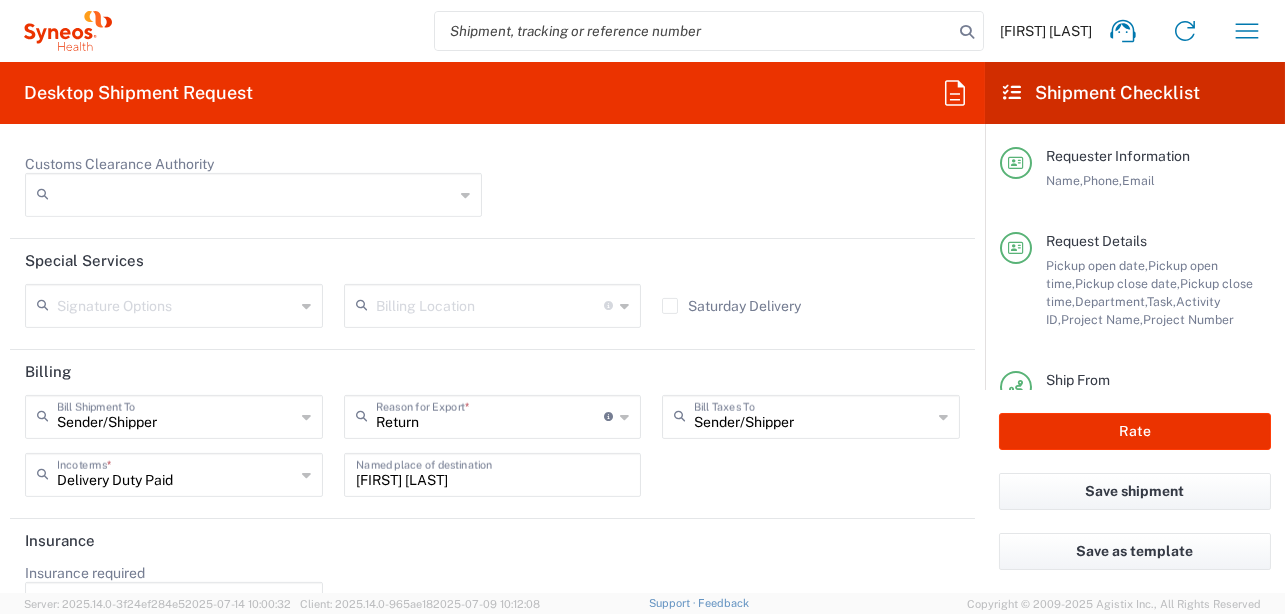 scroll, scrollTop: 3051, scrollLeft: 0, axis: vertical 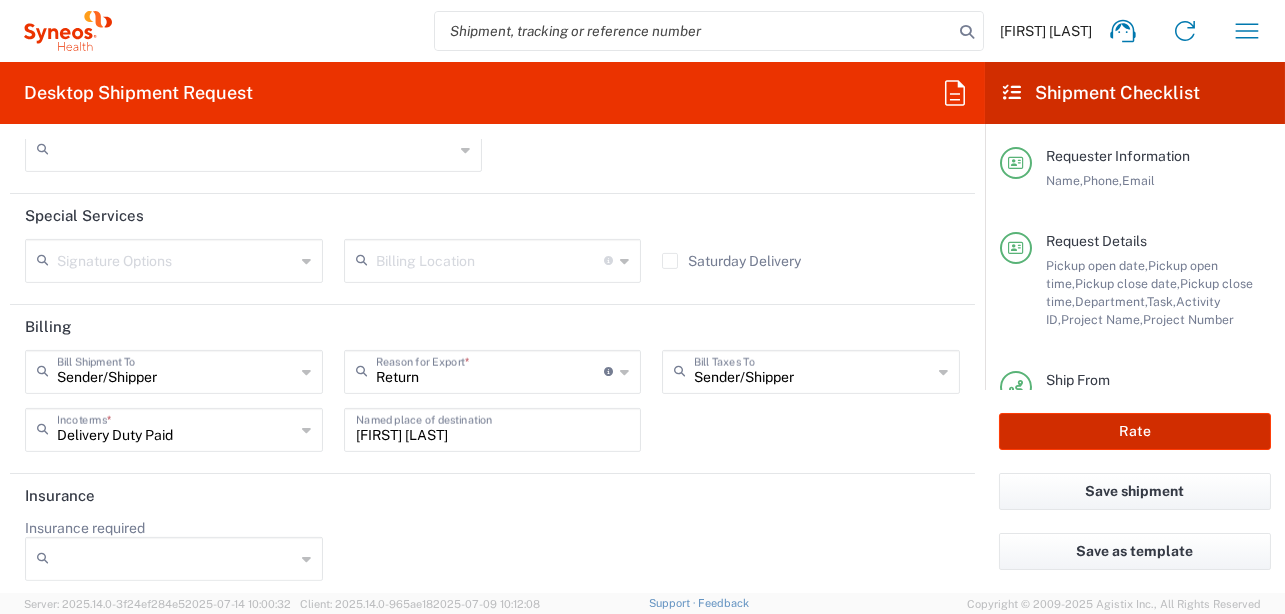 click on "Rate" 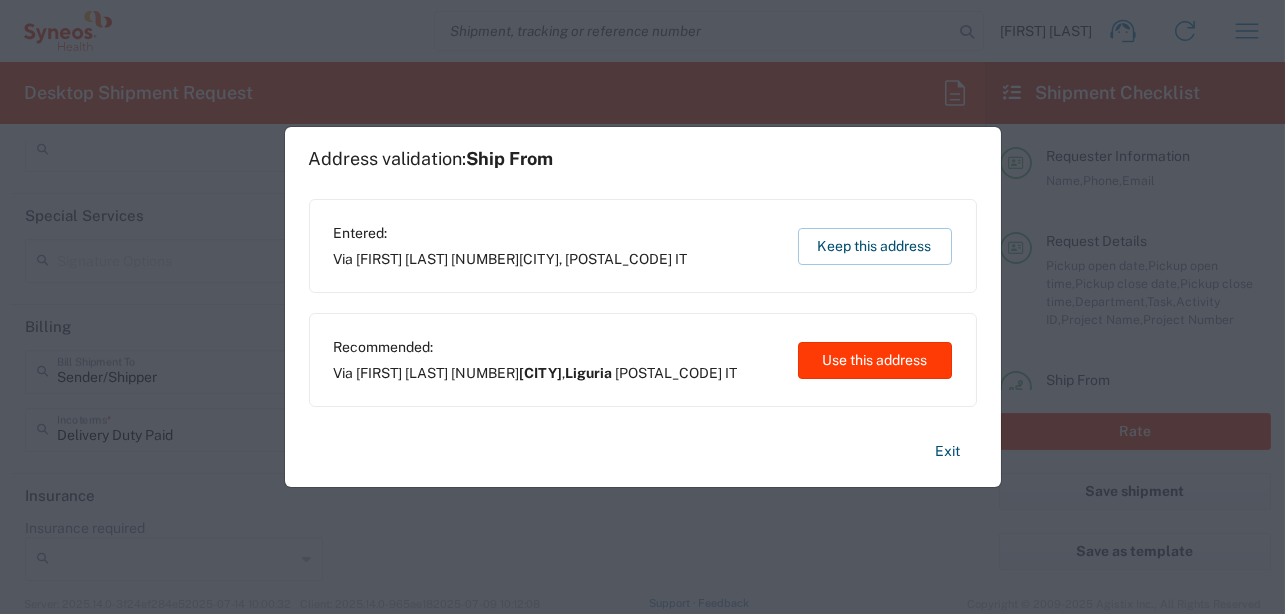 click on "Use this address" 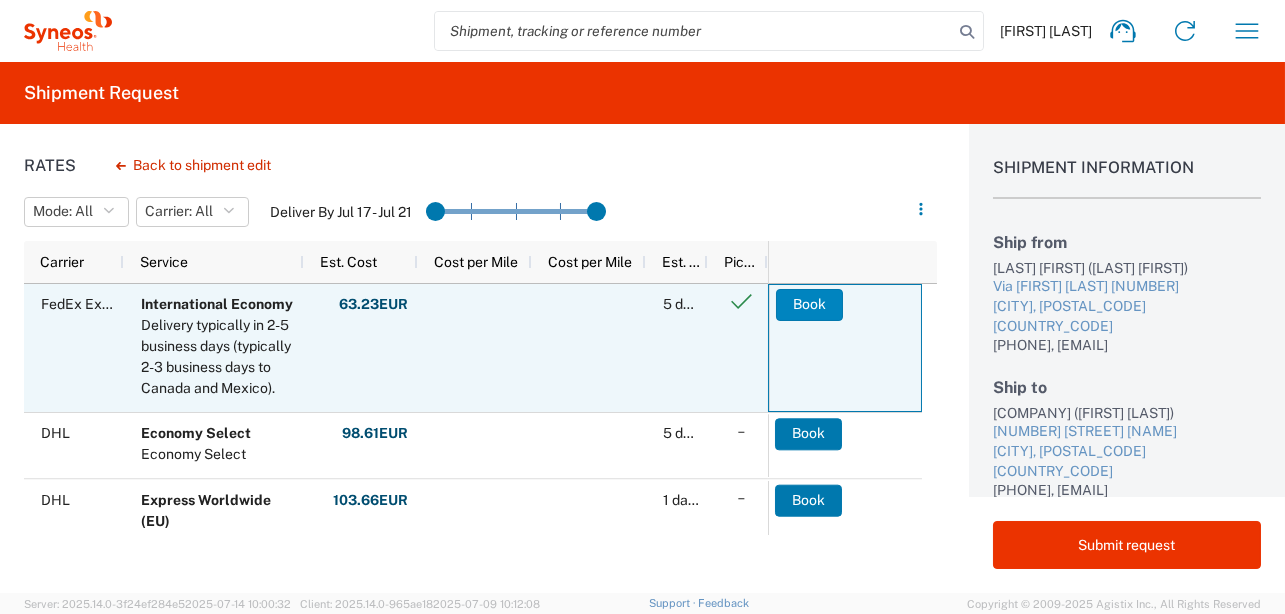 click on "Book" 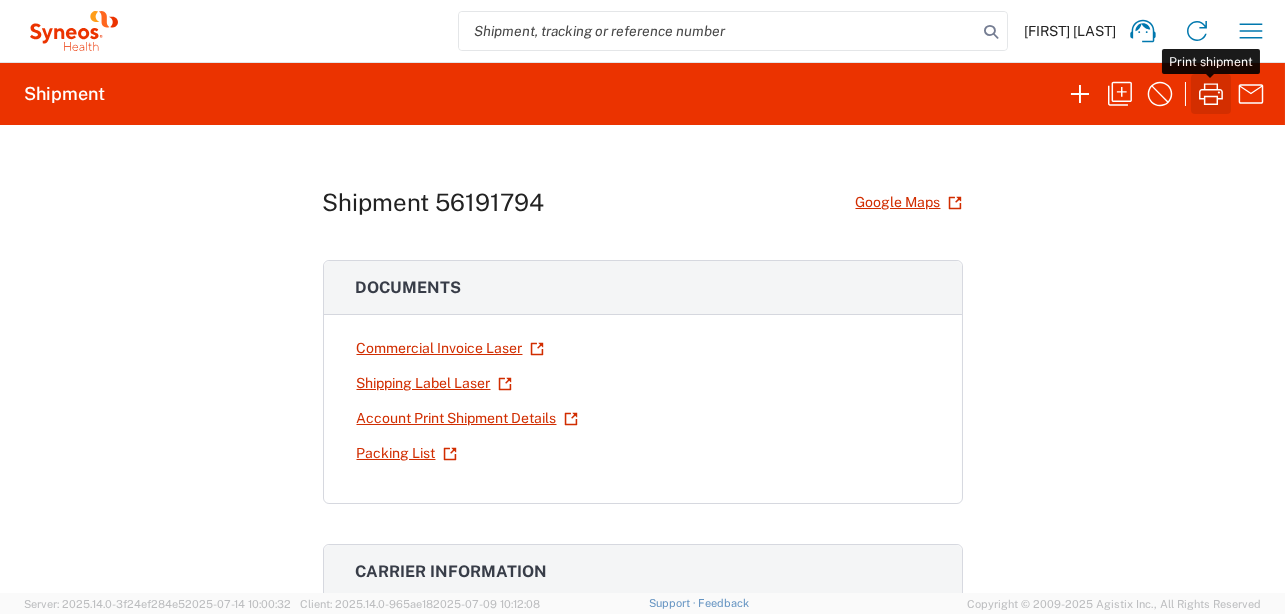 click 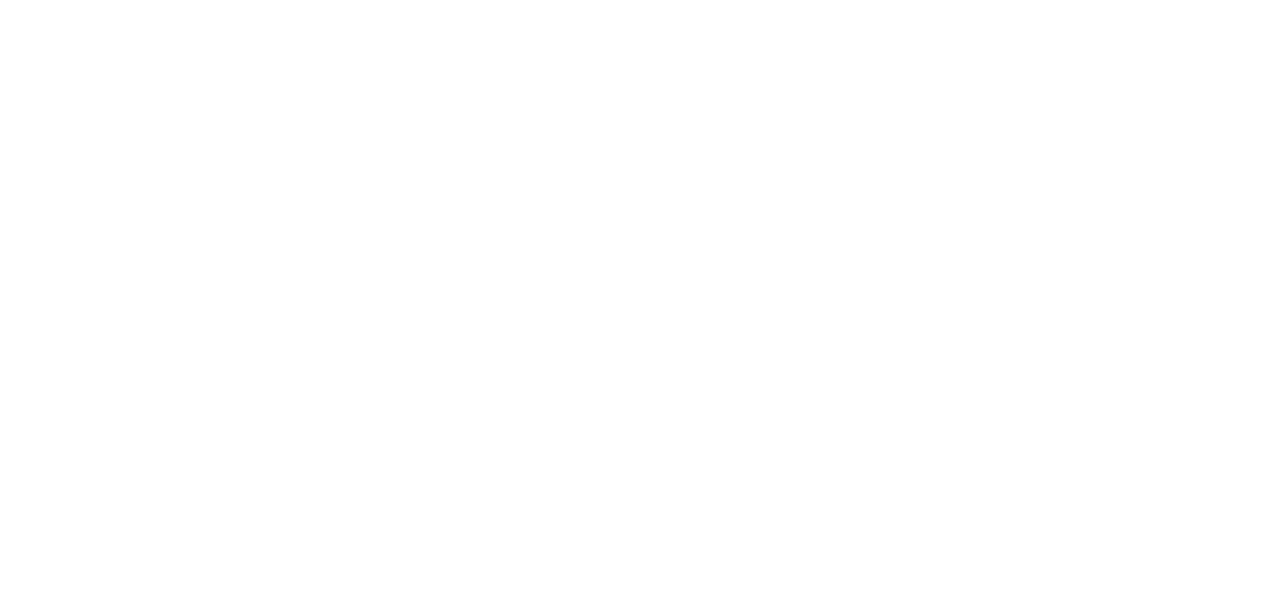 scroll, scrollTop: 0, scrollLeft: 0, axis: both 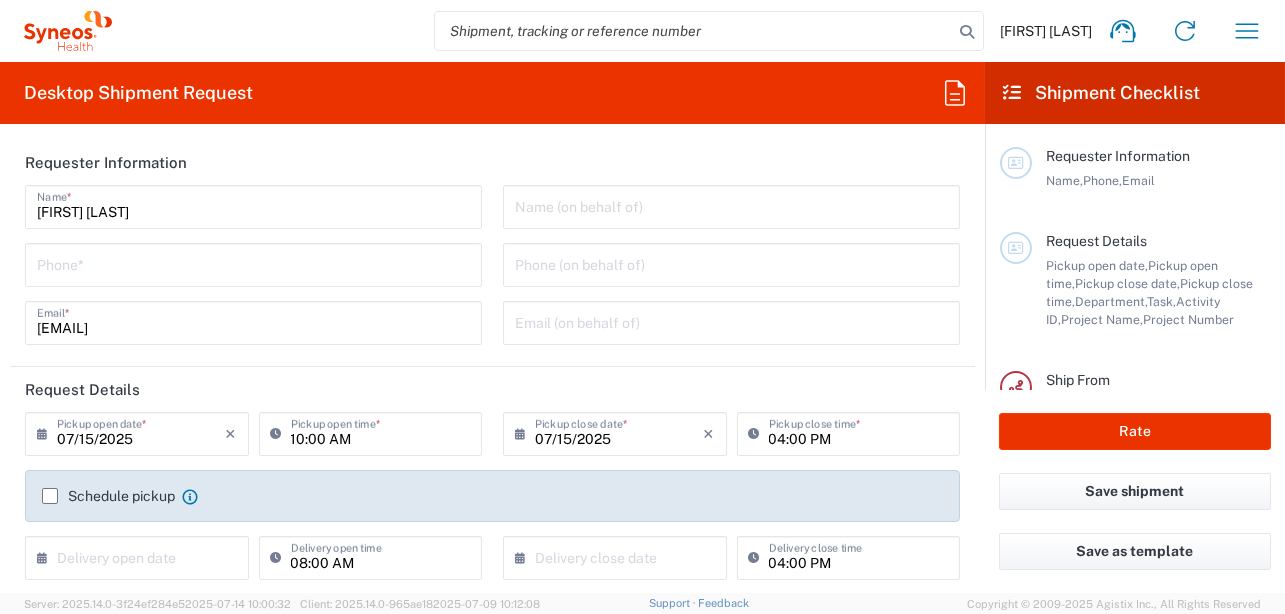 type on "8350" 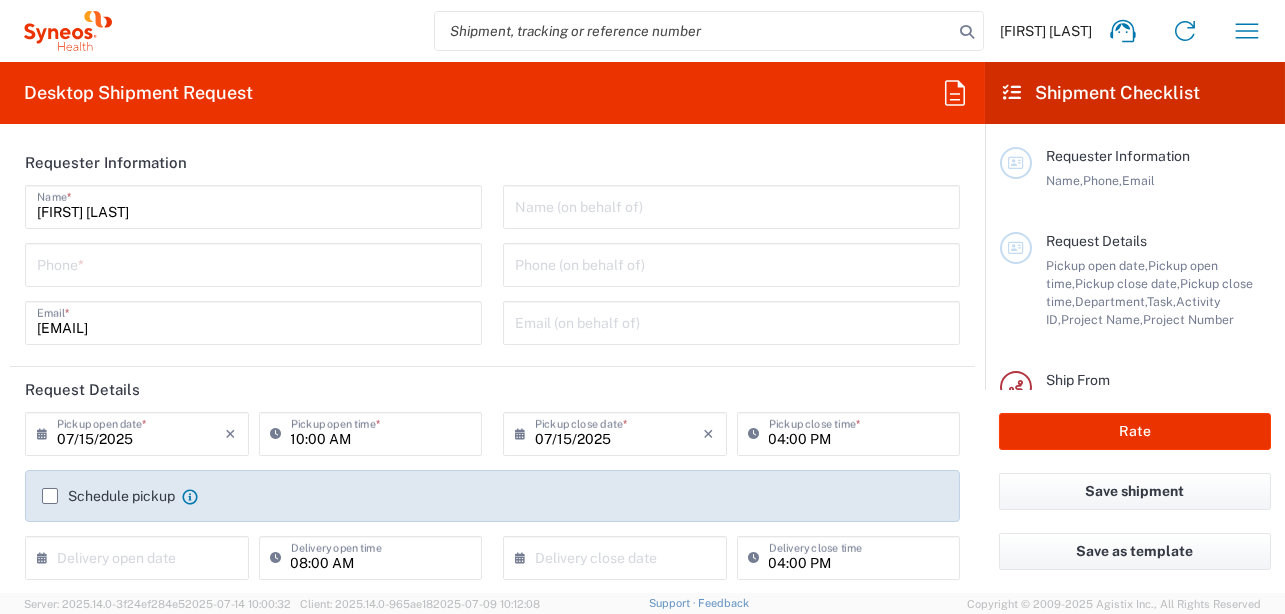 type on "Syneos Health Italy SRL" 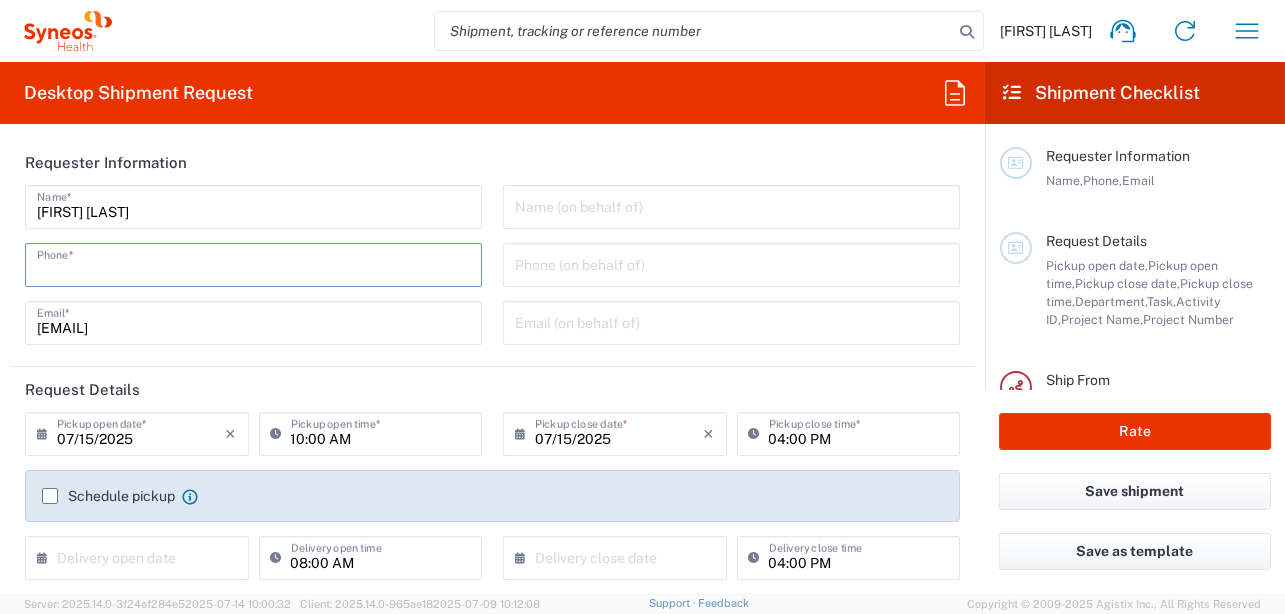 type on "[PHONE]" 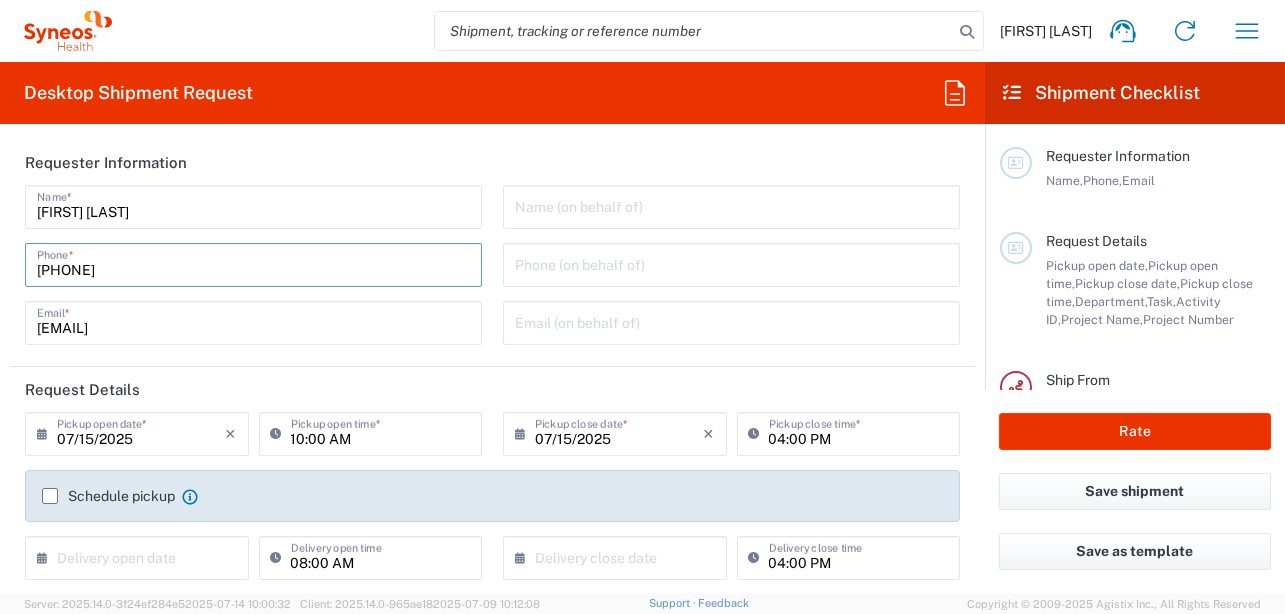 type on "[EMAIL]" 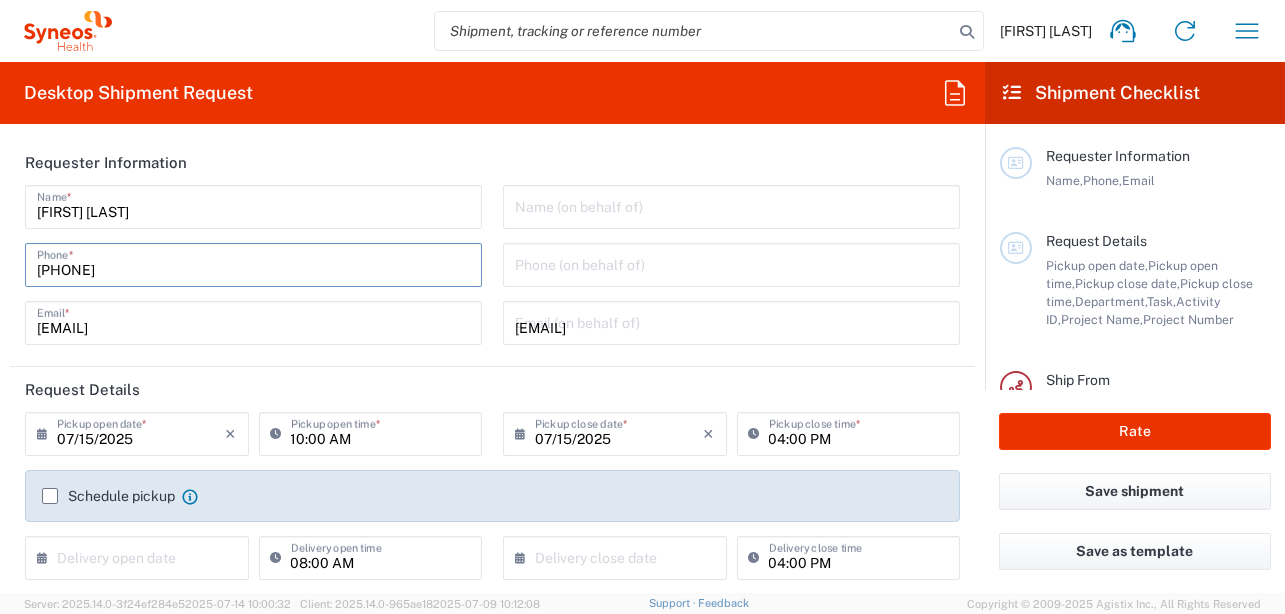 type on "4510 DEPARTMENTAL EXPENSE" 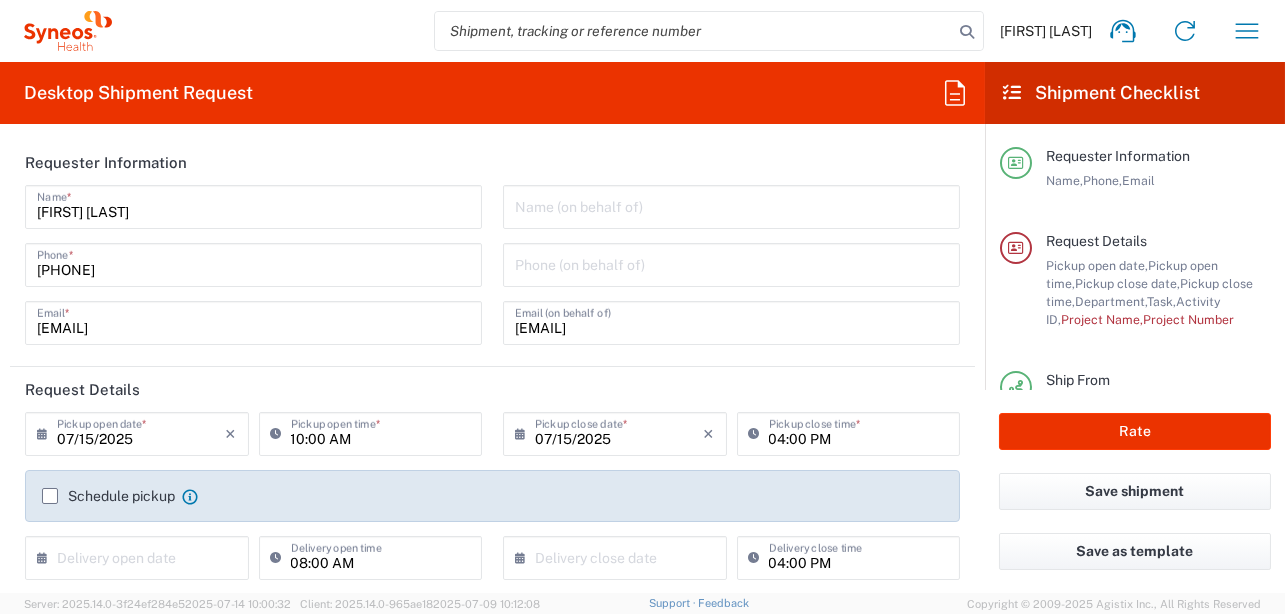 click 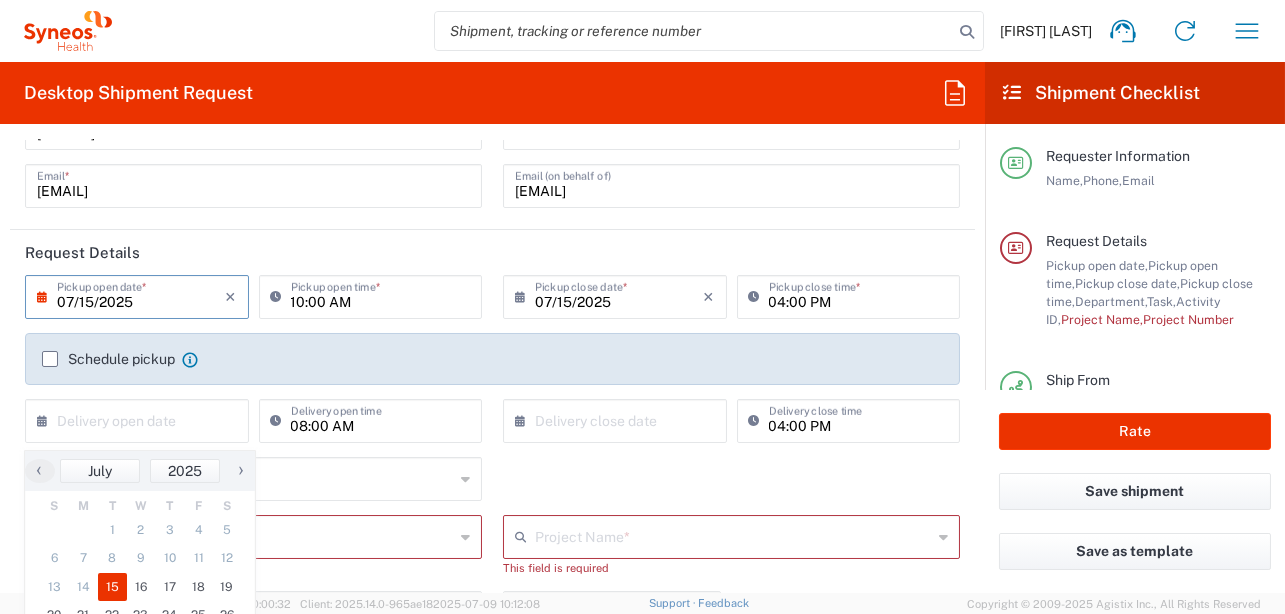 scroll, scrollTop: 199, scrollLeft: 0, axis: vertical 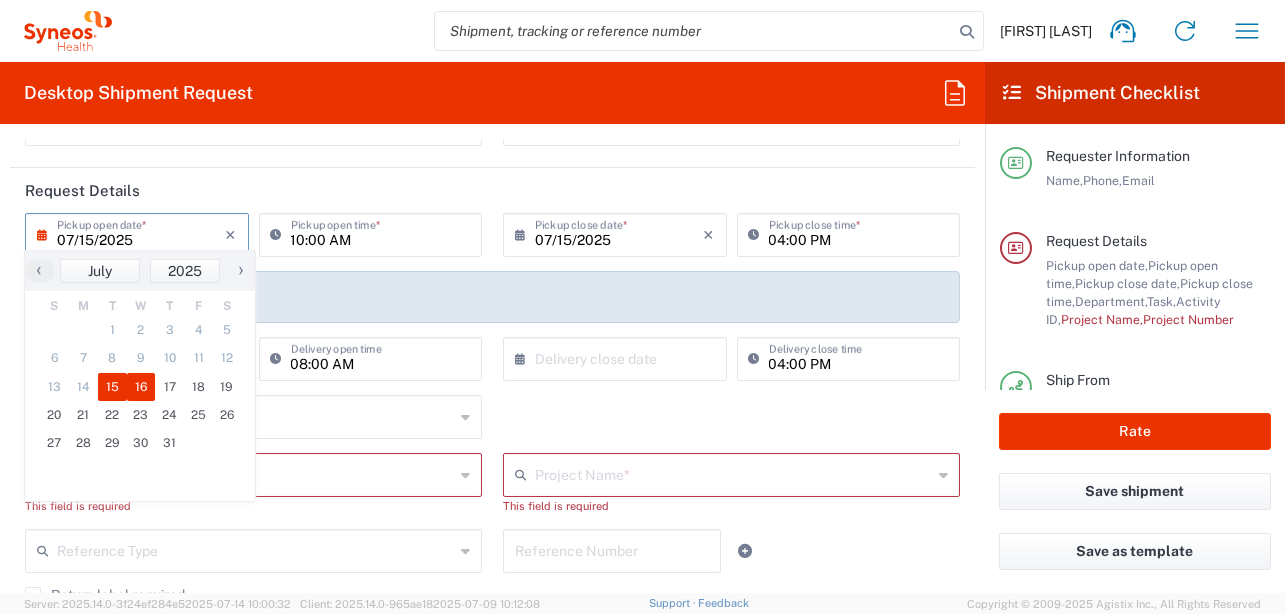 click on "16" 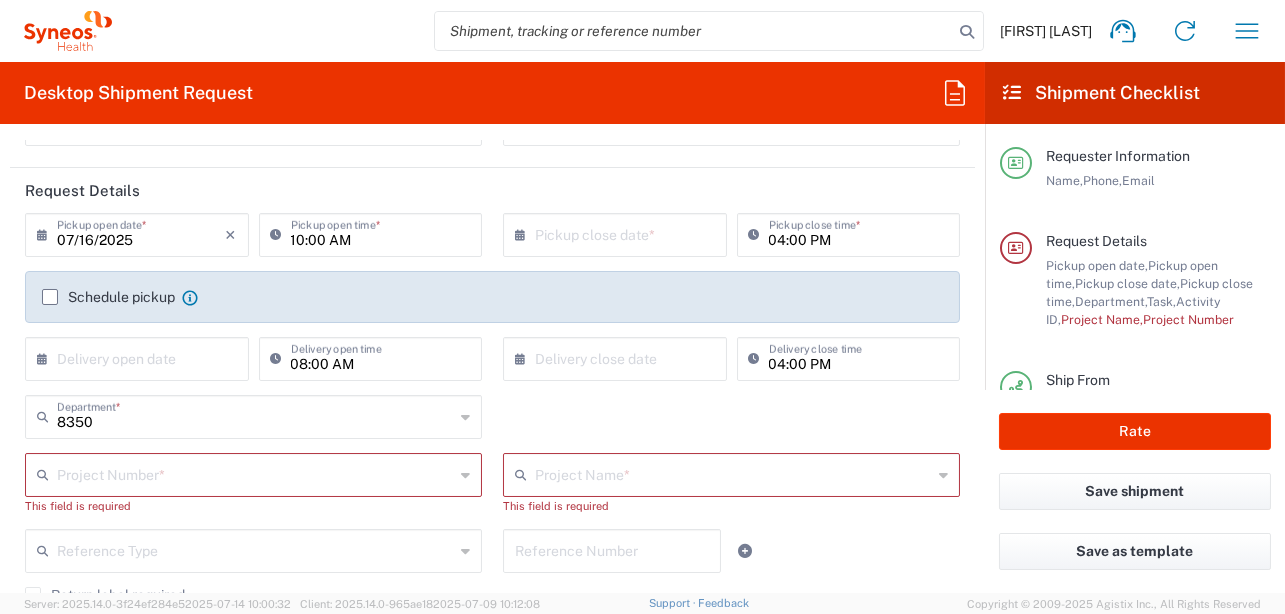 click on "10:00 AM" at bounding box center [381, 233] 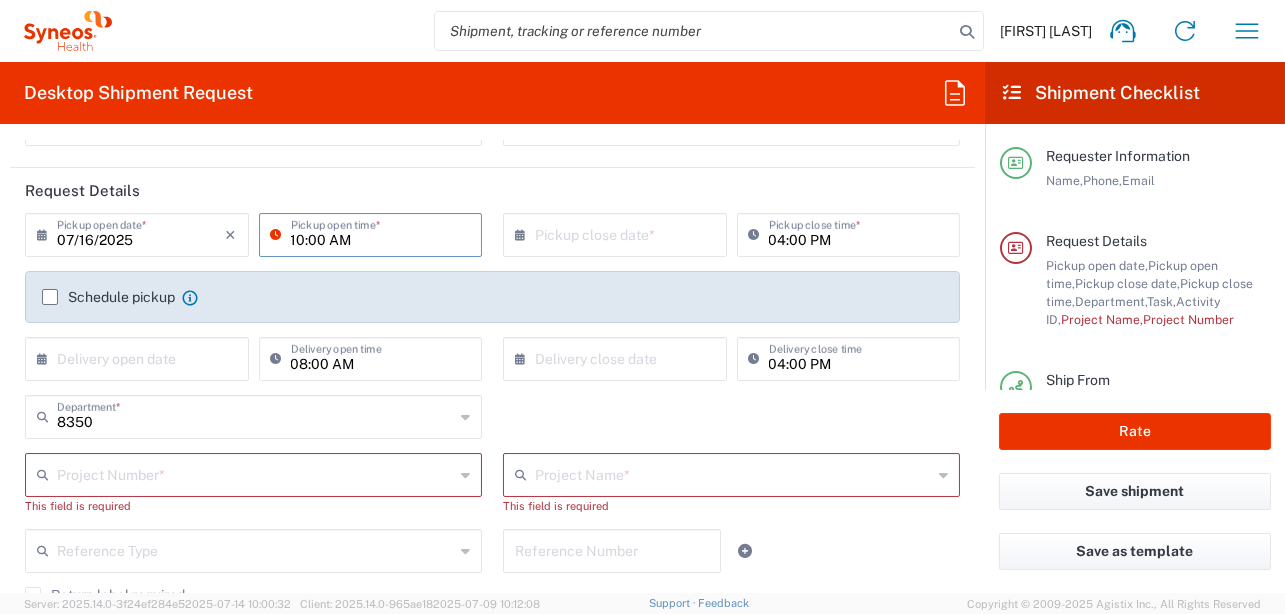 drag, startPoint x: 384, startPoint y: 243, endPoint x: 2, endPoint y: 168, distance: 389.29294 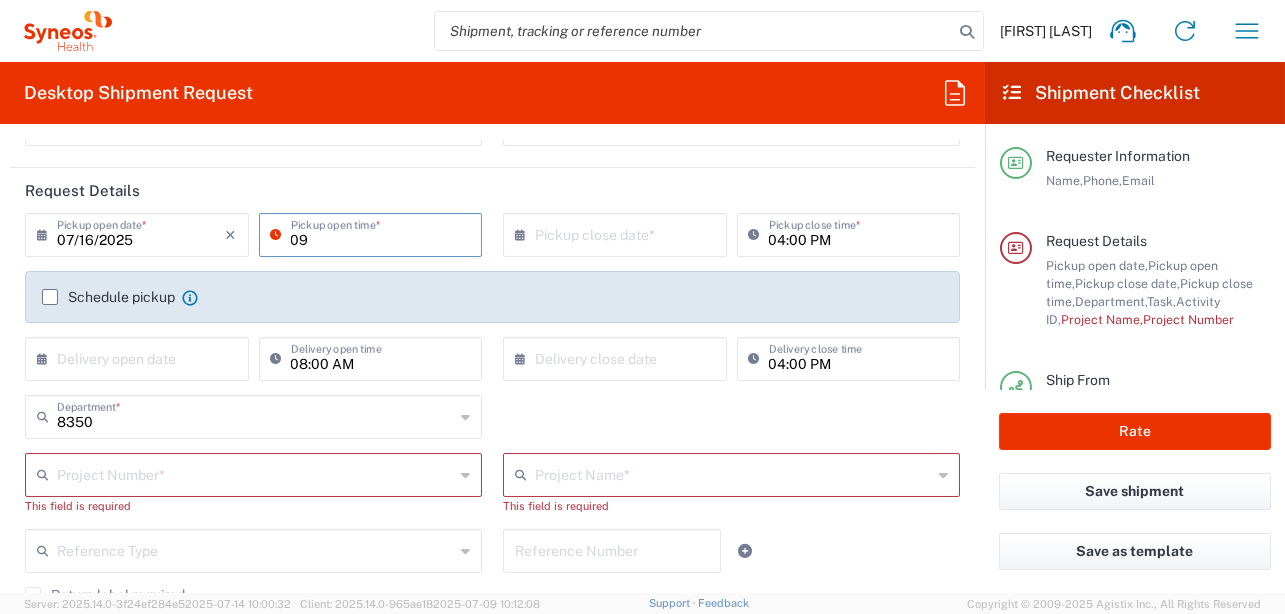 type on "09:00 AM" 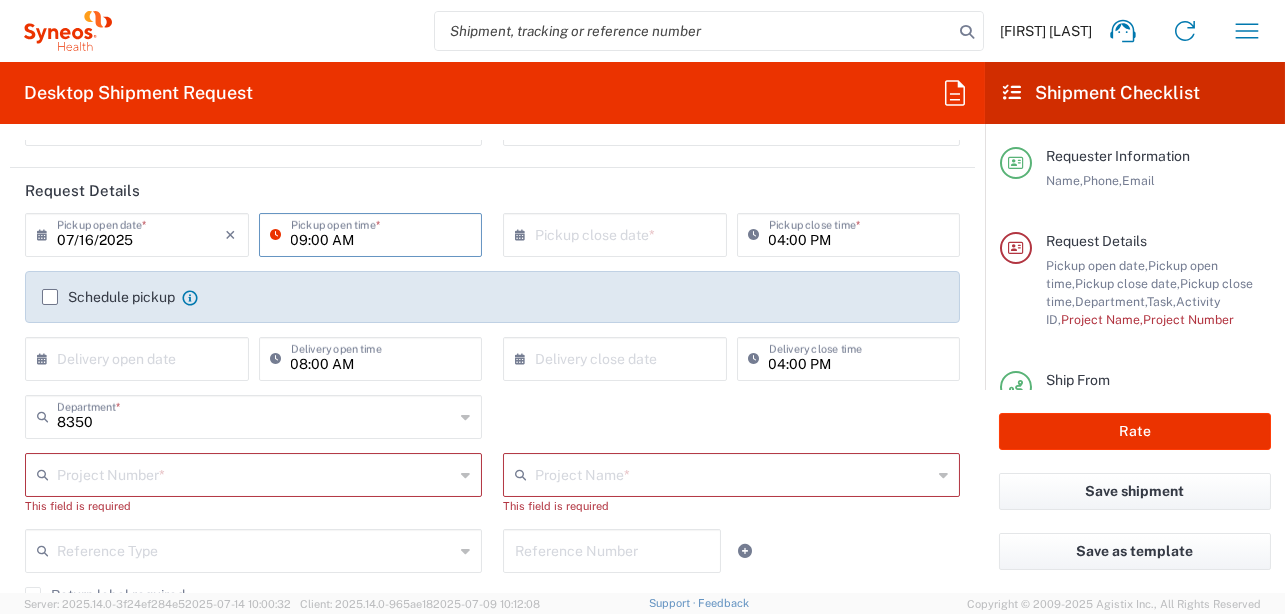 type on "4510 DEPARTMENTAL EXPENSE" 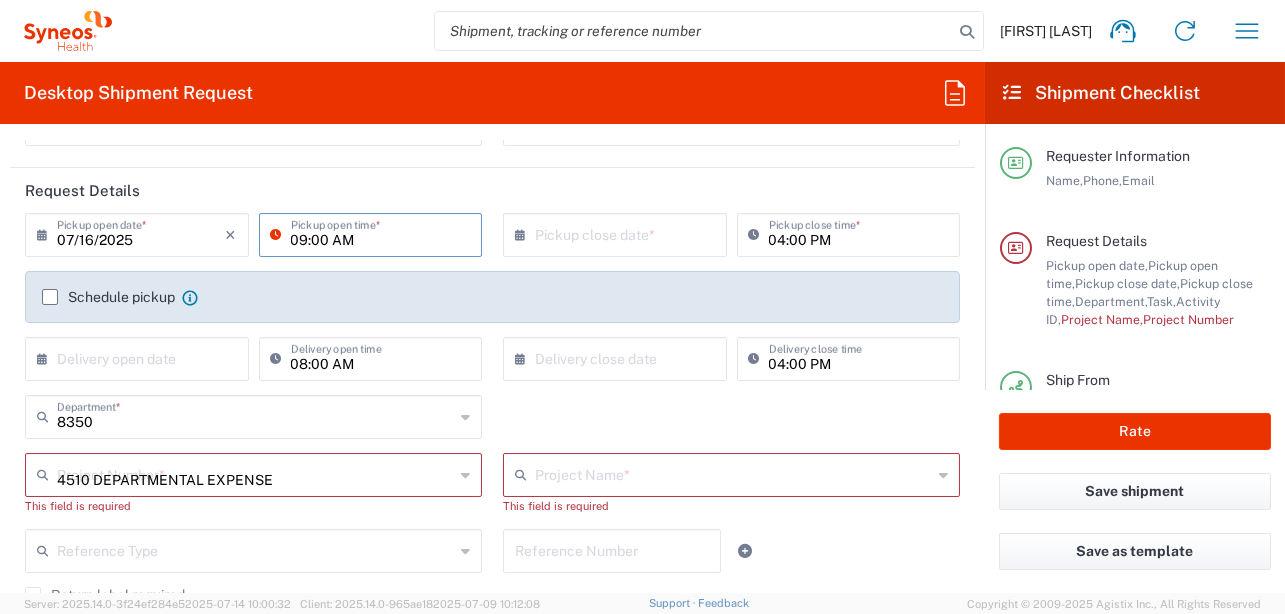 type on "4510 DEPARTMENTAL EXPENSE" 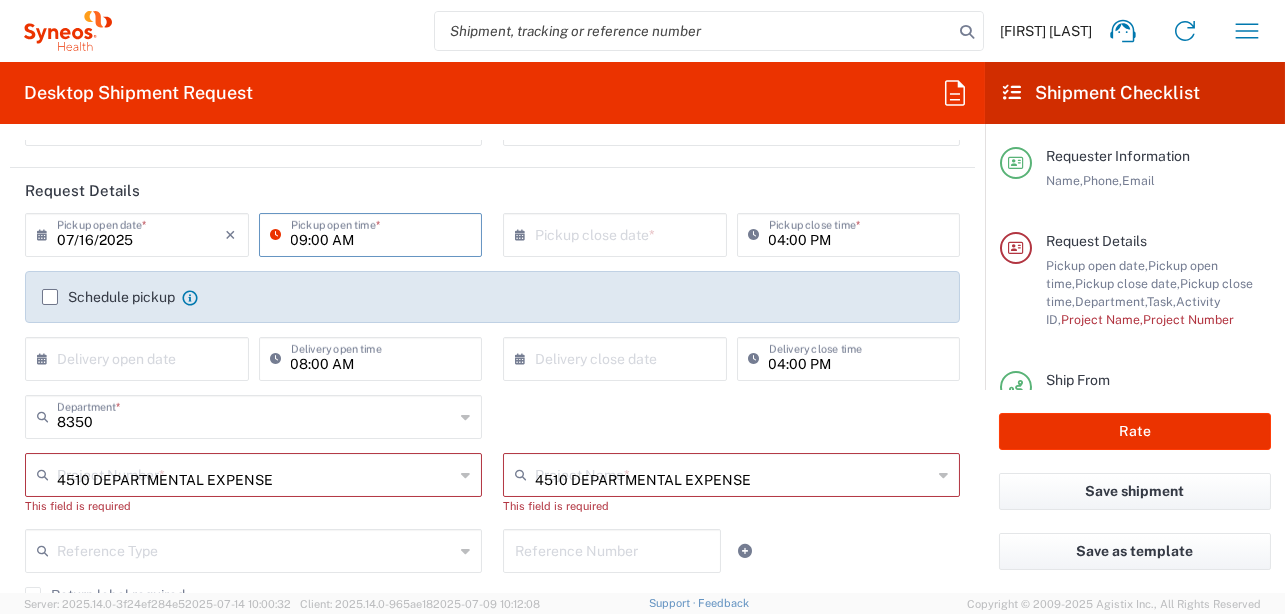 type on "France" 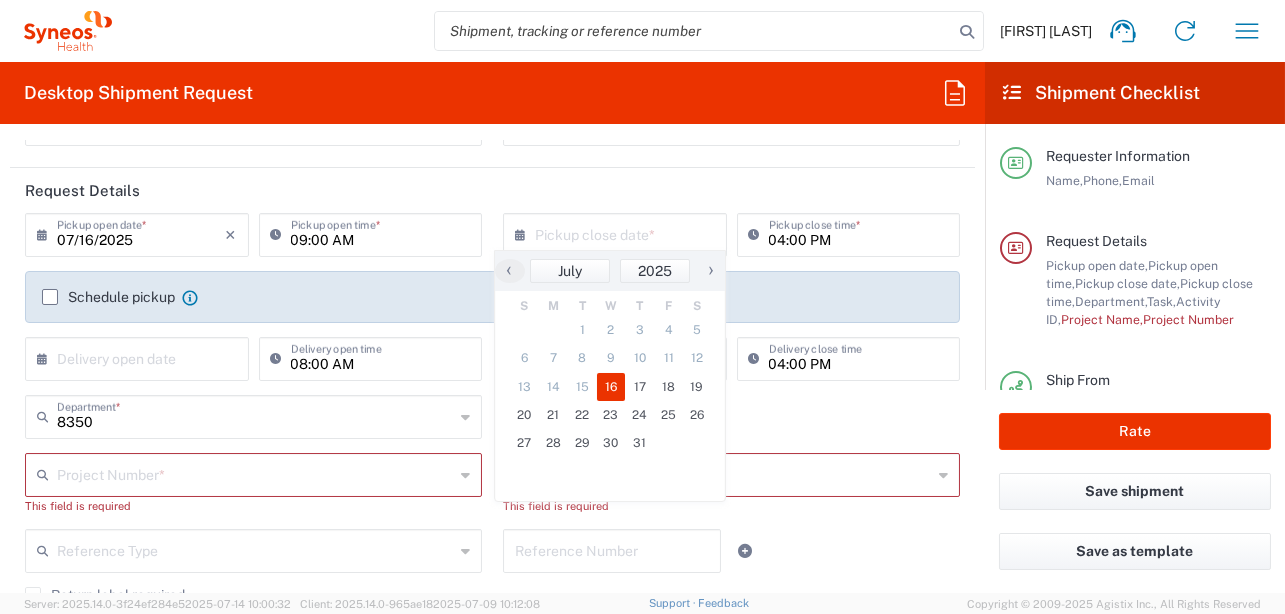 click on "16" 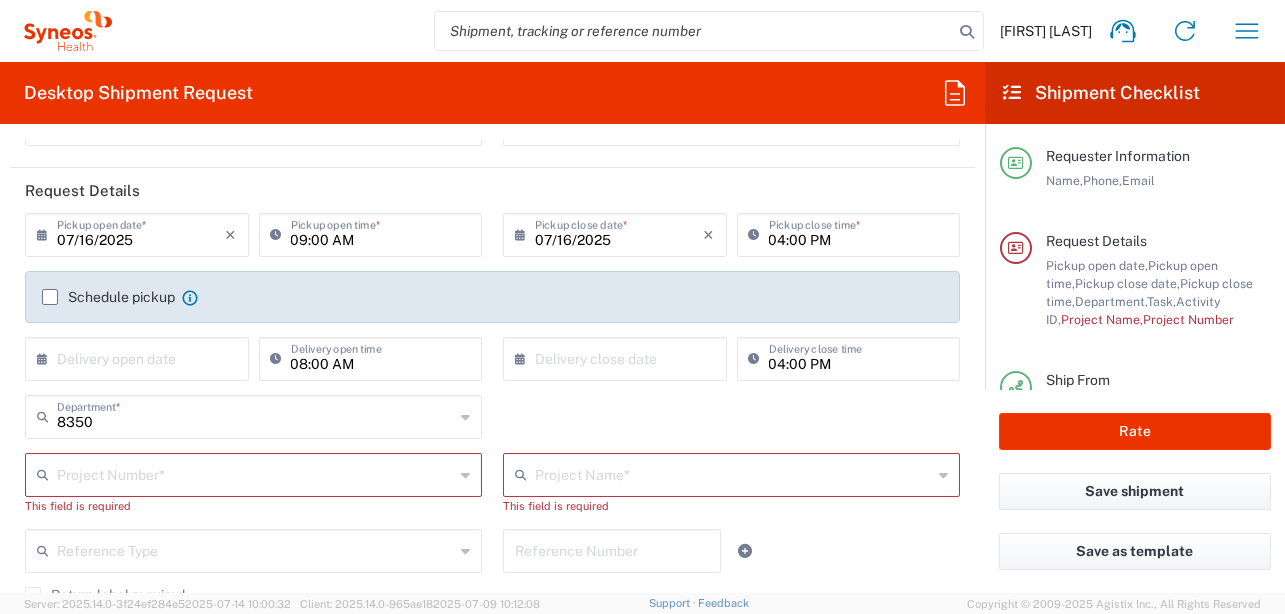 click on "Schedule pickup" 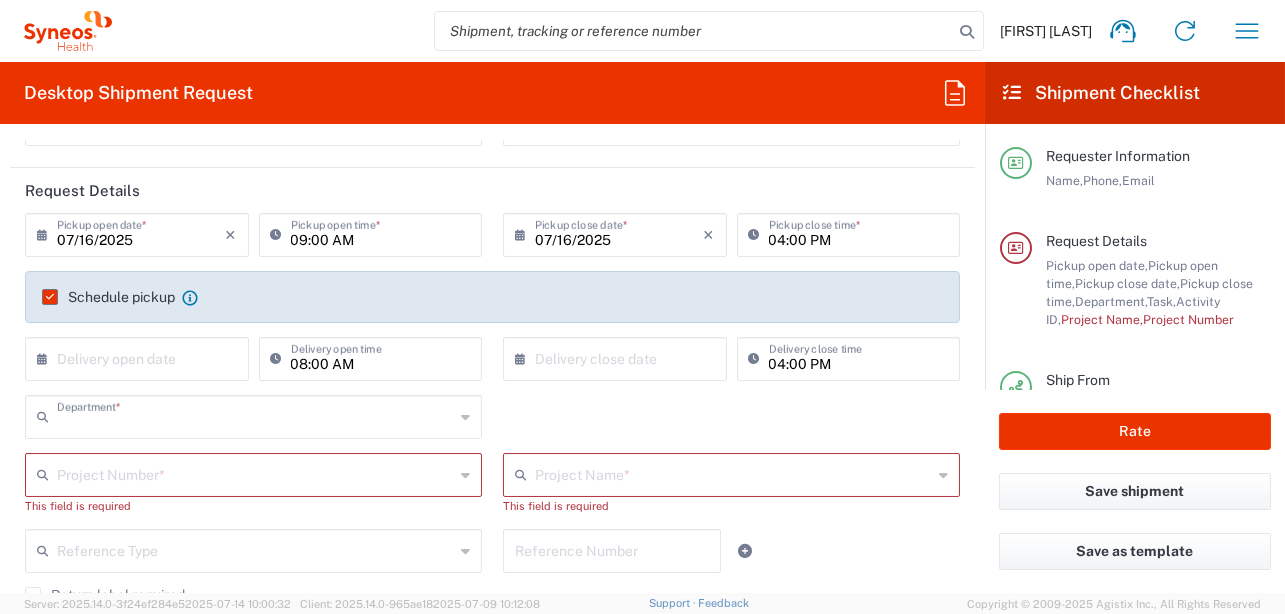 click at bounding box center (255, 415) 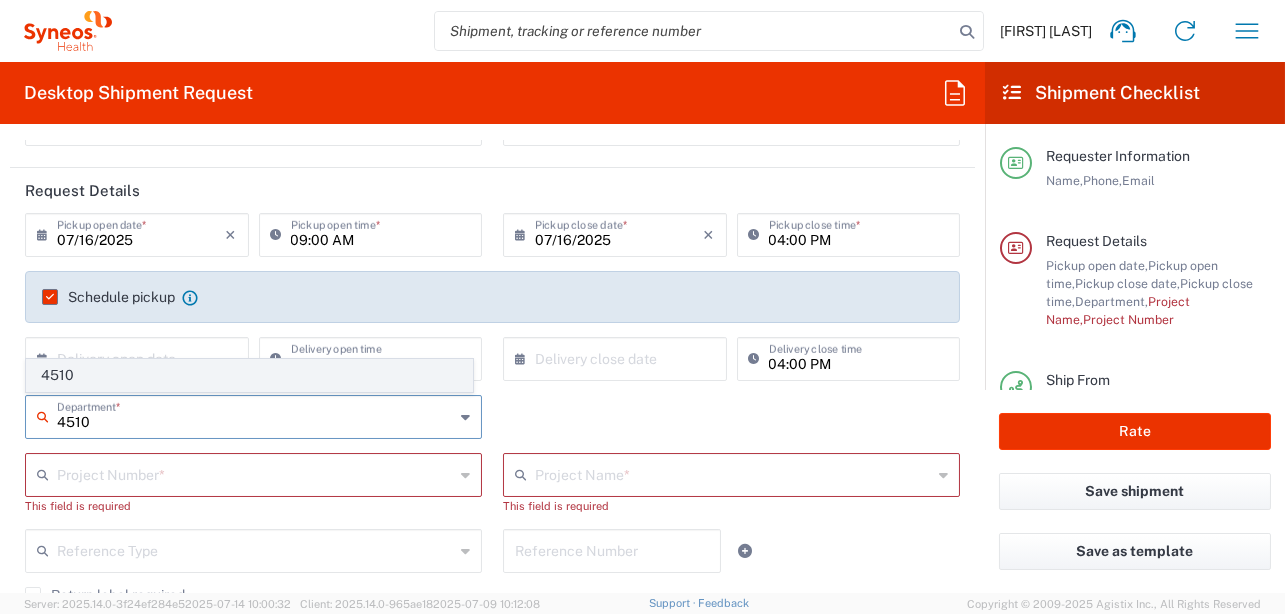 type on "4510" 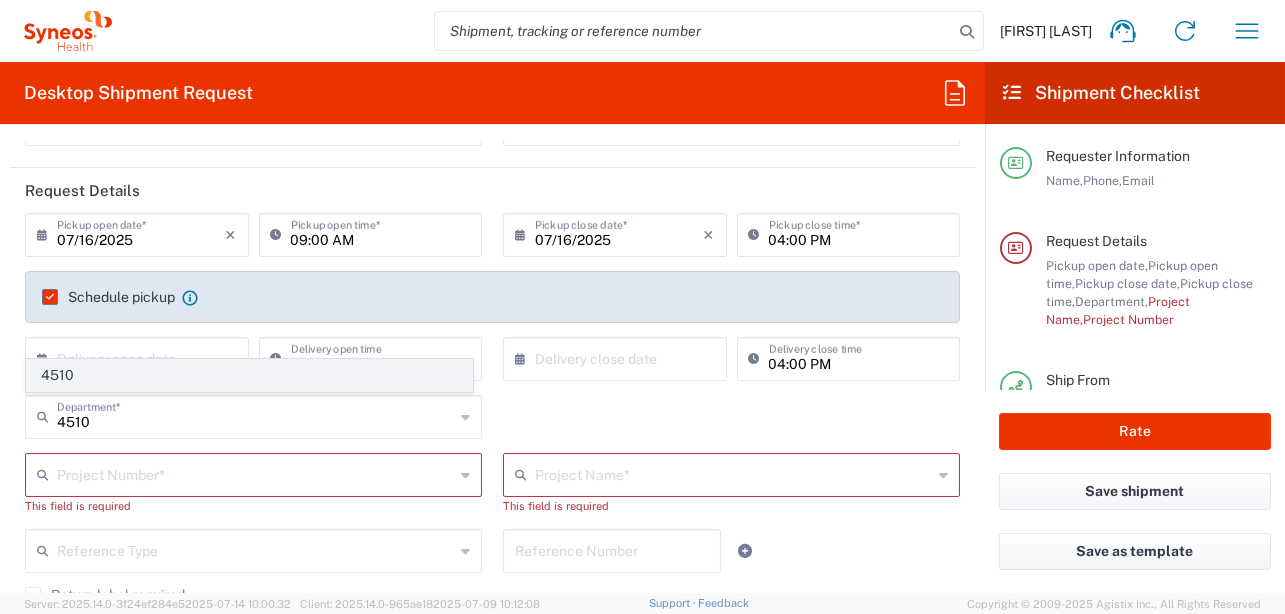 click on "4510" 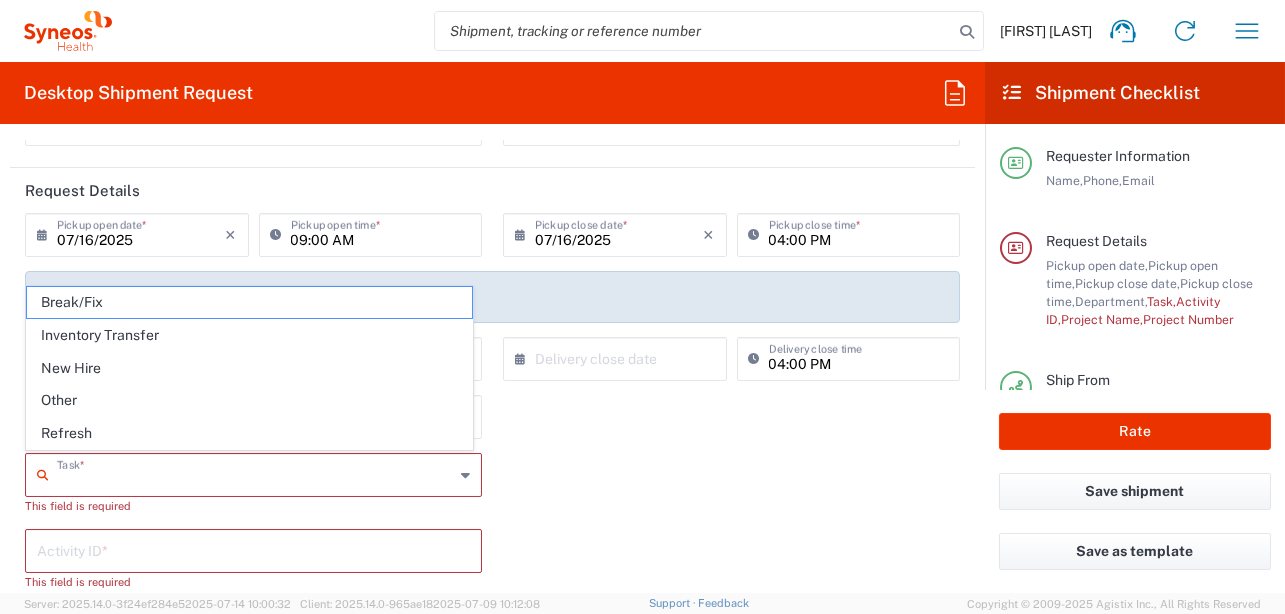 click at bounding box center (255, 473) 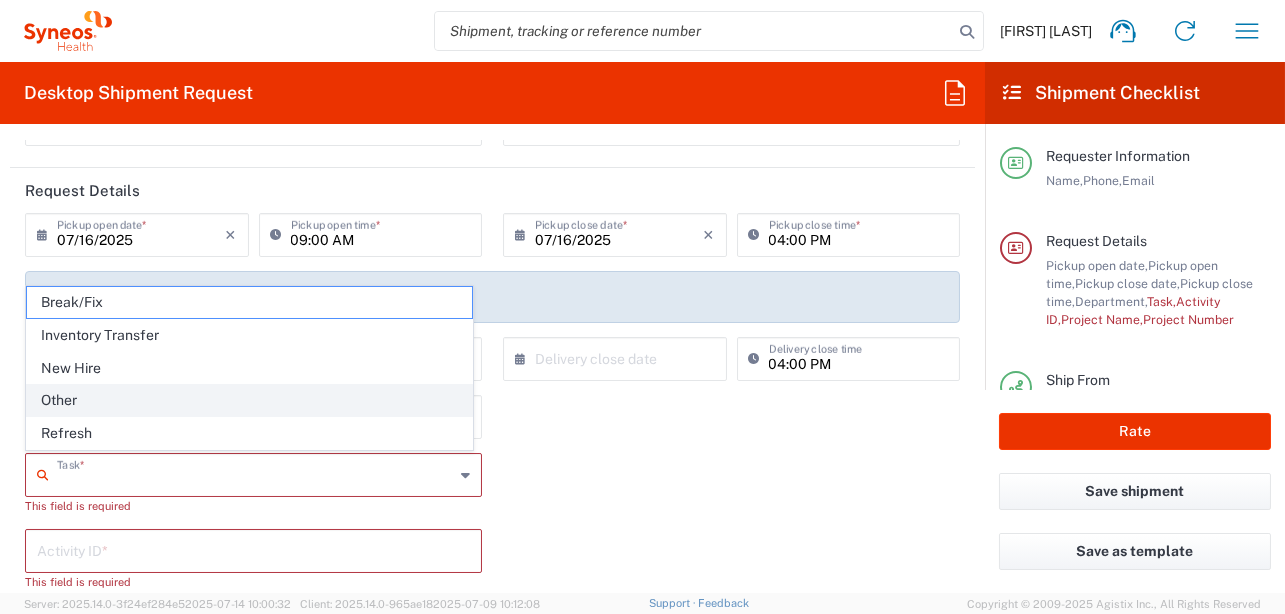 click on "Other" 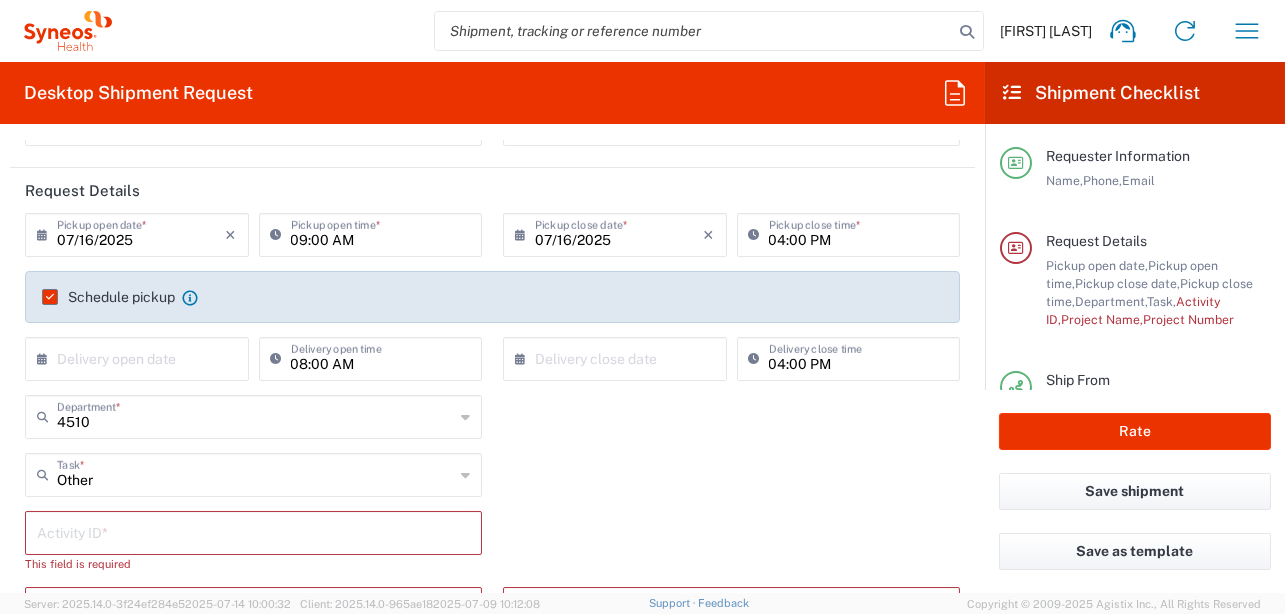 click at bounding box center [253, 531] 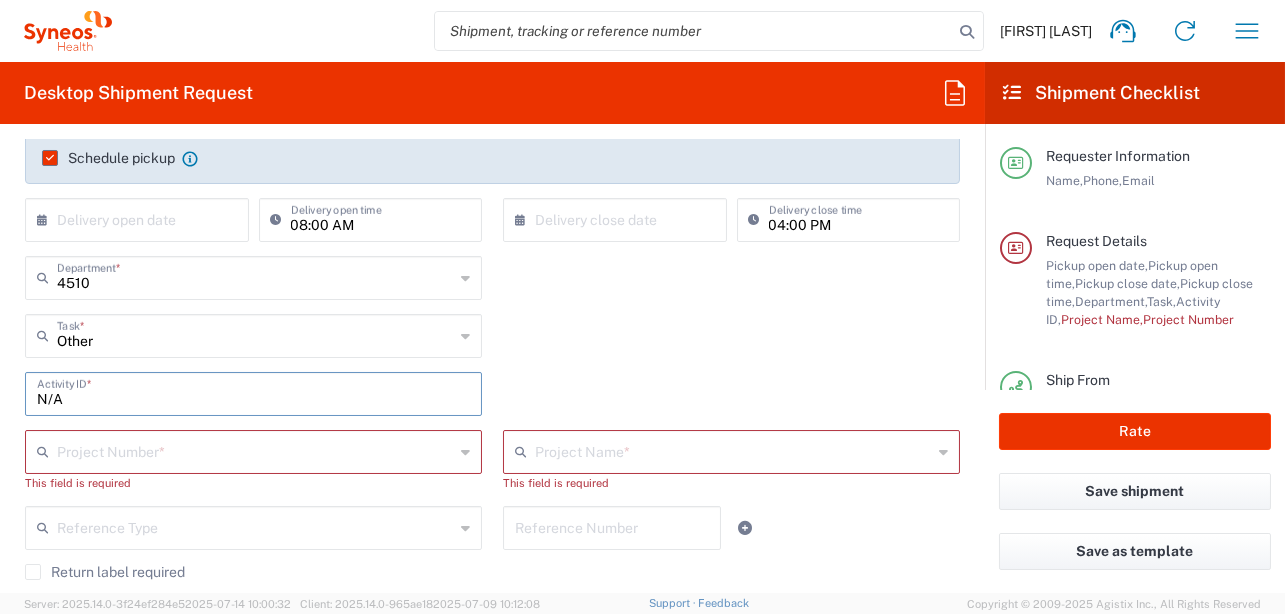 scroll, scrollTop: 399, scrollLeft: 0, axis: vertical 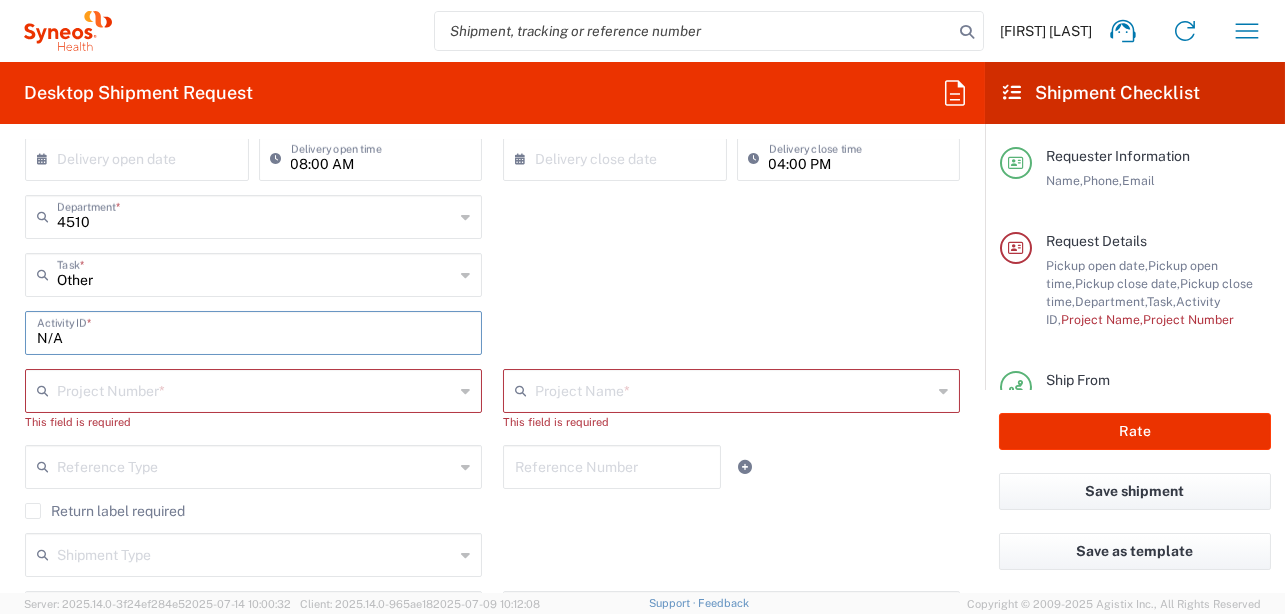 type on "N/A" 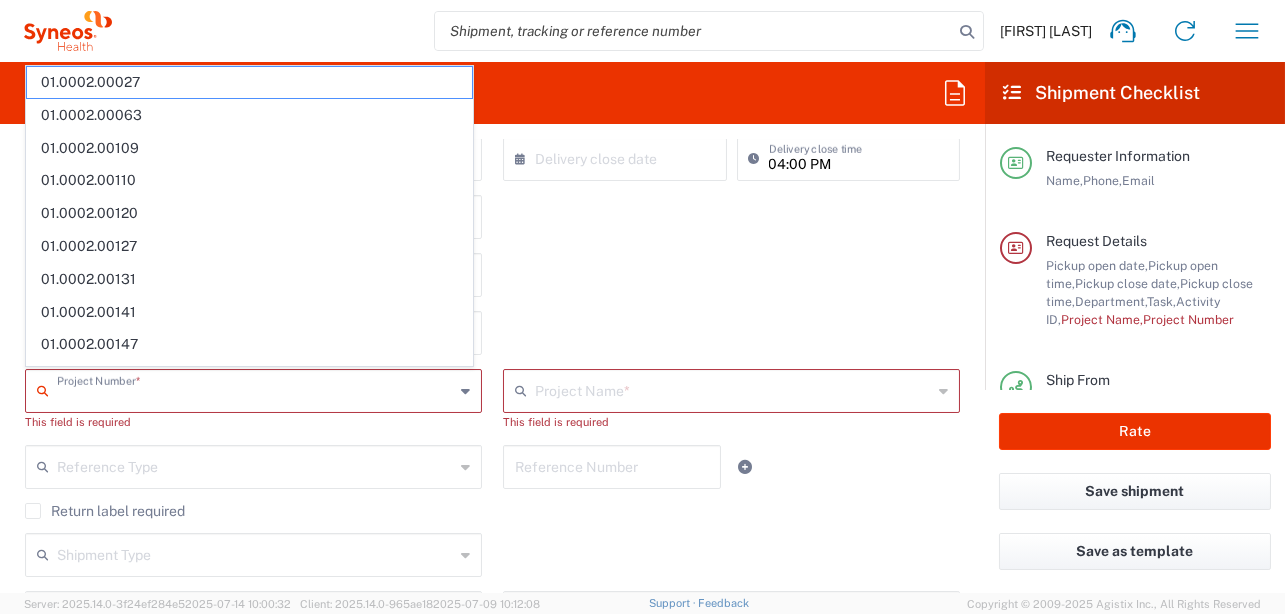 click at bounding box center [255, 389] 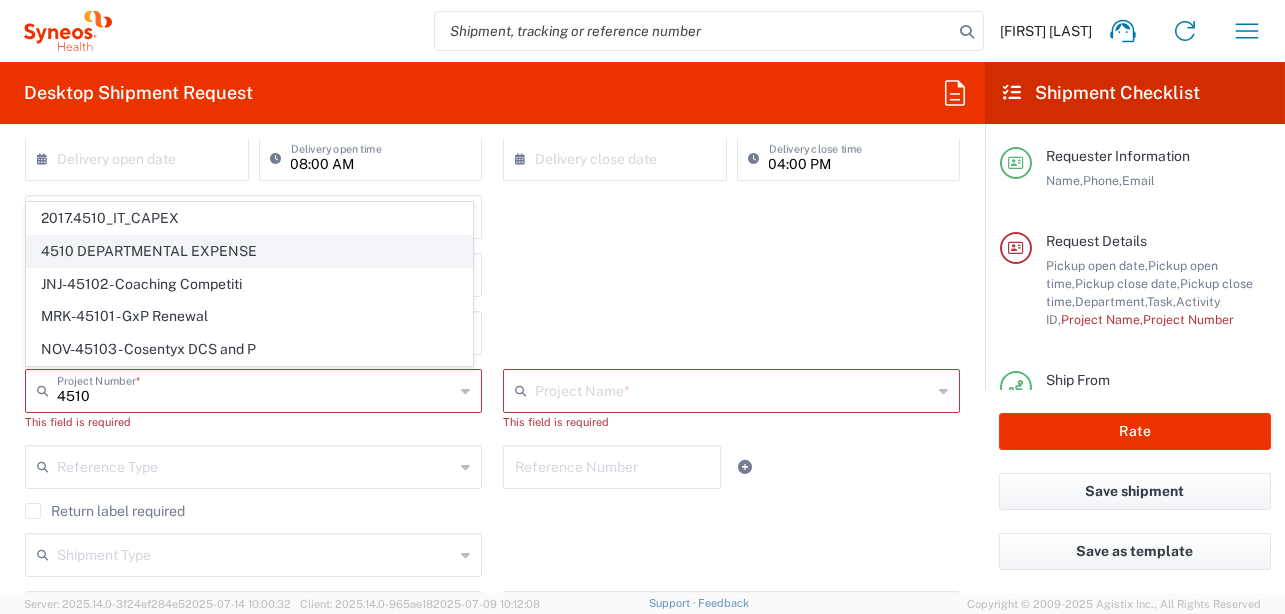 click on "4510 DEPARTMENTAL EXPENSE" 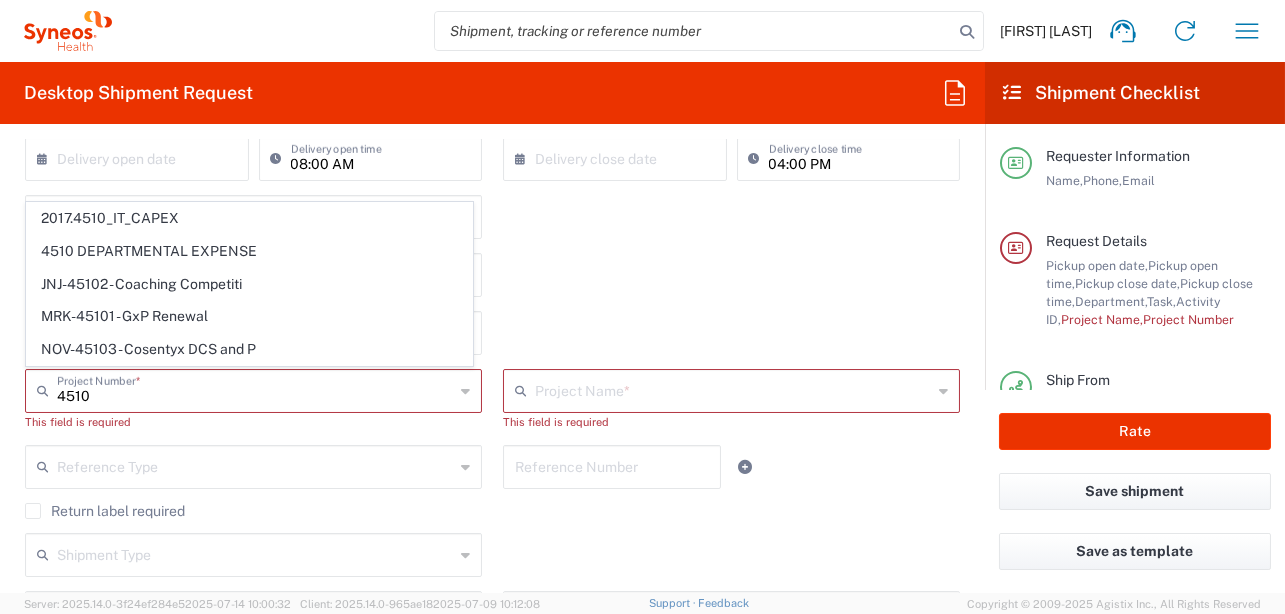 type on "4510 DEPARTMENTAL EXPENSE" 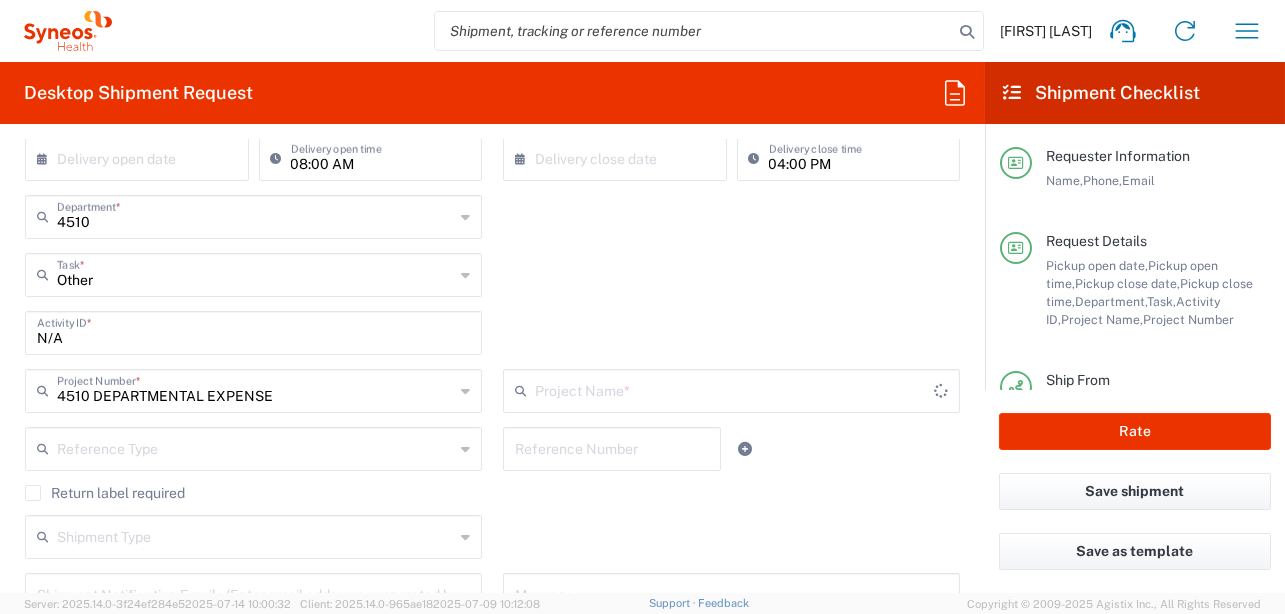 type on "4510 DEPARTMENTAL EXPENSE" 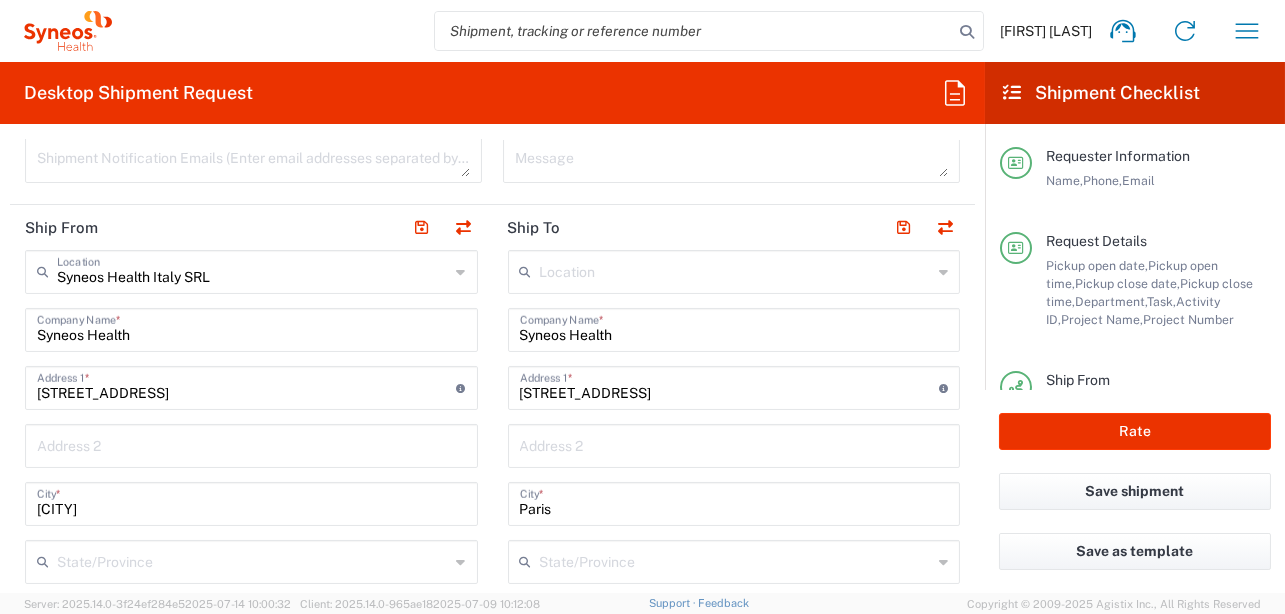 scroll, scrollTop: 700, scrollLeft: 0, axis: vertical 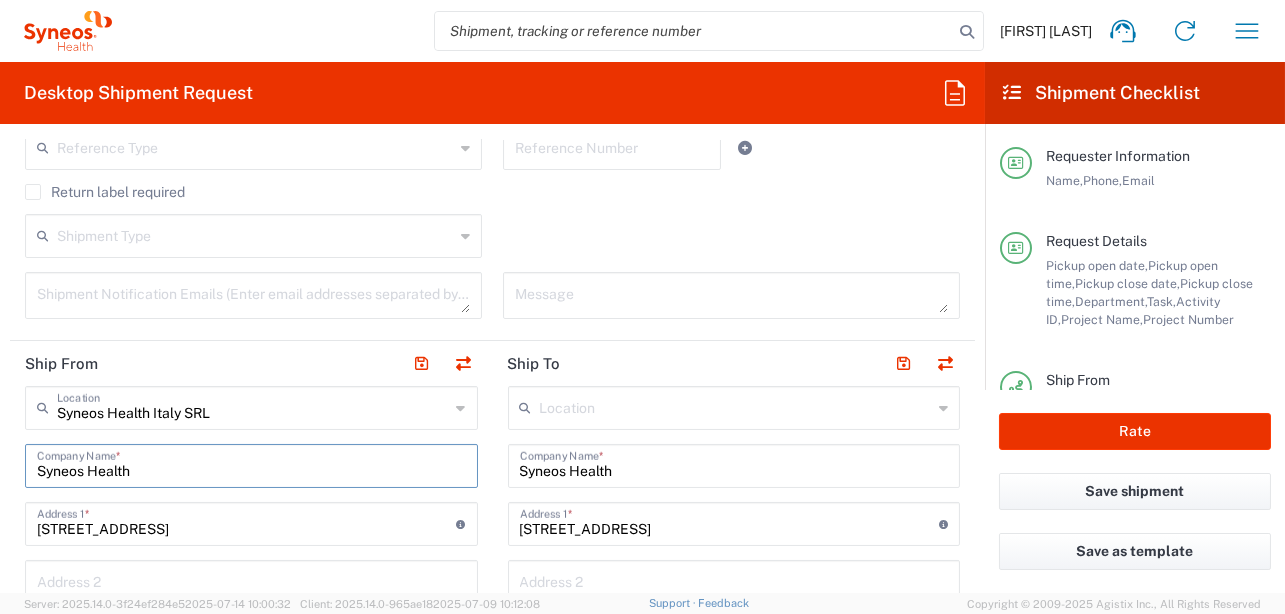 drag, startPoint x: 176, startPoint y: 465, endPoint x: 21, endPoint y: 467, distance: 155.01291 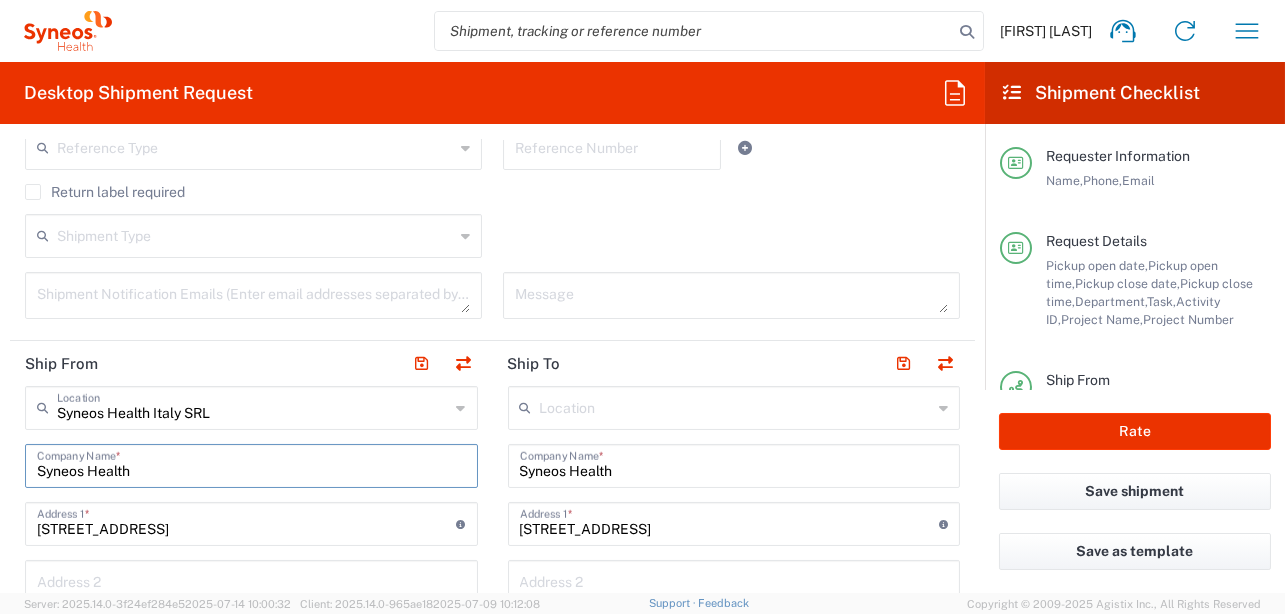 paste on "[EMAIL]" 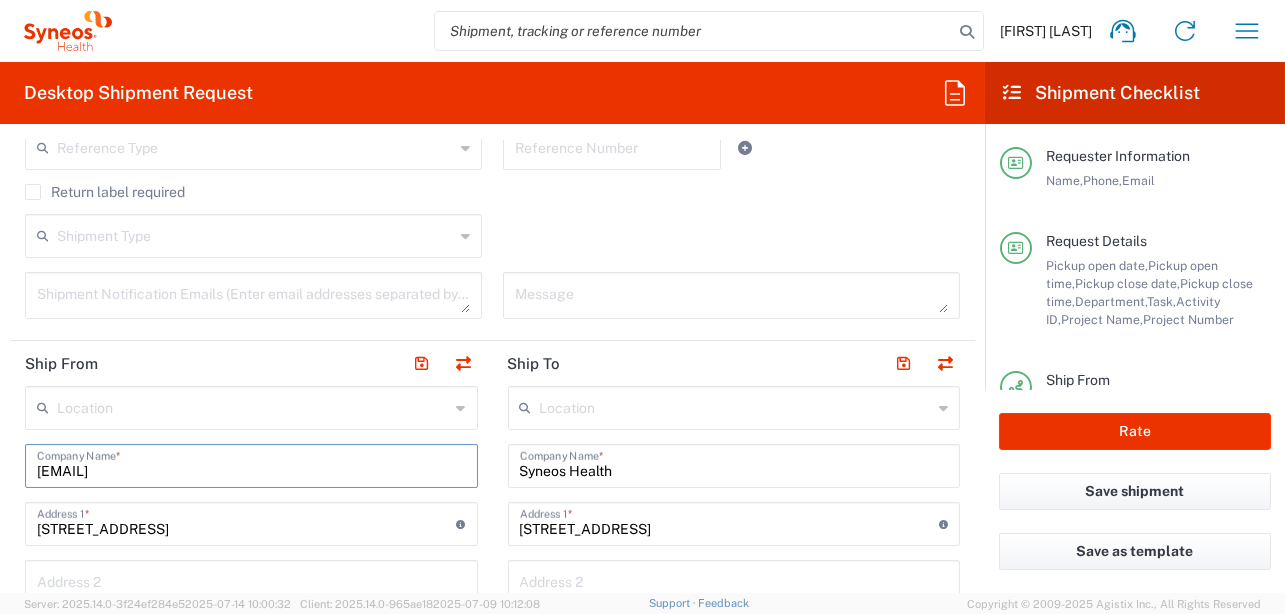 drag, startPoint x: 245, startPoint y: 465, endPoint x: -10, endPoint y: 475, distance: 255.196 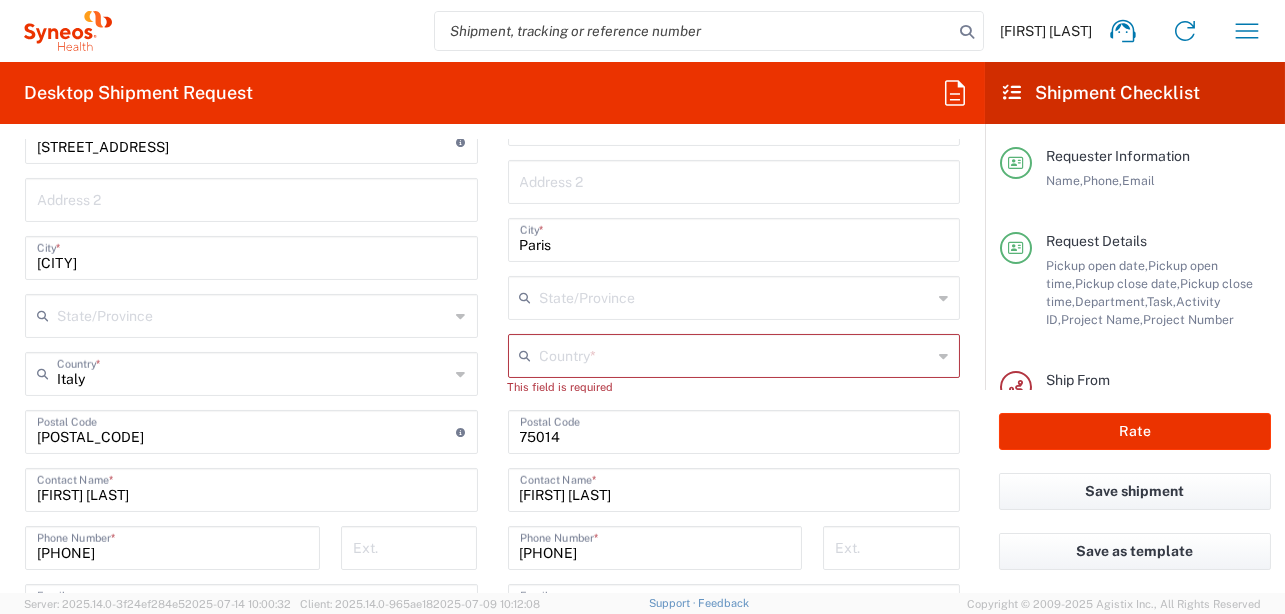 scroll, scrollTop: 1300, scrollLeft: 0, axis: vertical 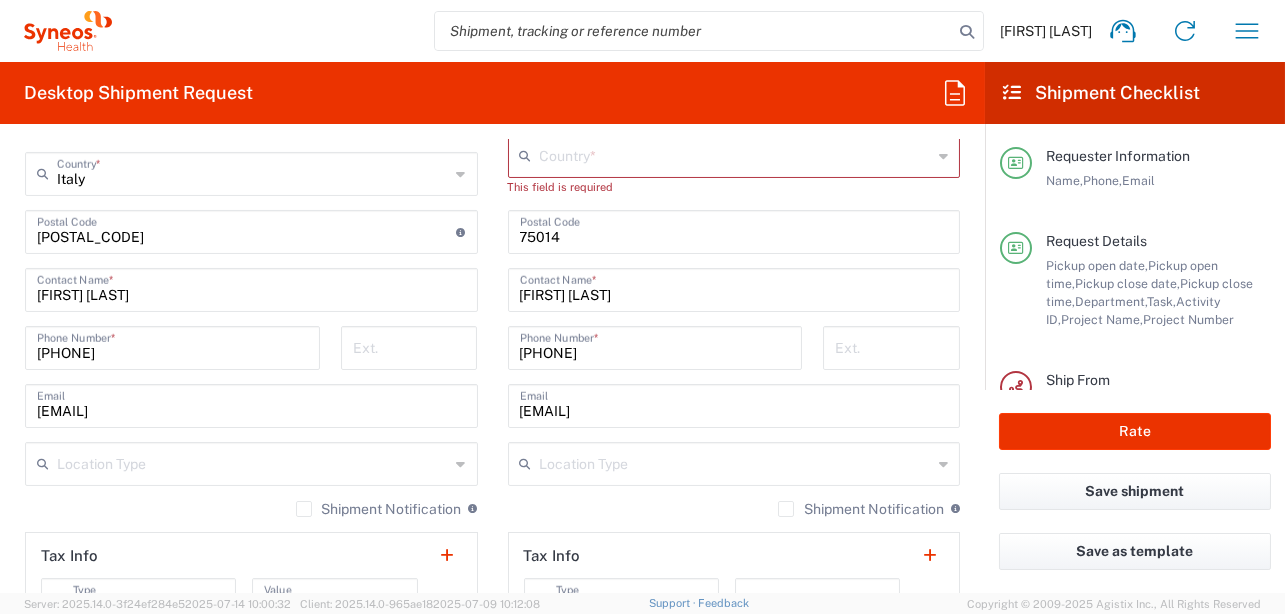 type 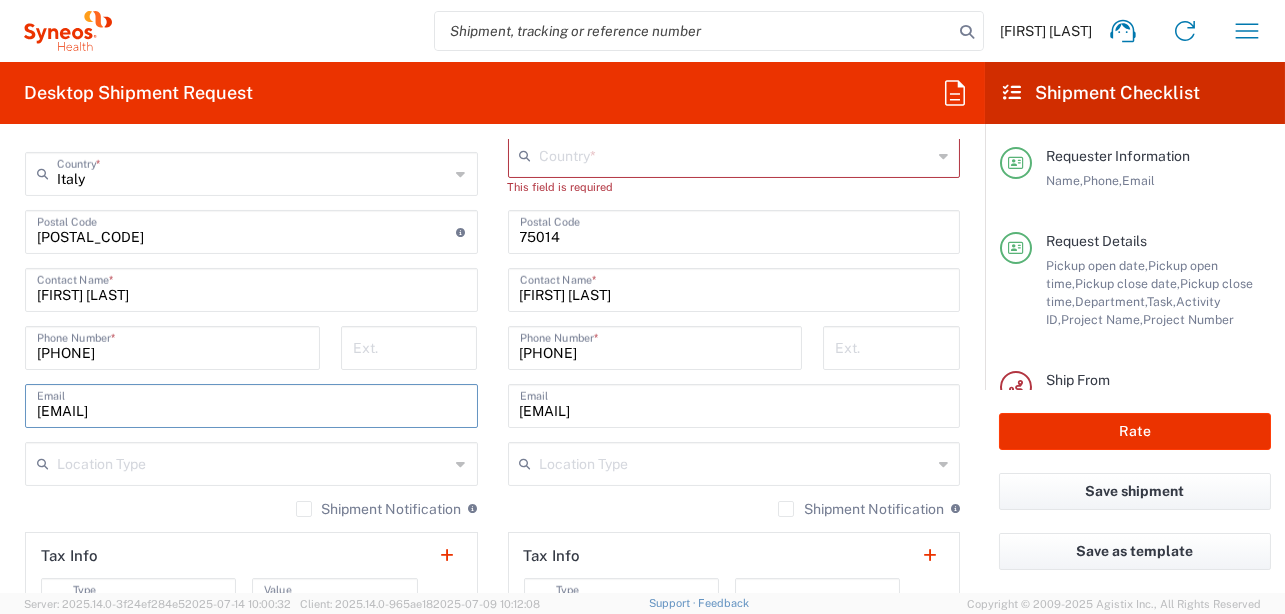 drag, startPoint x: 267, startPoint y: 412, endPoint x: 89, endPoint y: 400, distance: 178.40404 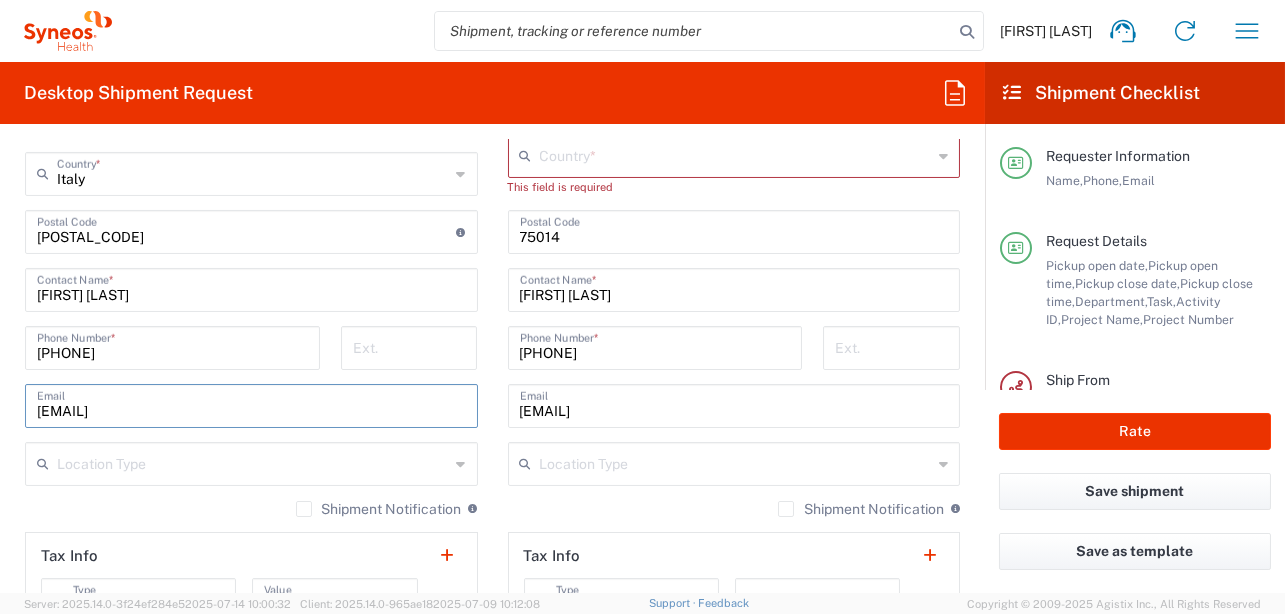 paste on "mahsa.jazayeri1994@gmail" 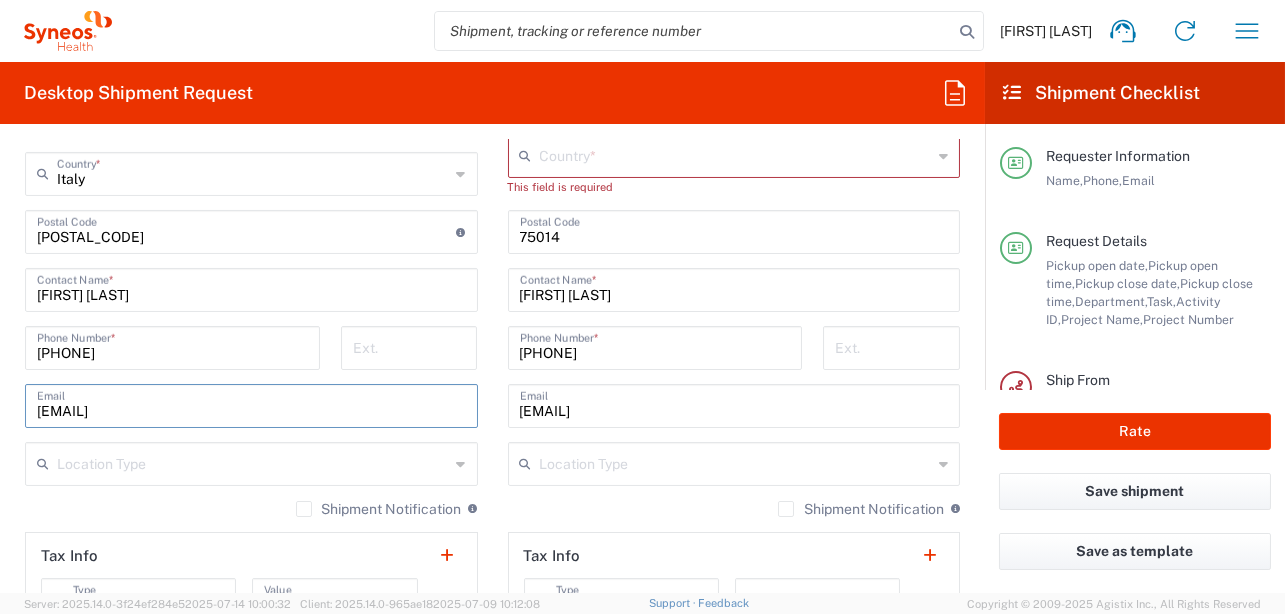 click on "[EMAIL]" at bounding box center (251, 404) 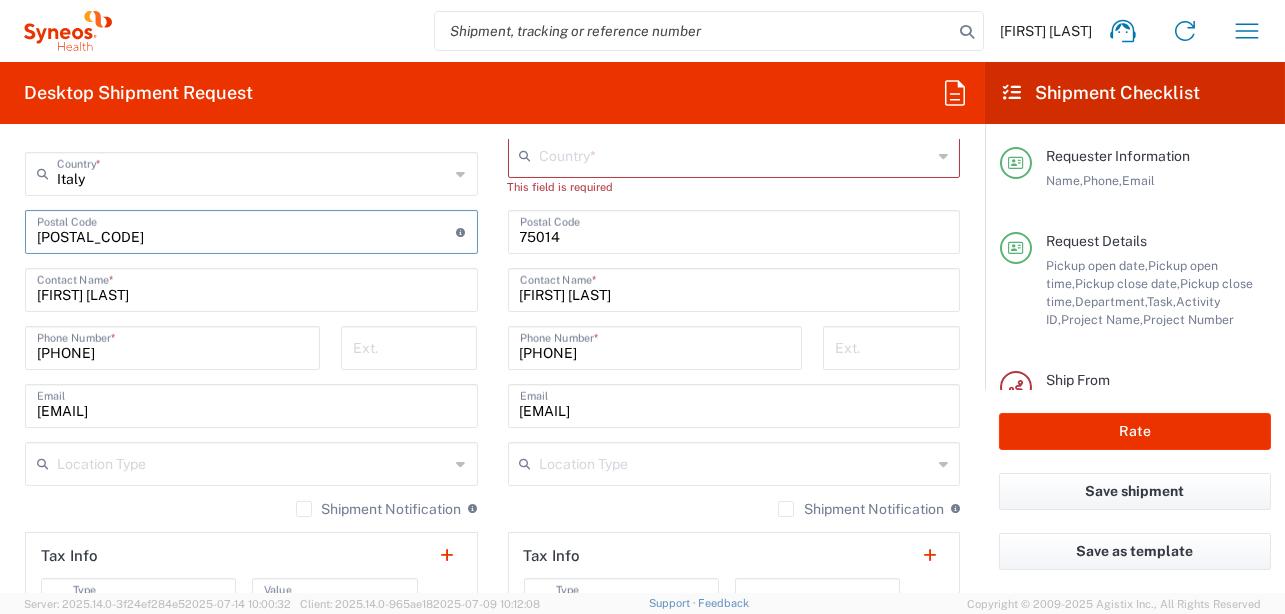 click at bounding box center [247, 230] 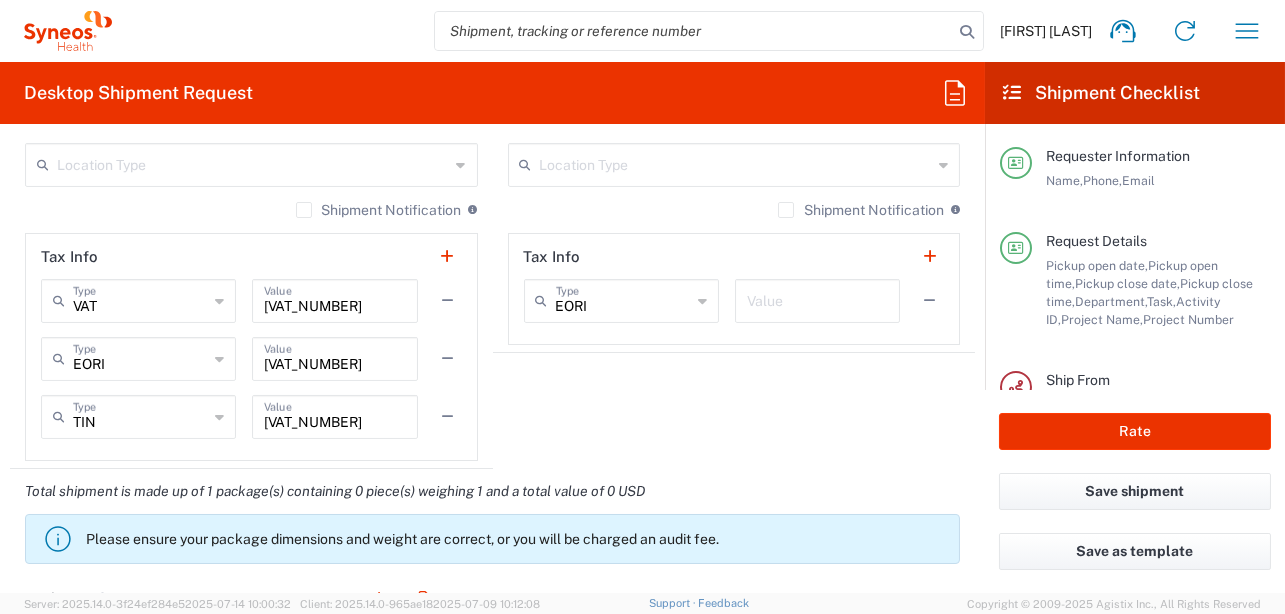 click on "Ship To   Location  Addison Whitney LLC-Morrisvile NC US Barcelona-Syneos Health BioSector 2 LLC- New York US Boco Digital Media Caerus Marketing Group LLC-Morrisville NC US Chamberlain Communications LLC-New York US Chandler Chicco Agency, LLC-New York US Genico, LLC Gerbig Snell/Weisheimer Advert- Westerville OH Haas & Health Partner Public Relations GmbH Illingworth Research Group Ltd-Macclesfield UK Illingworth Rsrch Grp (France) Illingworth Rsrch Grp (Italy) Illingworth Rsrch Grp (Spain) Illingworth Rsrch Grp (USA) In Illingworth Rsrch Grp(Australi INC Research Clin Svcs Mexico inVentiv Health Philippines, Inc. IRG - Morrisville Warehouse IVH IPS Pvt Ltd- India IVH Mexico SA de CV NAVICOR GROUP, LLC- New York US PALIO + IGNITE, LLC- Westerville OH US Pharmaceutical Institute LLC- Morrisville NC US PT Syneos Health Indonesia Rx dataScience Inc-Morrisville NC US RxDataScience India Private Lt Syneos Health (Beijing) Inc.Lt Syneos Health (Shanghai) Inc. Ltd. Syneos Health (Thailand) Limit Synteract GmbH *" 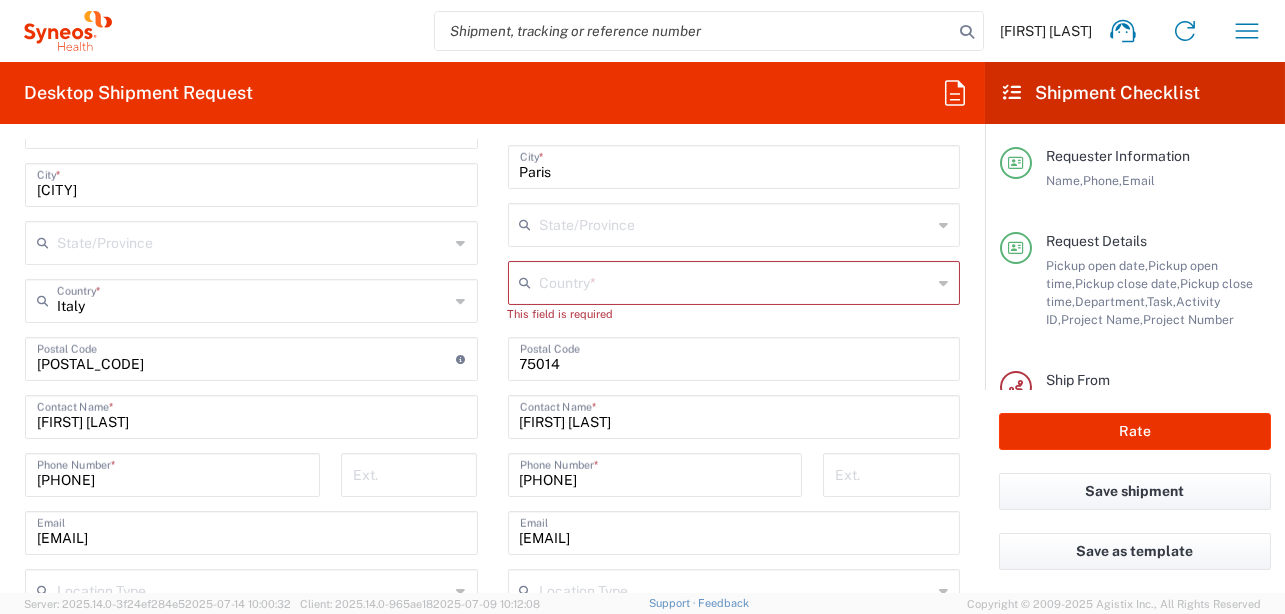 scroll, scrollTop: 1200, scrollLeft: 0, axis: vertical 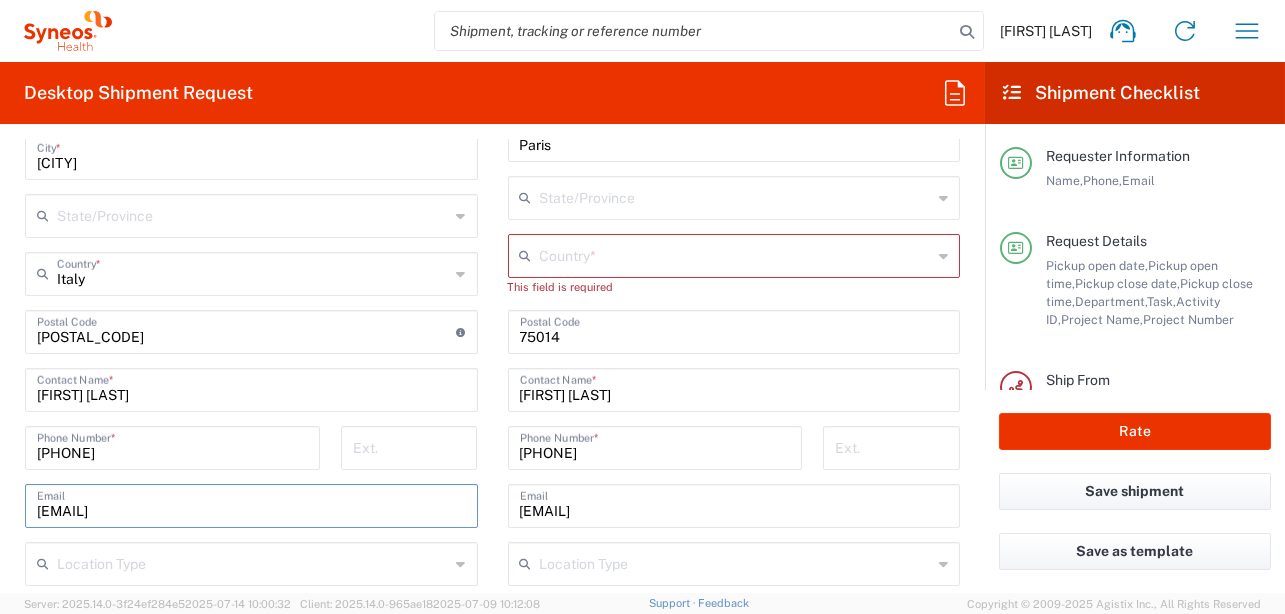 drag, startPoint x: 283, startPoint y: 508, endPoint x: 35, endPoint y: 508, distance: 248 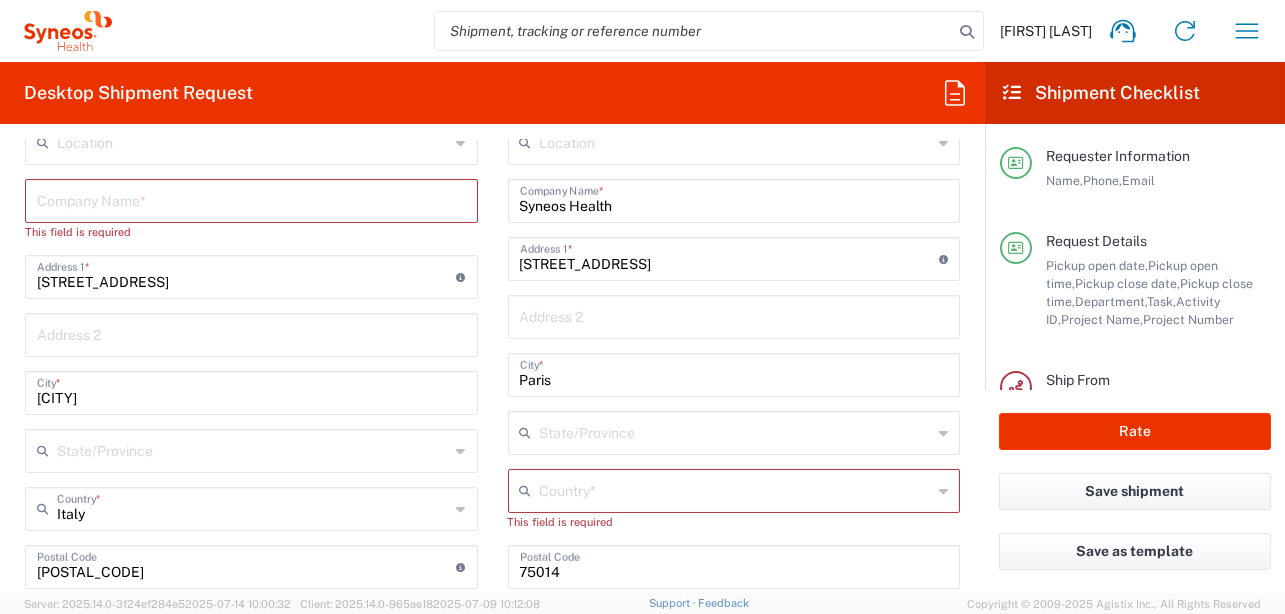 scroll, scrollTop: 900, scrollLeft: 0, axis: vertical 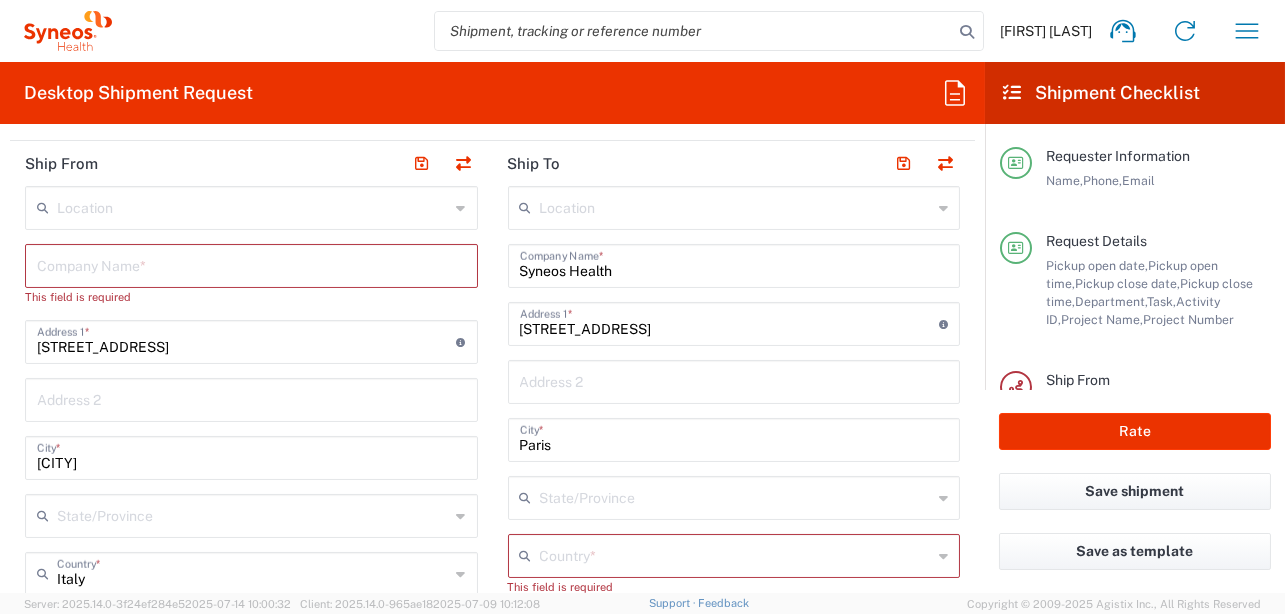 type 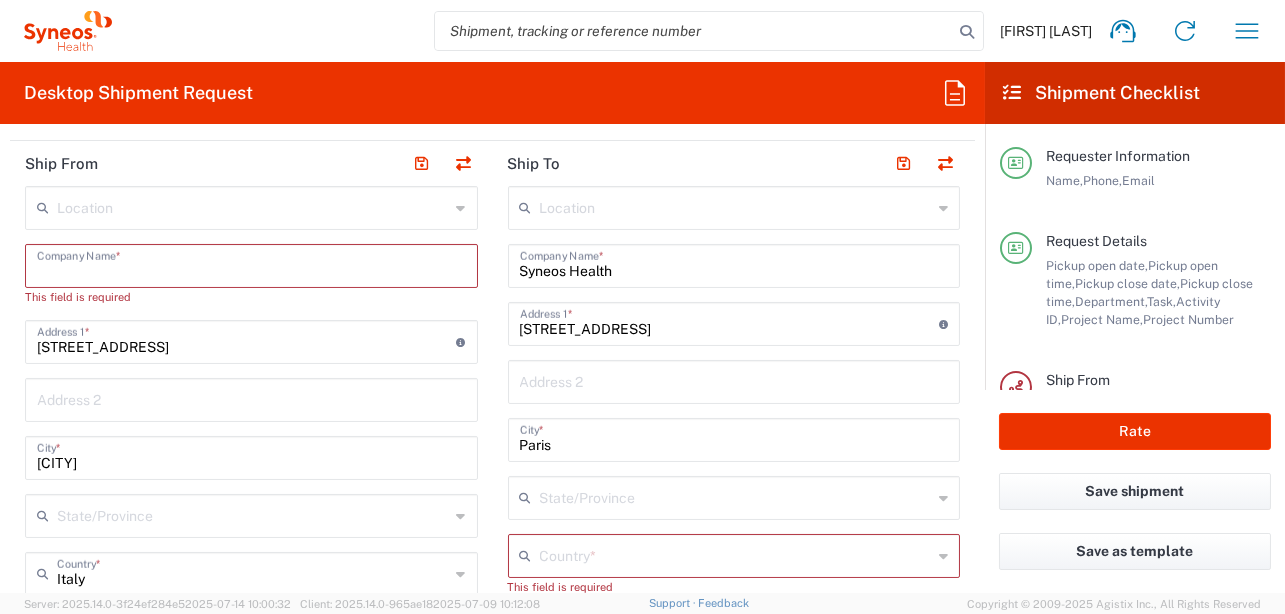 click at bounding box center (251, 264) 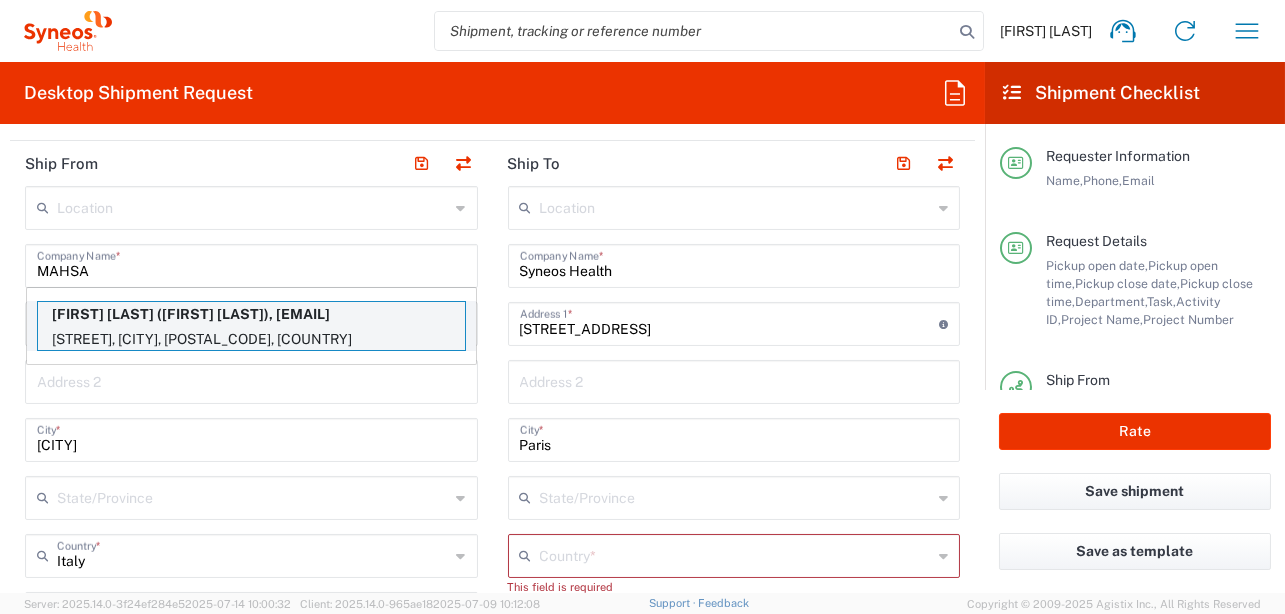 click on "Via Giuseppe Casaregis 30/8, GENOVA, 16129, IT" at bounding box center [251, 339] 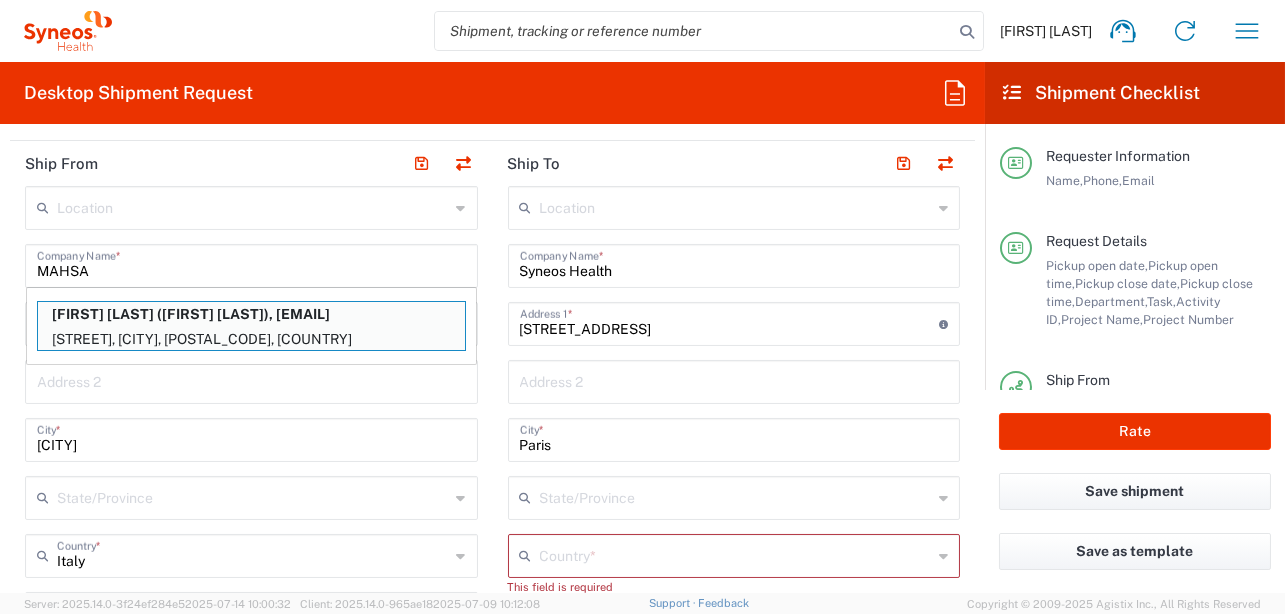 type on "[LAST] [FIRST]" 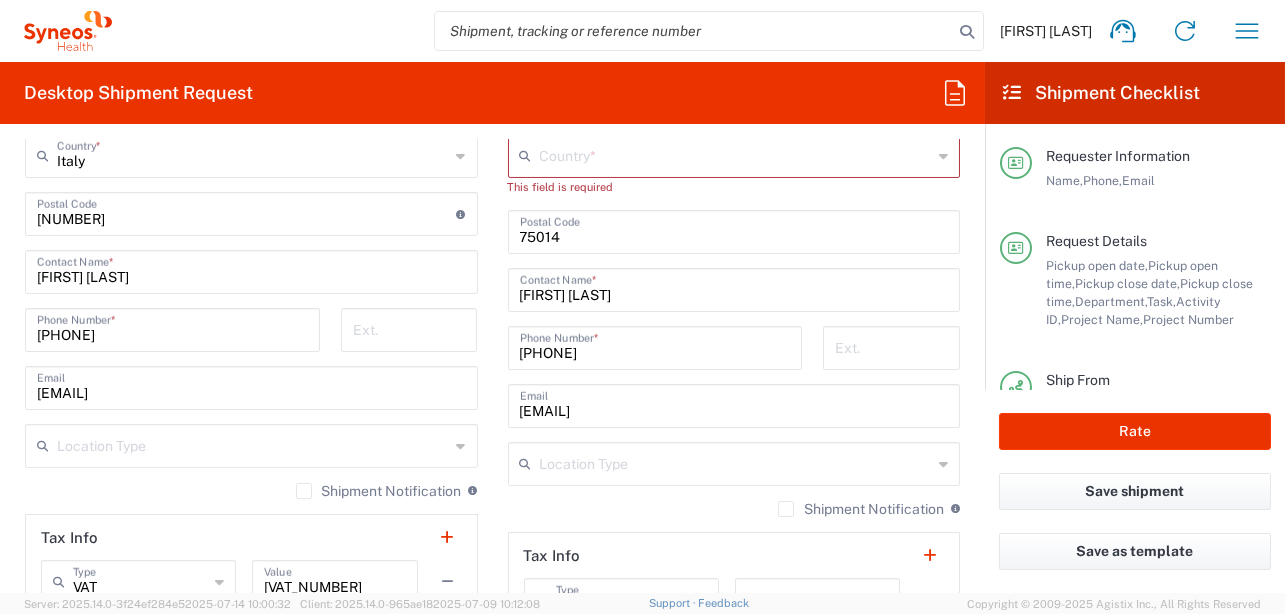 scroll, scrollTop: 1200, scrollLeft: 0, axis: vertical 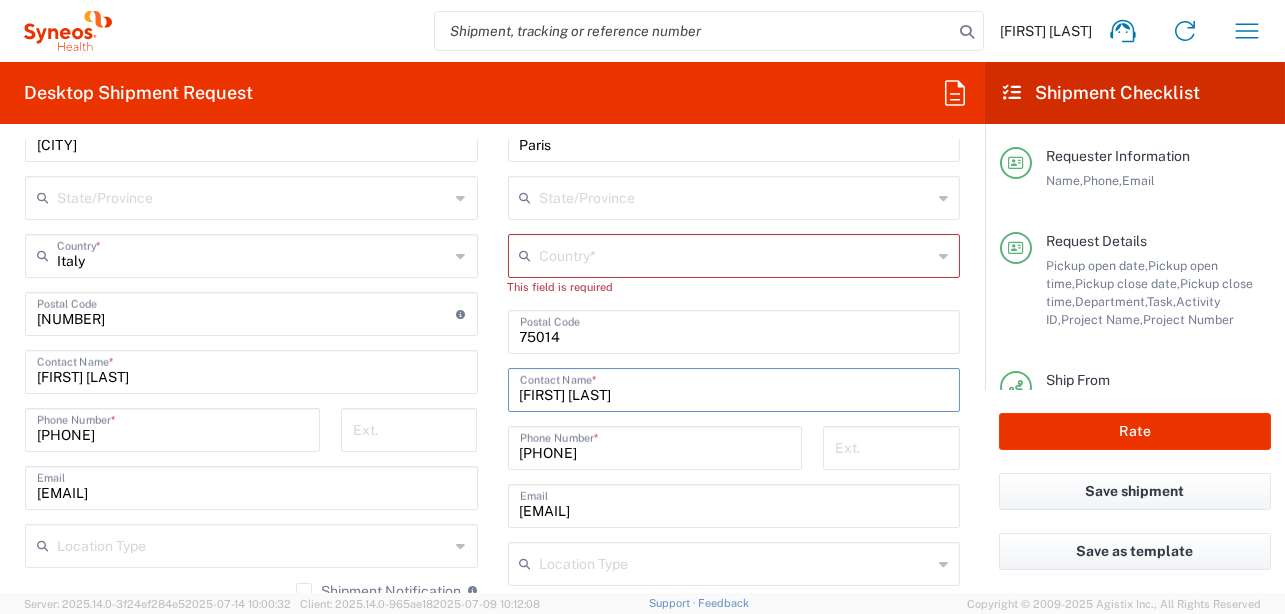 drag, startPoint x: 655, startPoint y: 394, endPoint x: 396, endPoint y: 360, distance: 261.22214 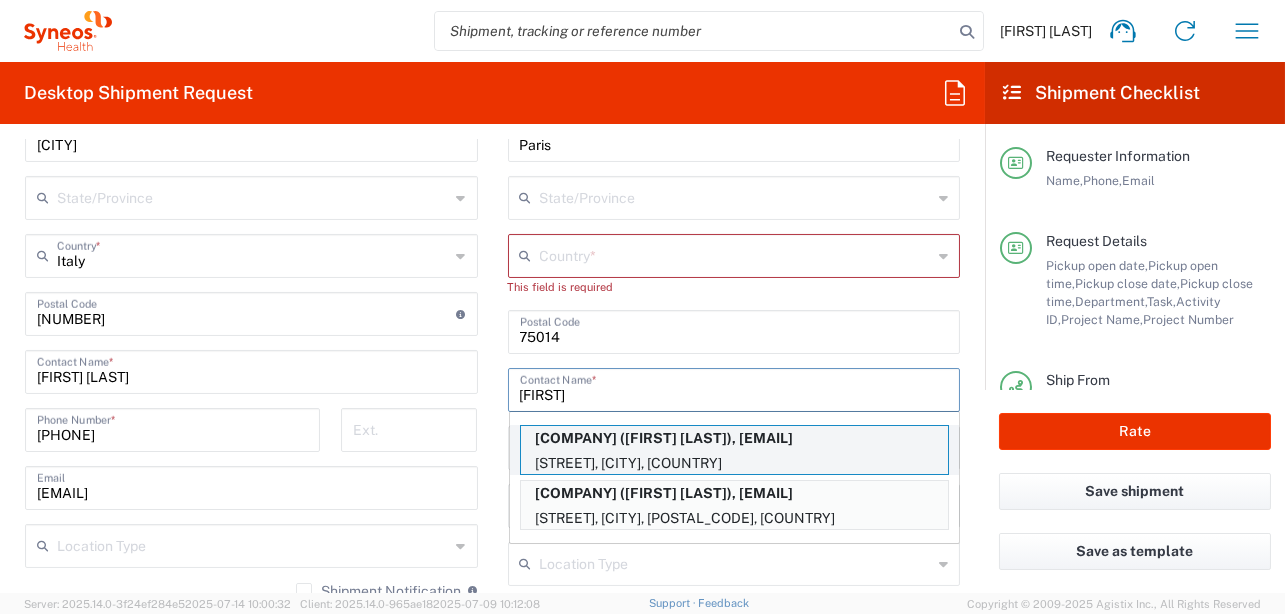 type on "BARBARA" 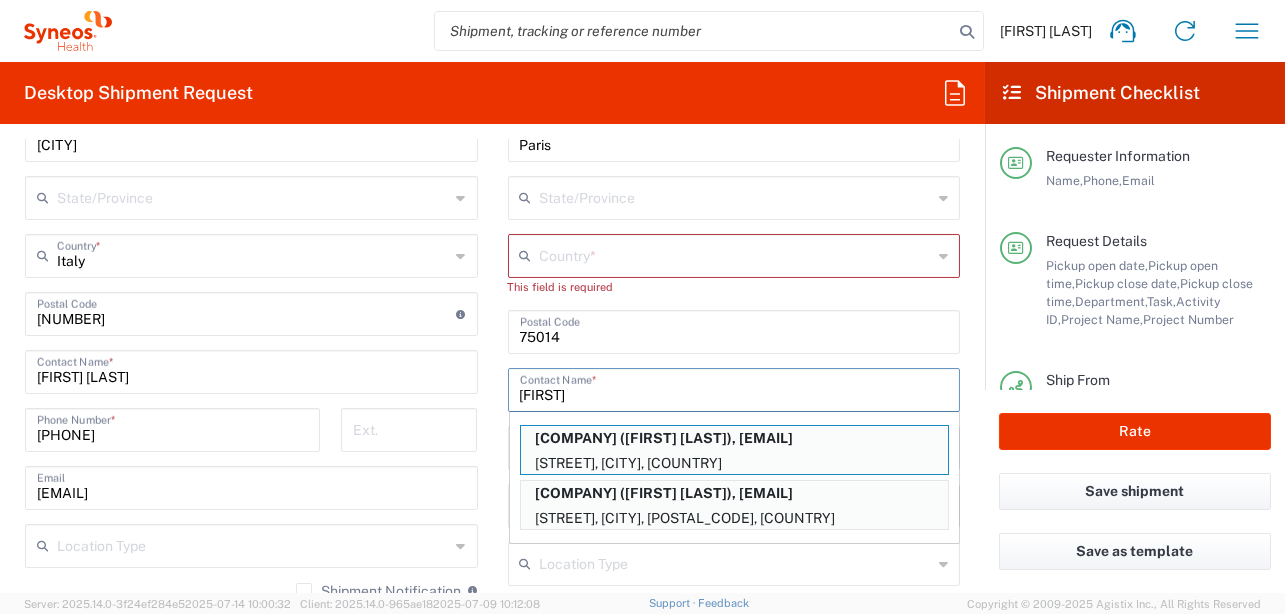 type on "[COMPANY]" 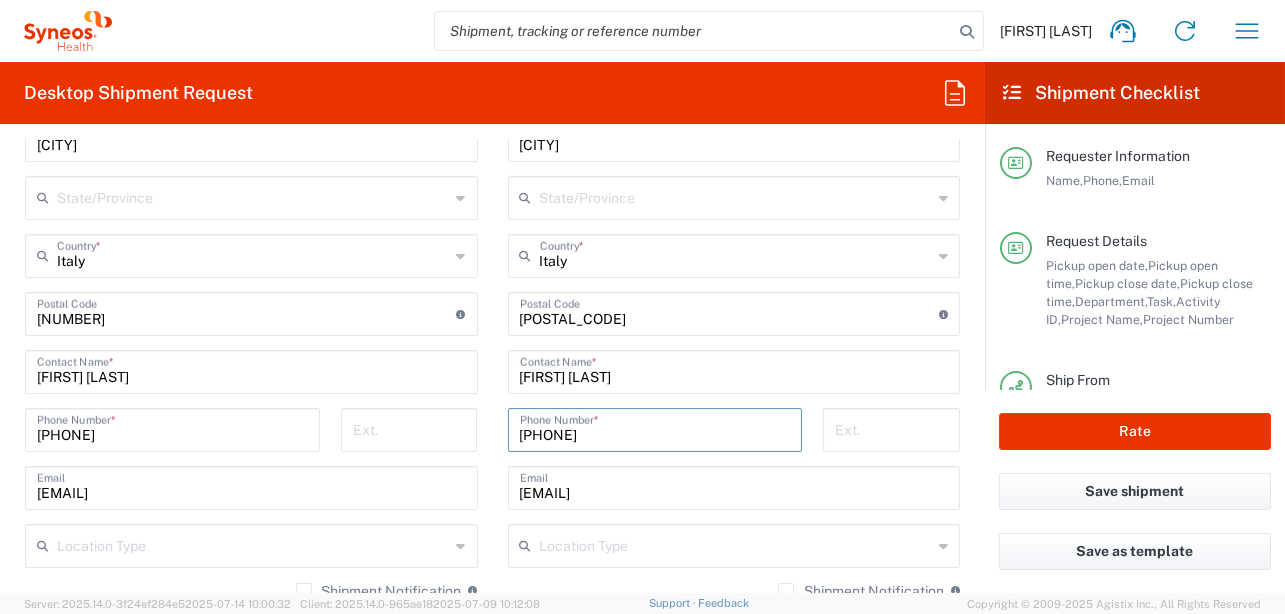 drag, startPoint x: 527, startPoint y: 432, endPoint x: 385, endPoint y: 381, distance: 150.88075 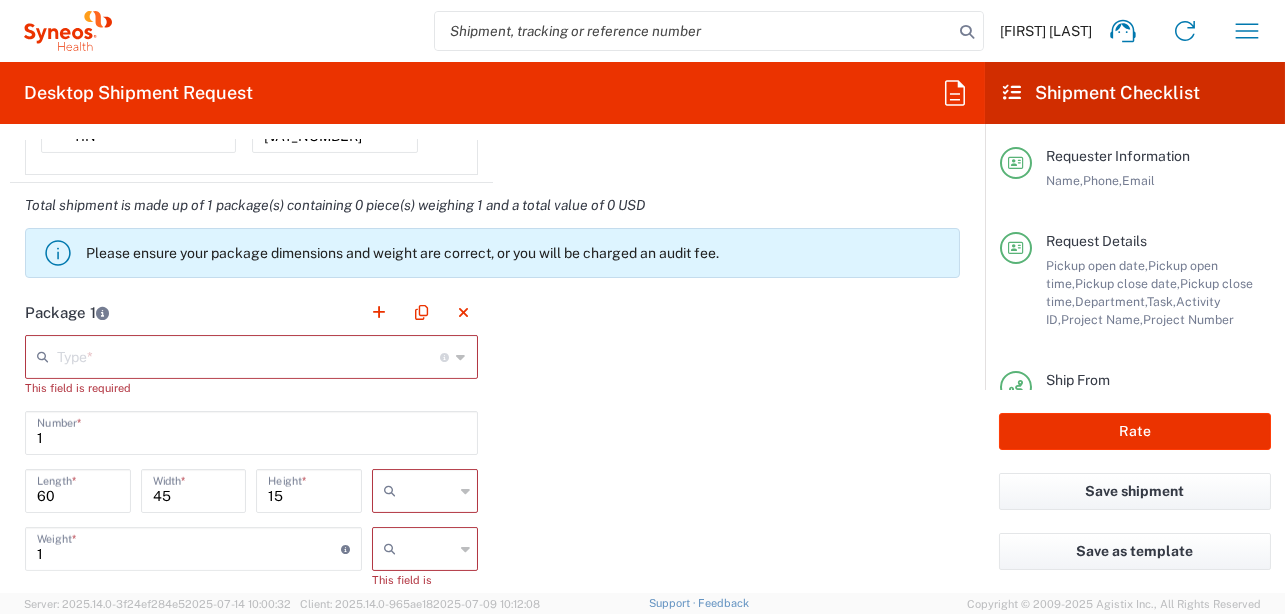 scroll, scrollTop: 1900, scrollLeft: 0, axis: vertical 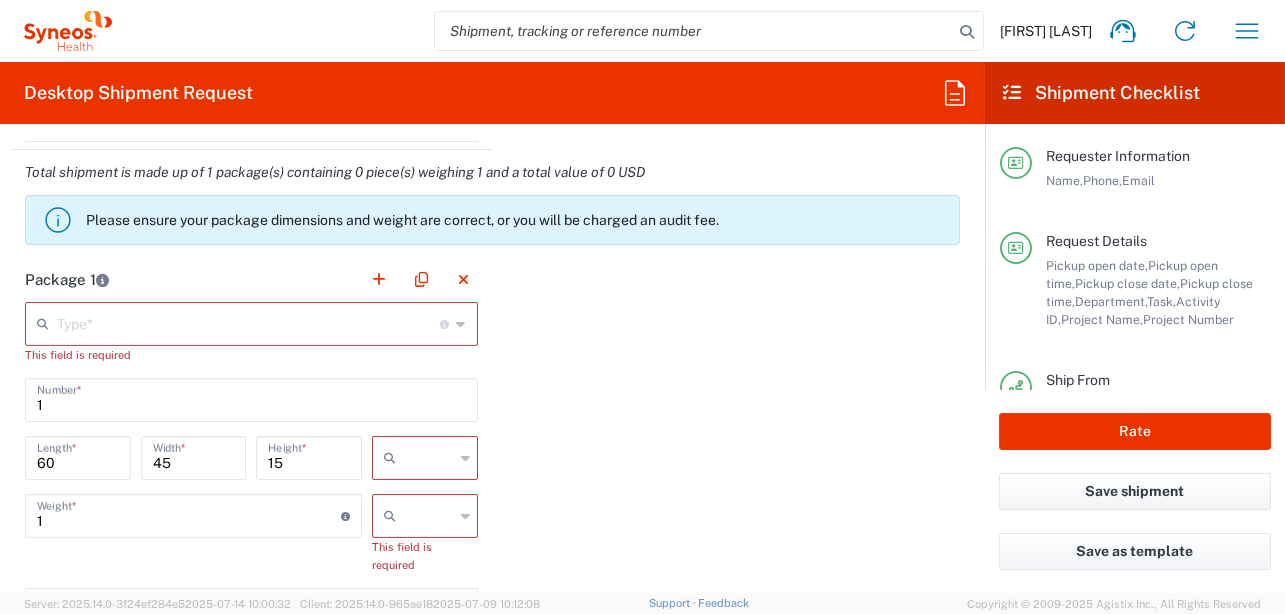 type on "[PHONE]" 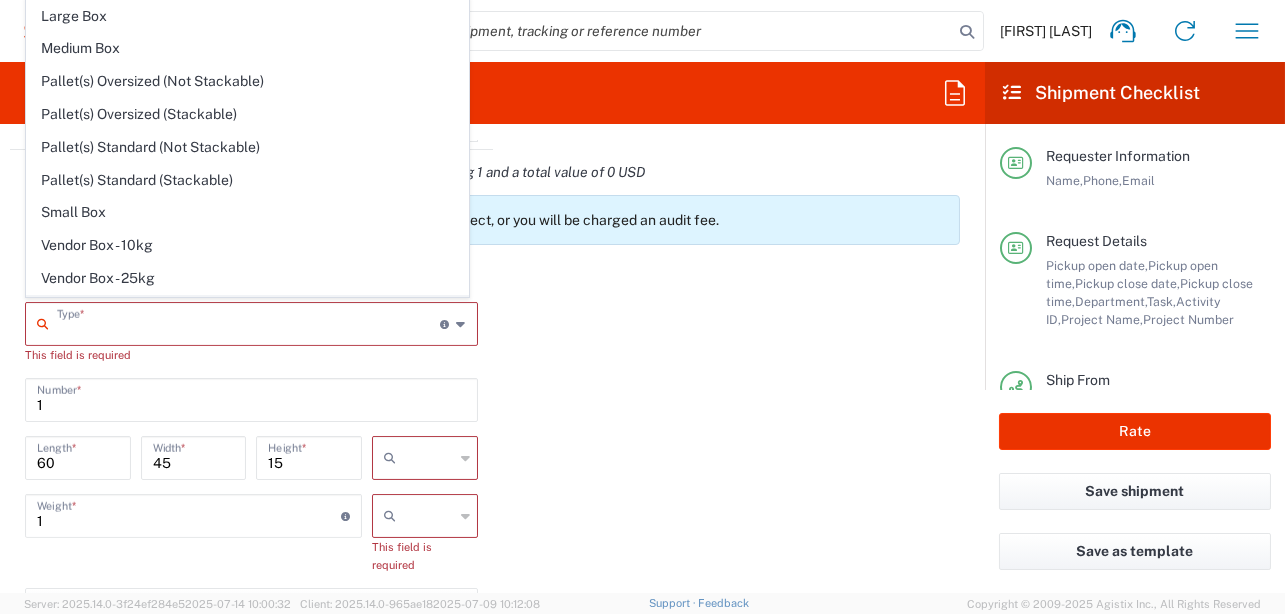 scroll, scrollTop: 53, scrollLeft: 0, axis: vertical 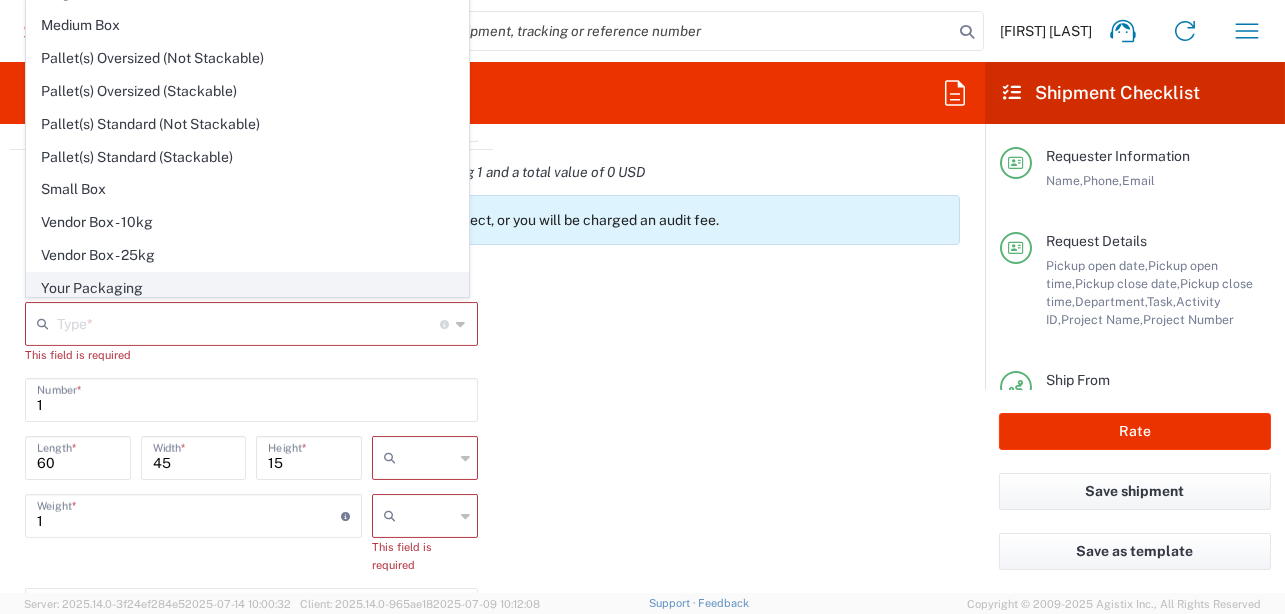 click on "Your Packaging" 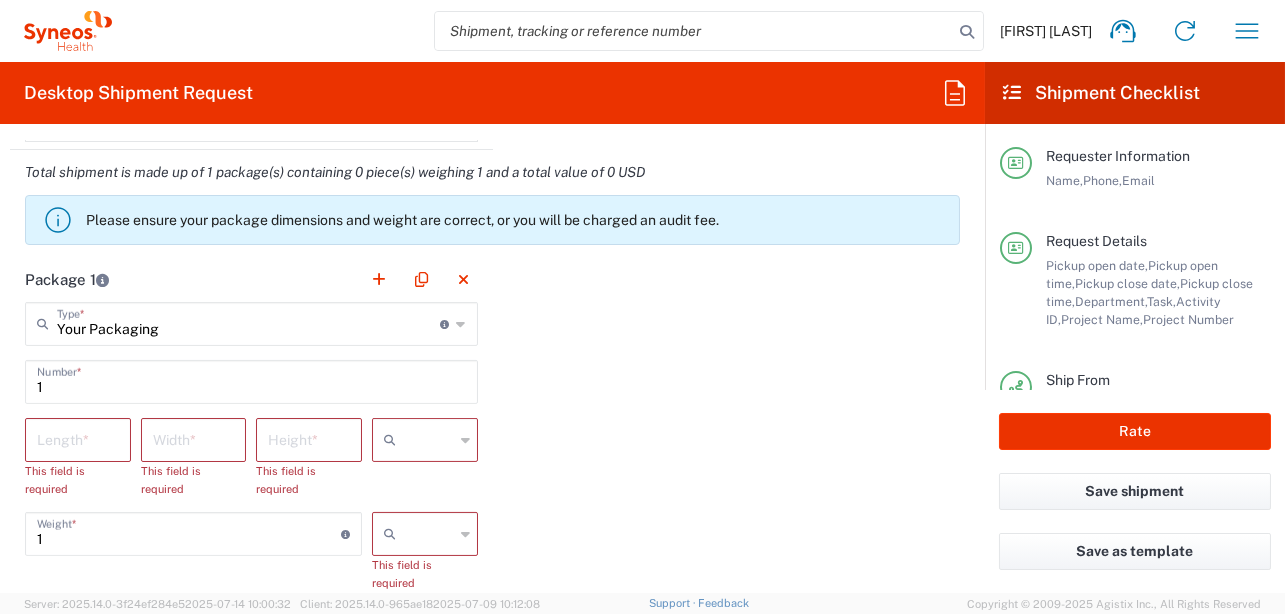 click 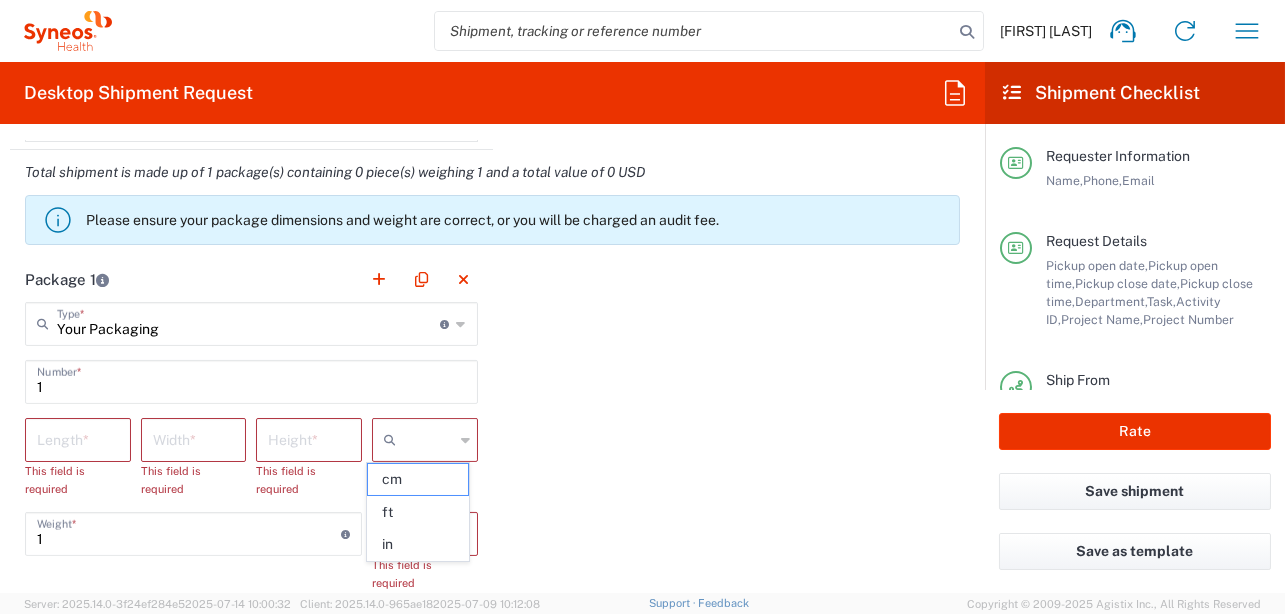 drag, startPoint x: 440, startPoint y: 471, endPoint x: 454, endPoint y: 488, distance: 22.022715 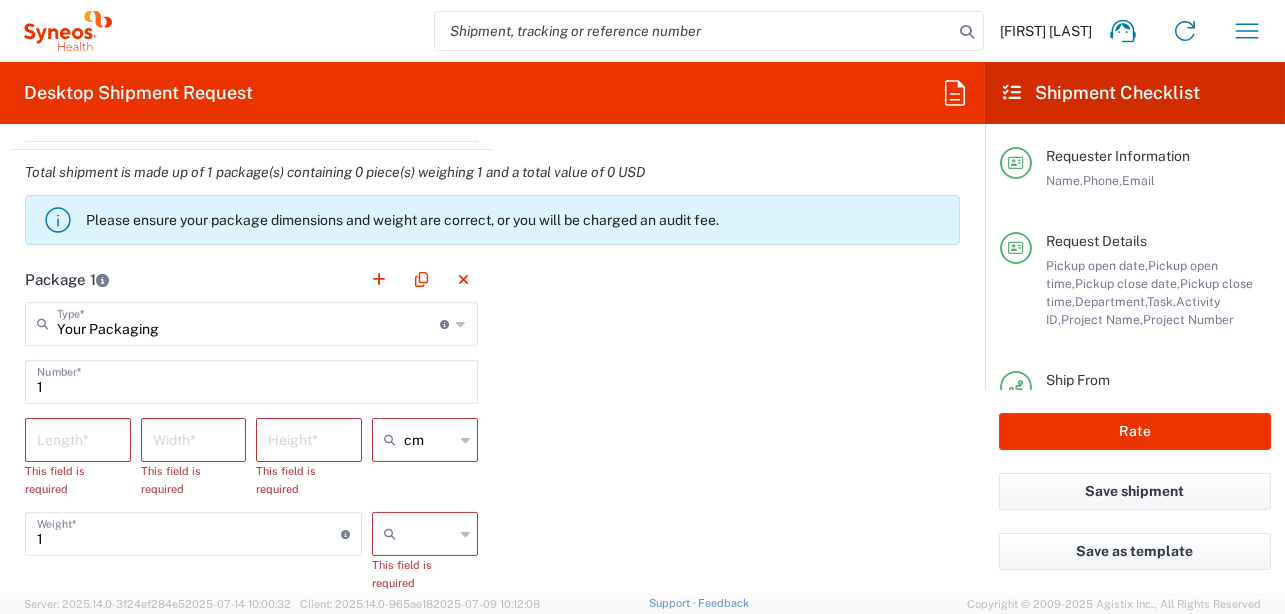 click 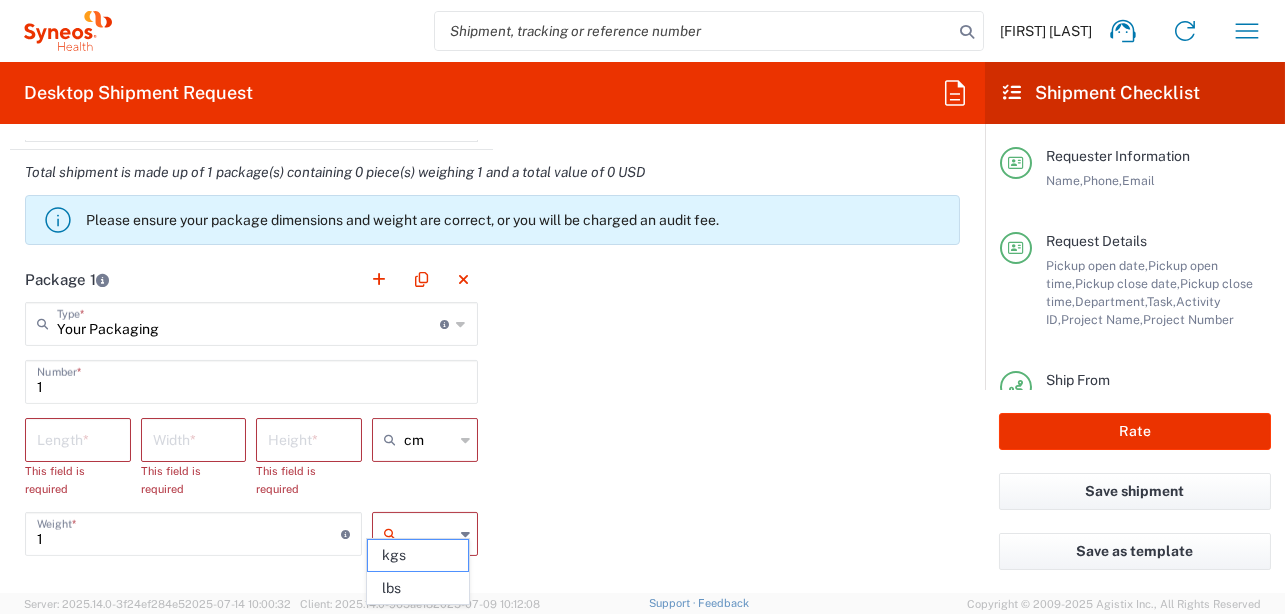 drag, startPoint x: 441, startPoint y: 551, endPoint x: 370, endPoint y: 512, distance: 81.00617 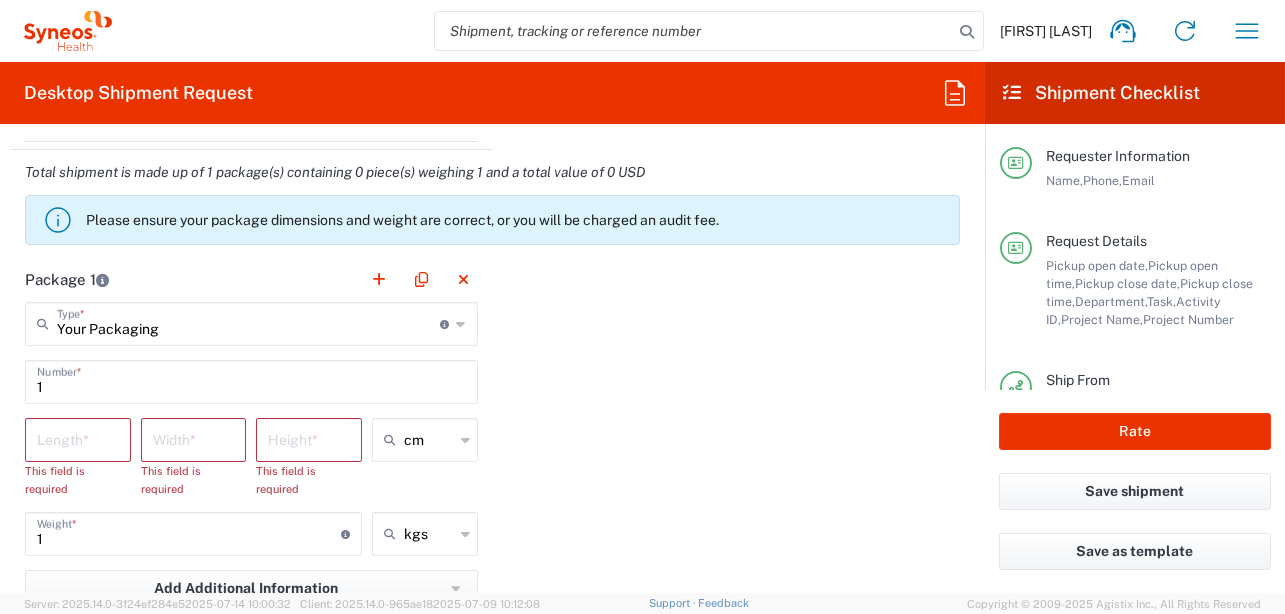 click on "Length  *" 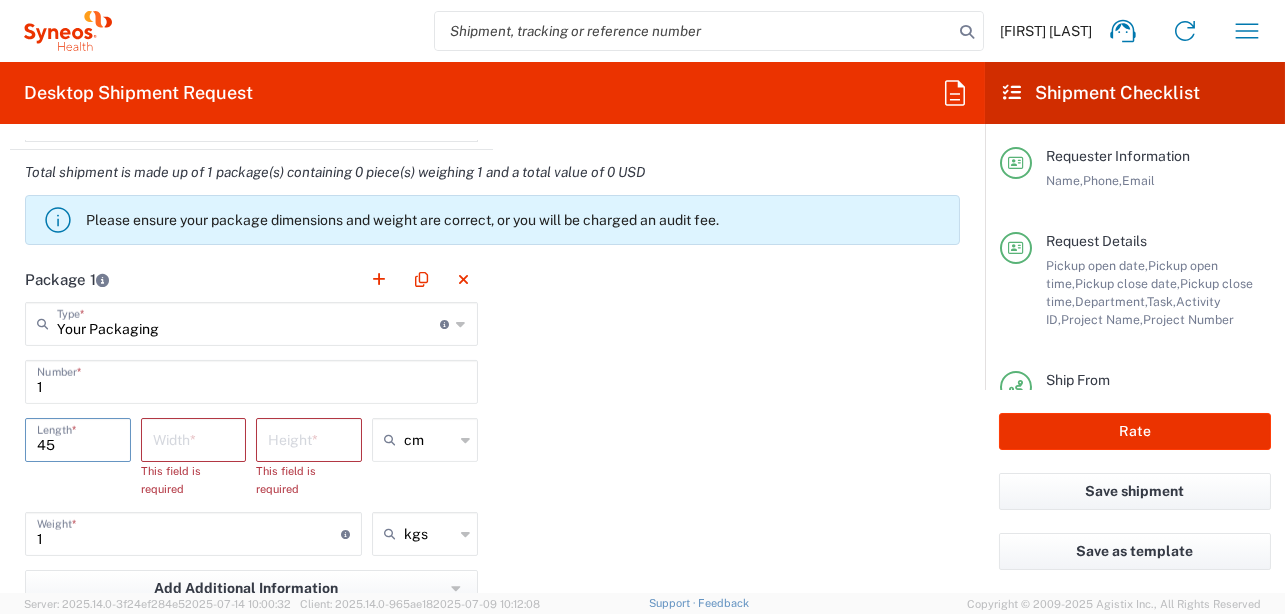 type on "45" 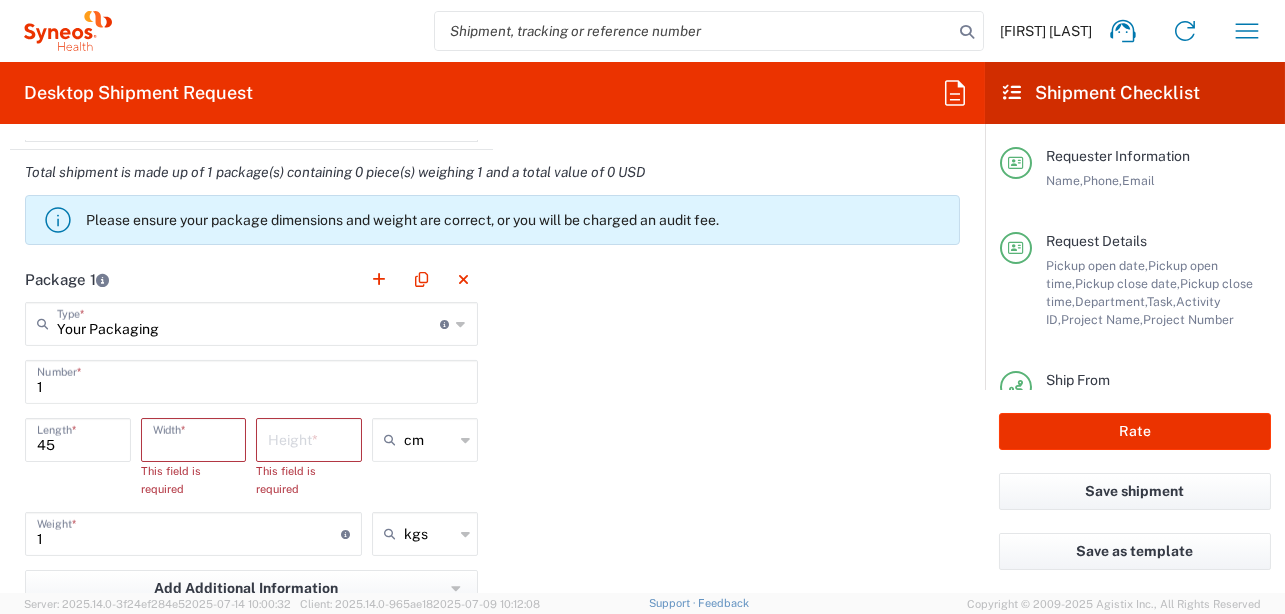 click at bounding box center [194, 438] 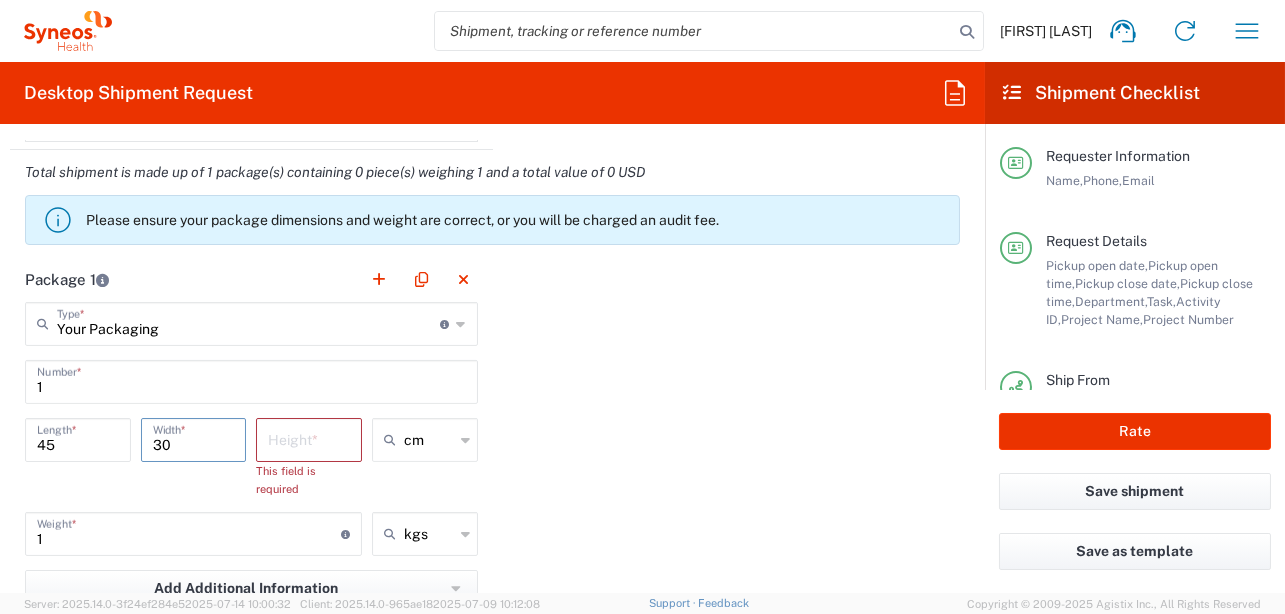 type on "30" 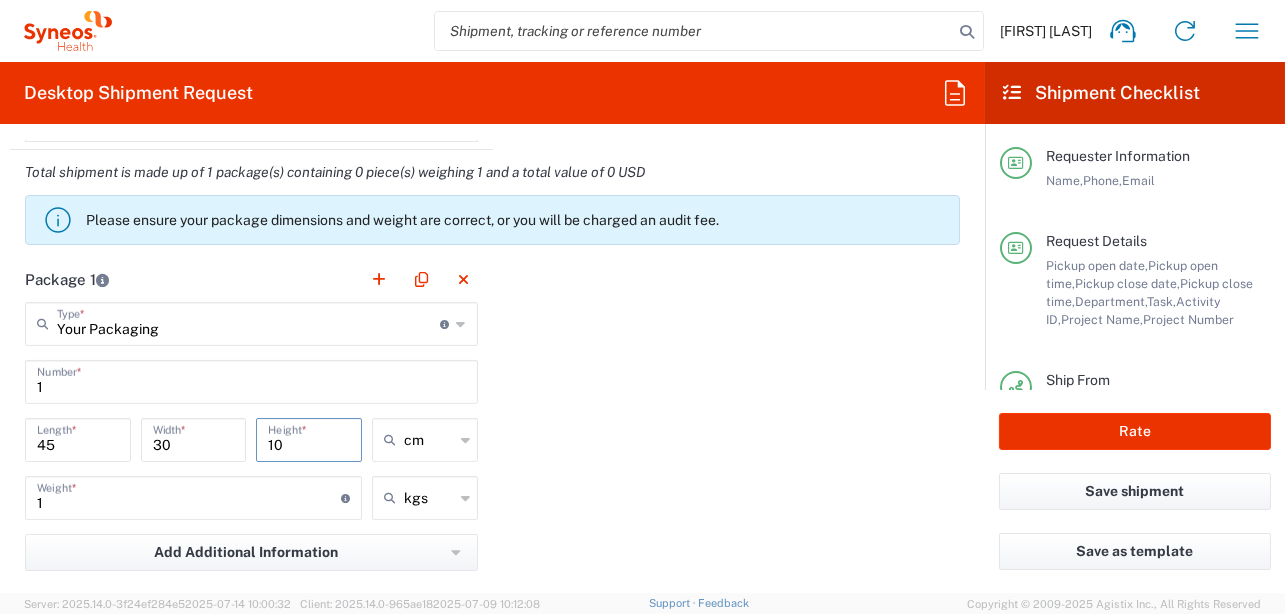 type on "10" 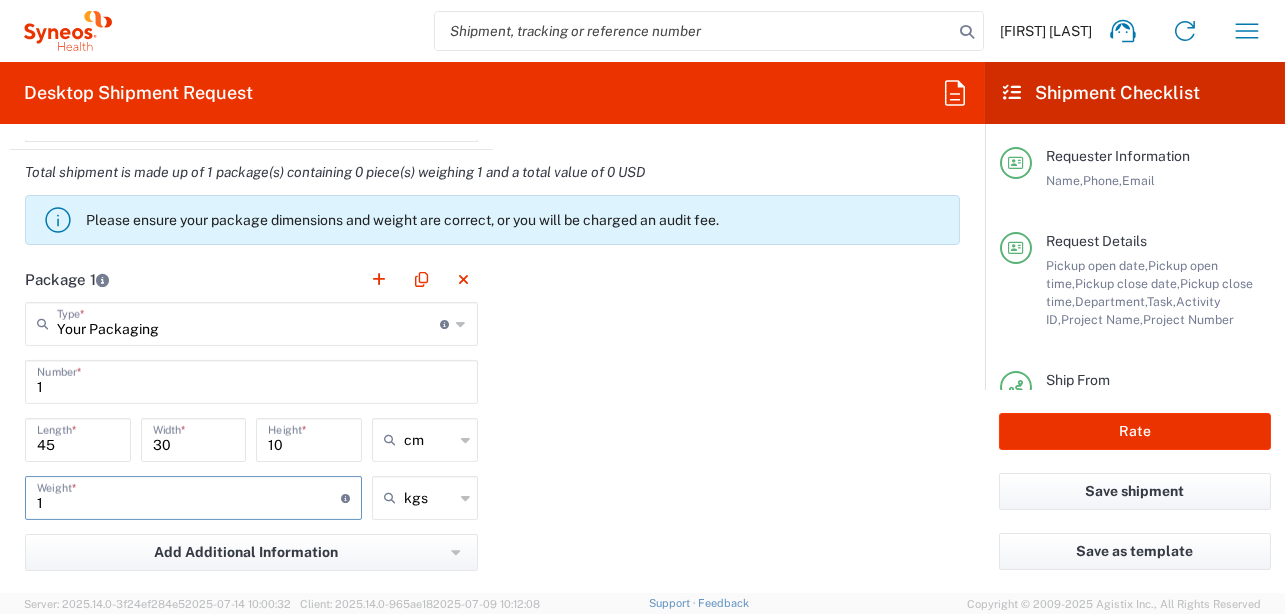 click on "1" at bounding box center (189, 496) 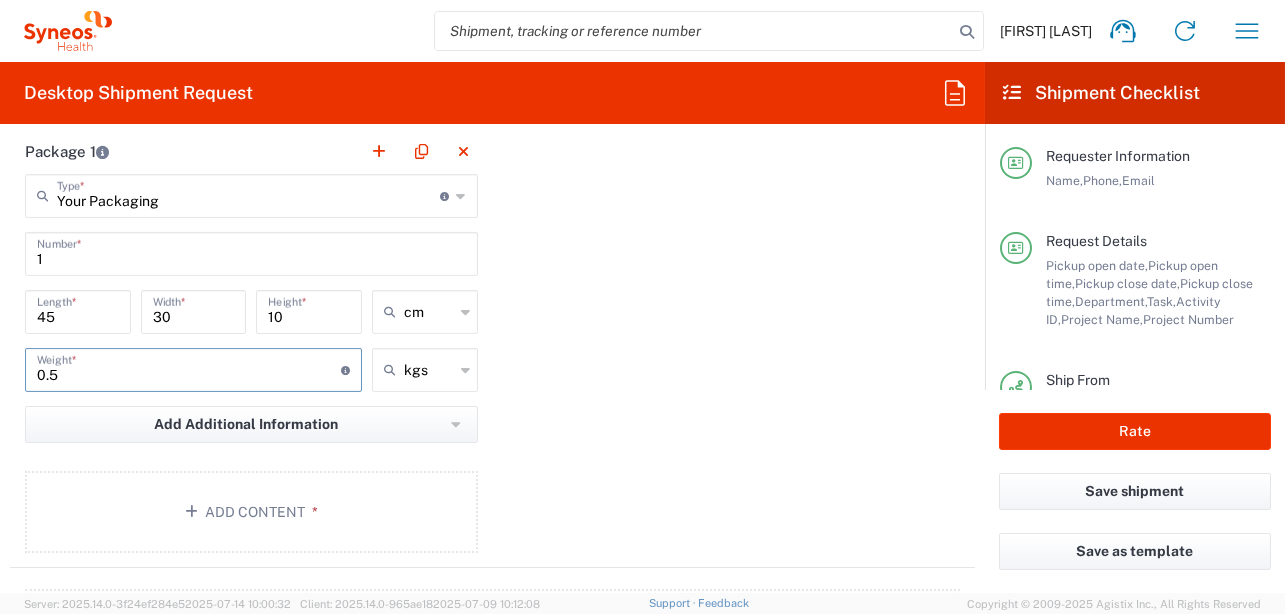 scroll, scrollTop: 2100, scrollLeft: 0, axis: vertical 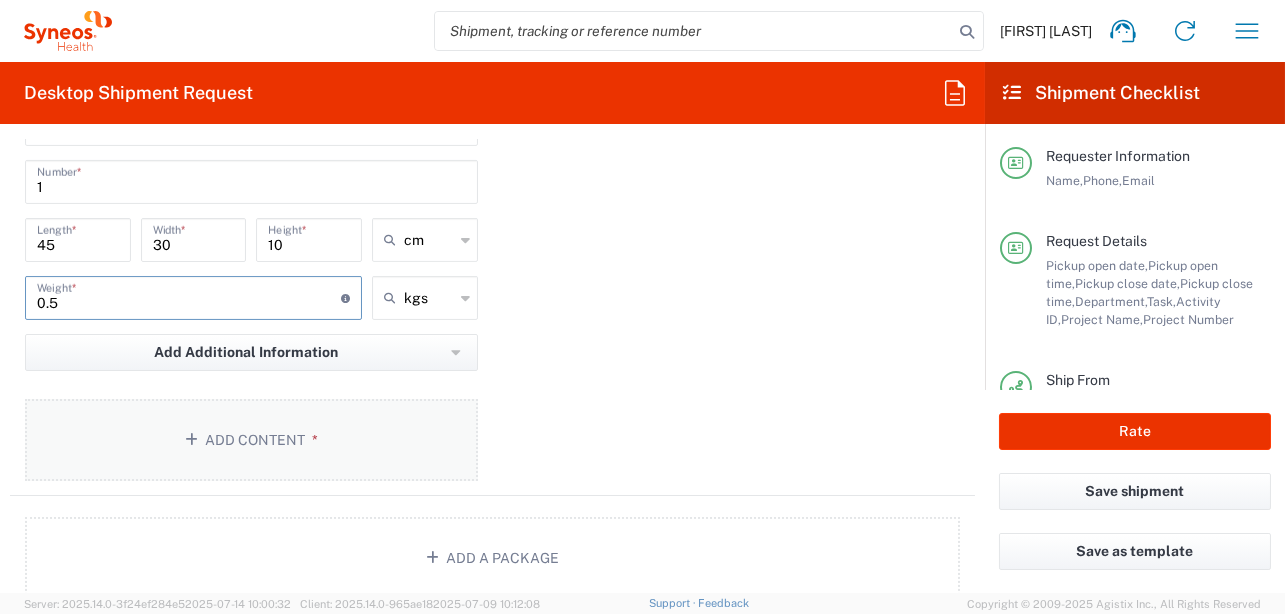type on "0.5" 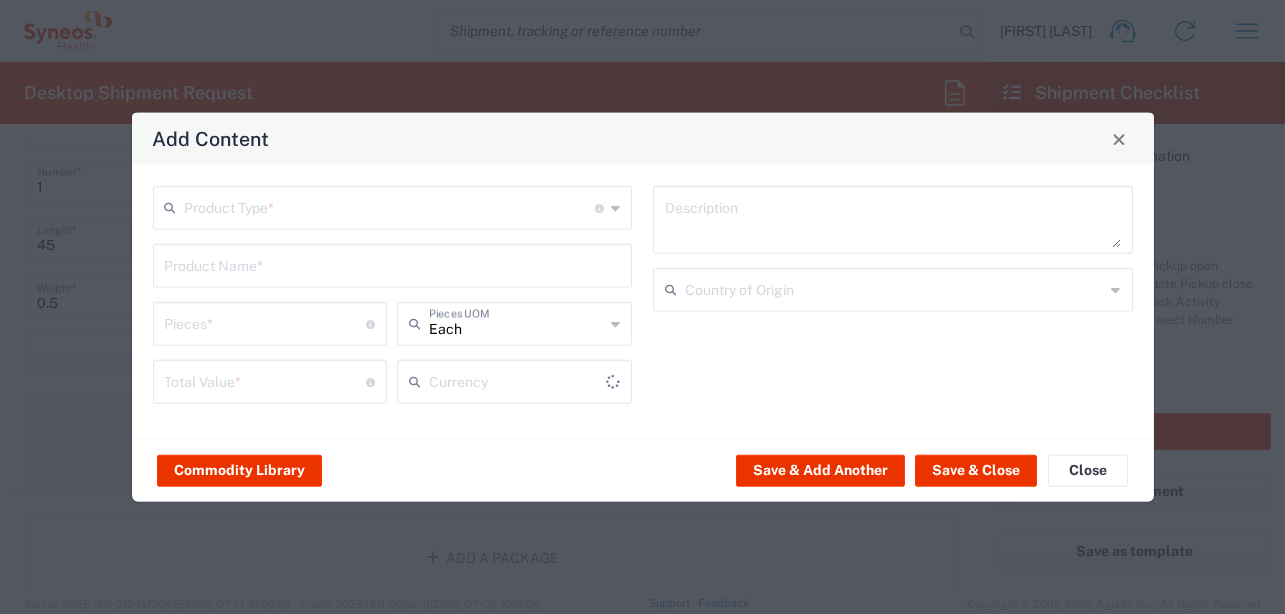 type on "US Dollar" 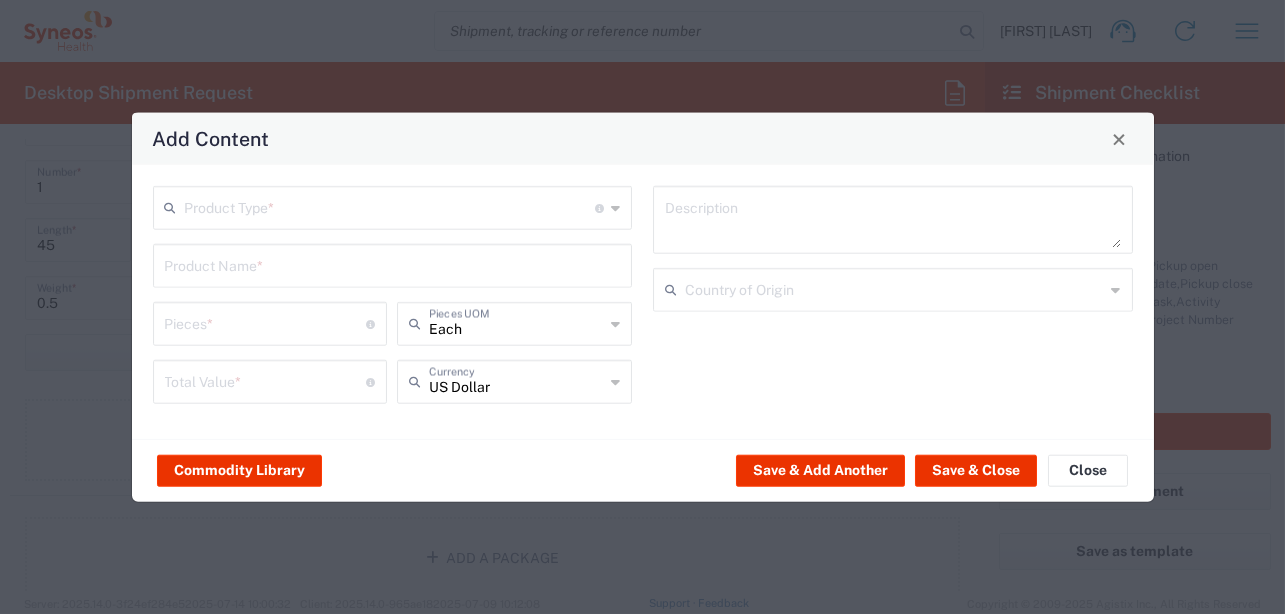 click 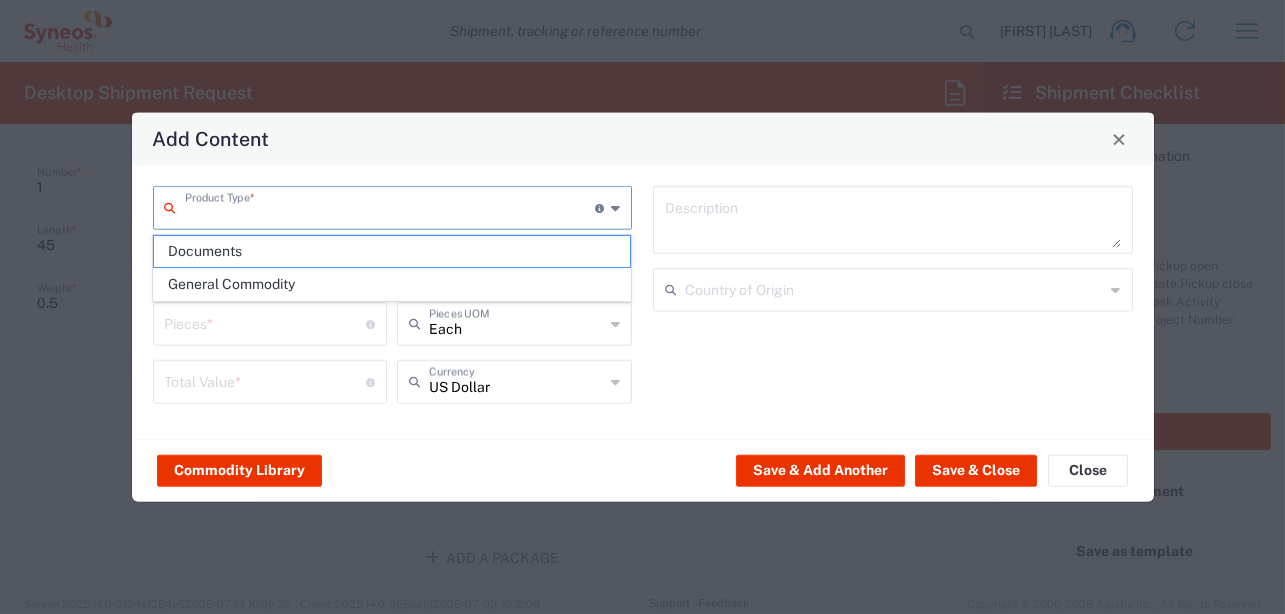 click on "Documents" 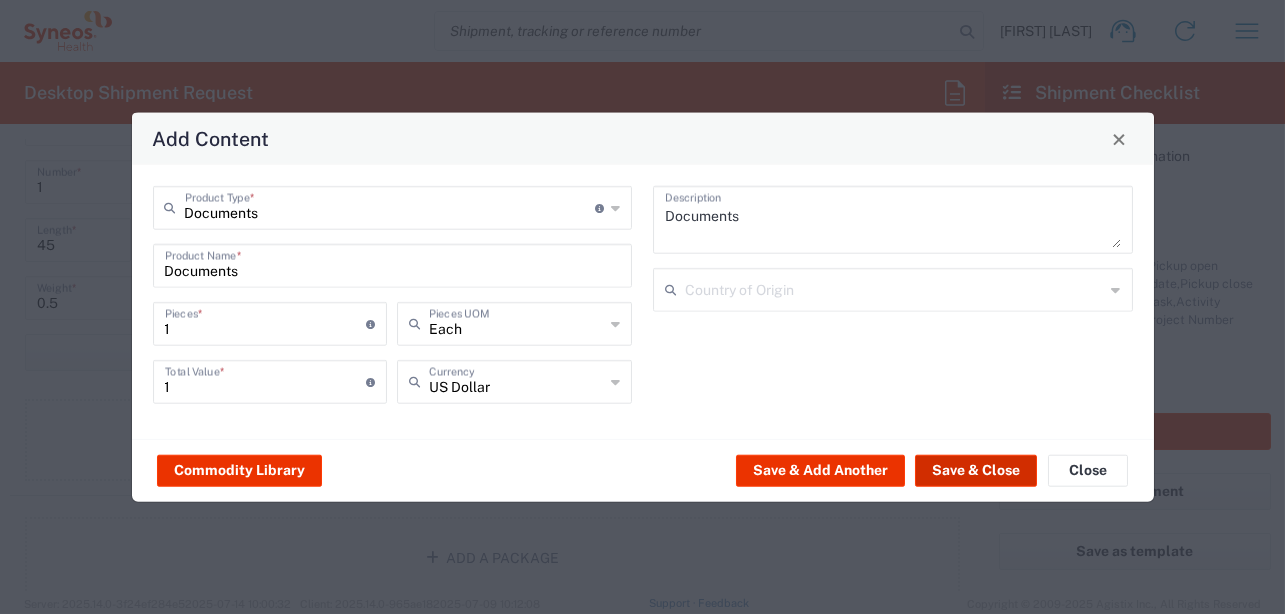 click on "Save & Close" 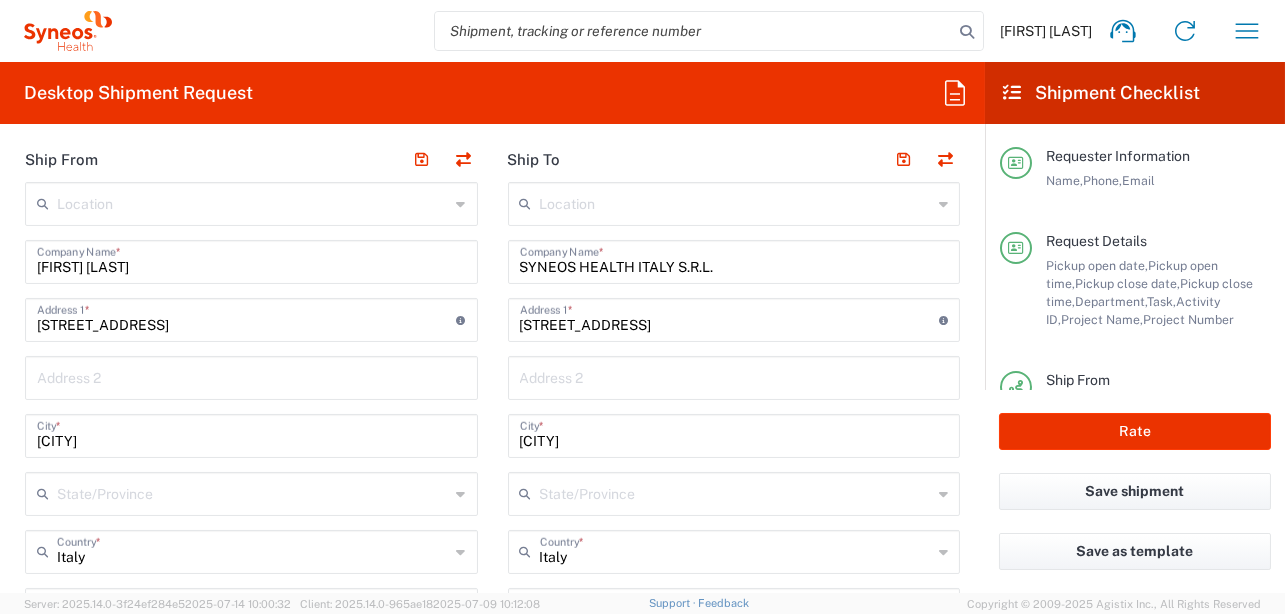 scroll, scrollTop: 799, scrollLeft: 0, axis: vertical 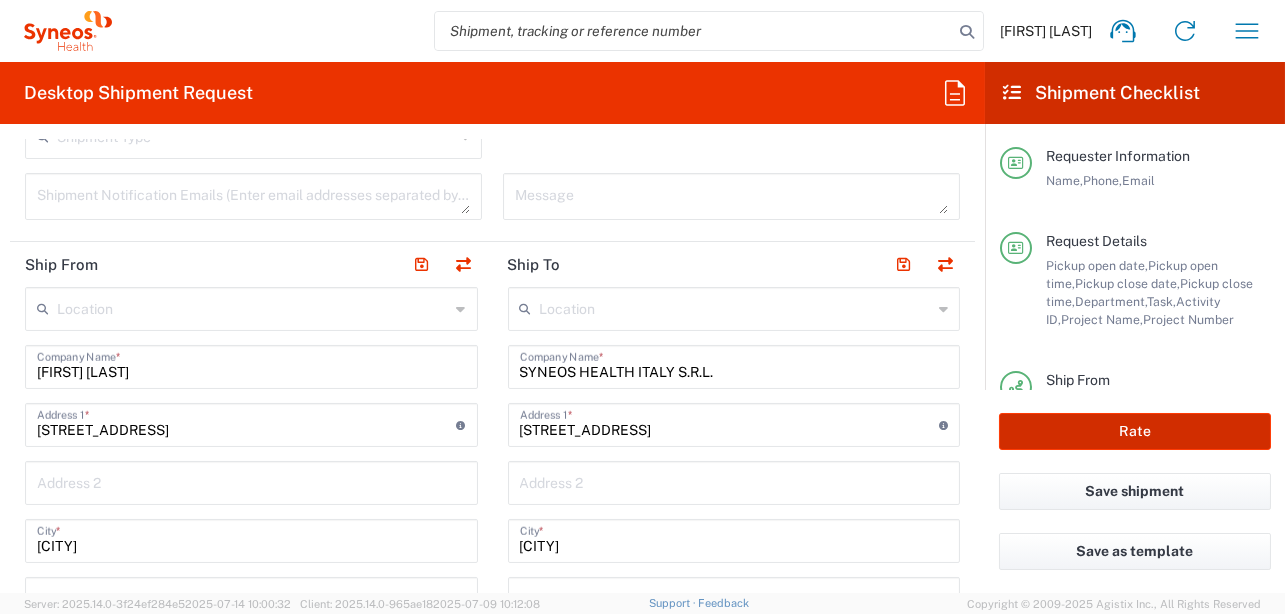 click on "Rate" 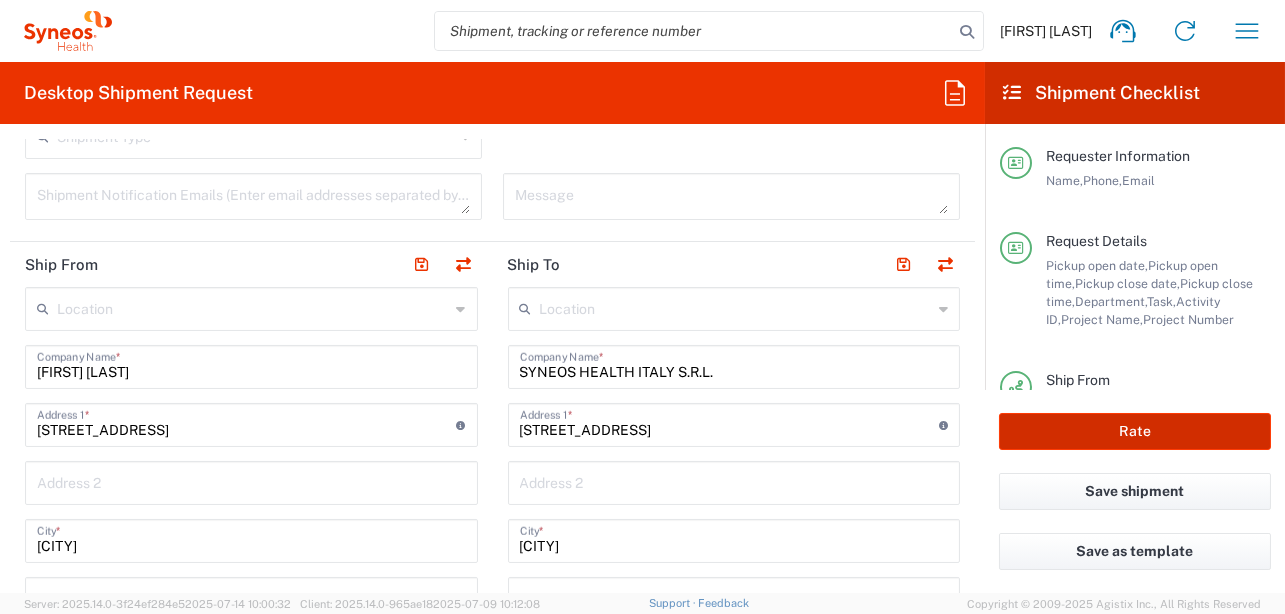 type on "4510 DEPARTMENTAL EXPENSE" 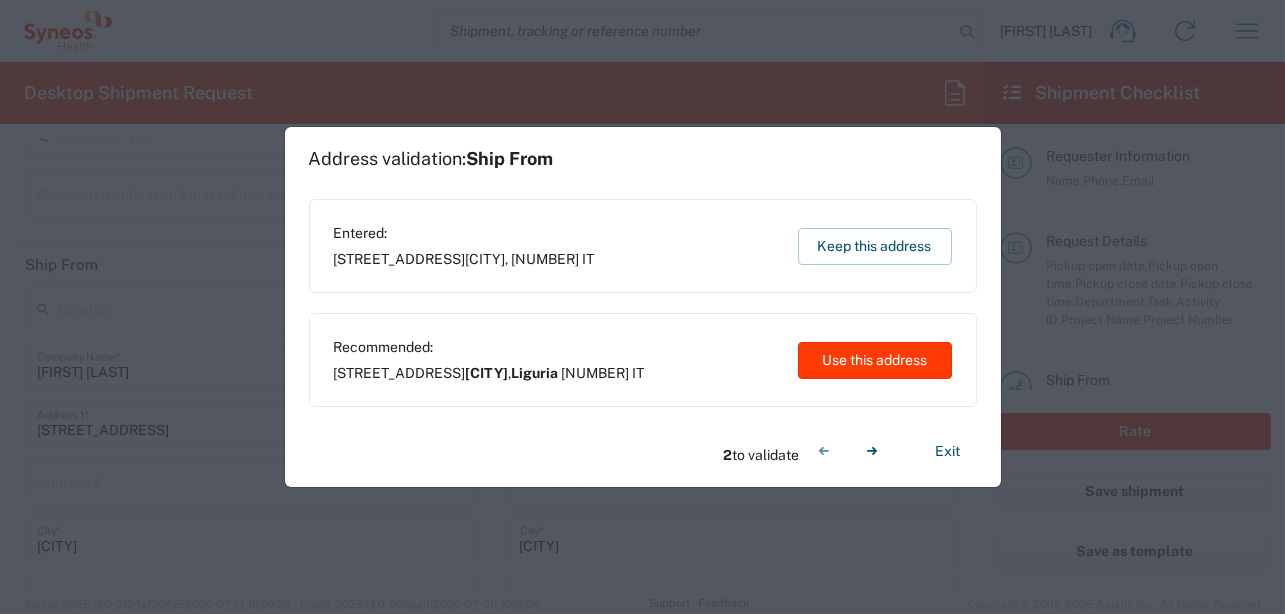 click on "Use this address" 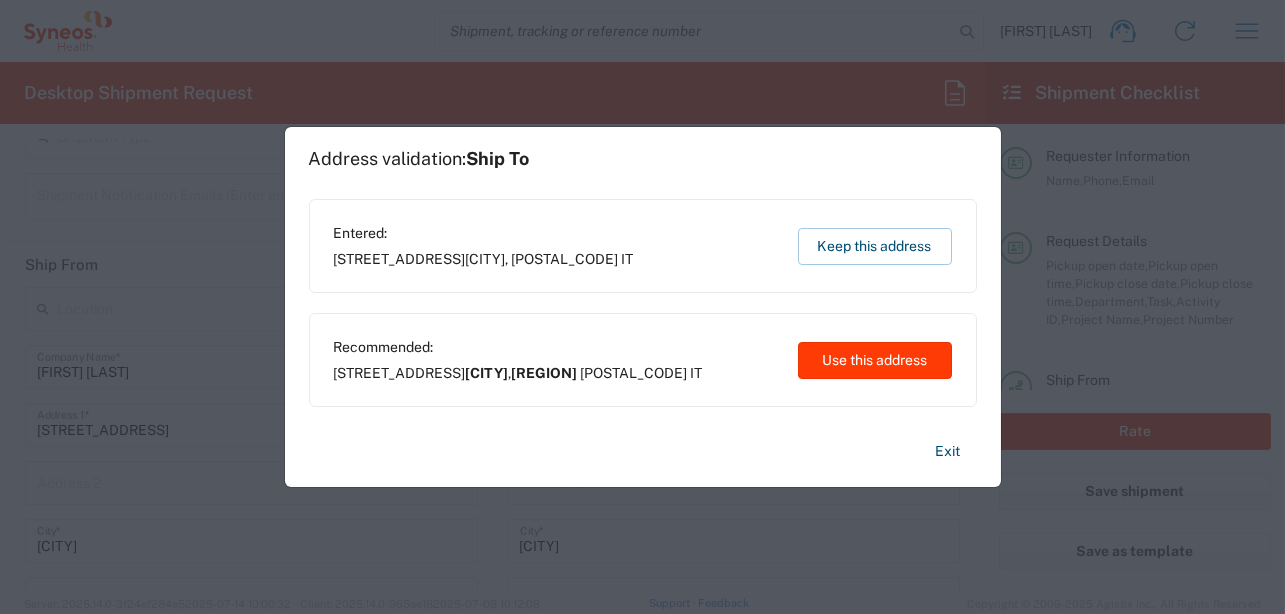 click on "Use this address" 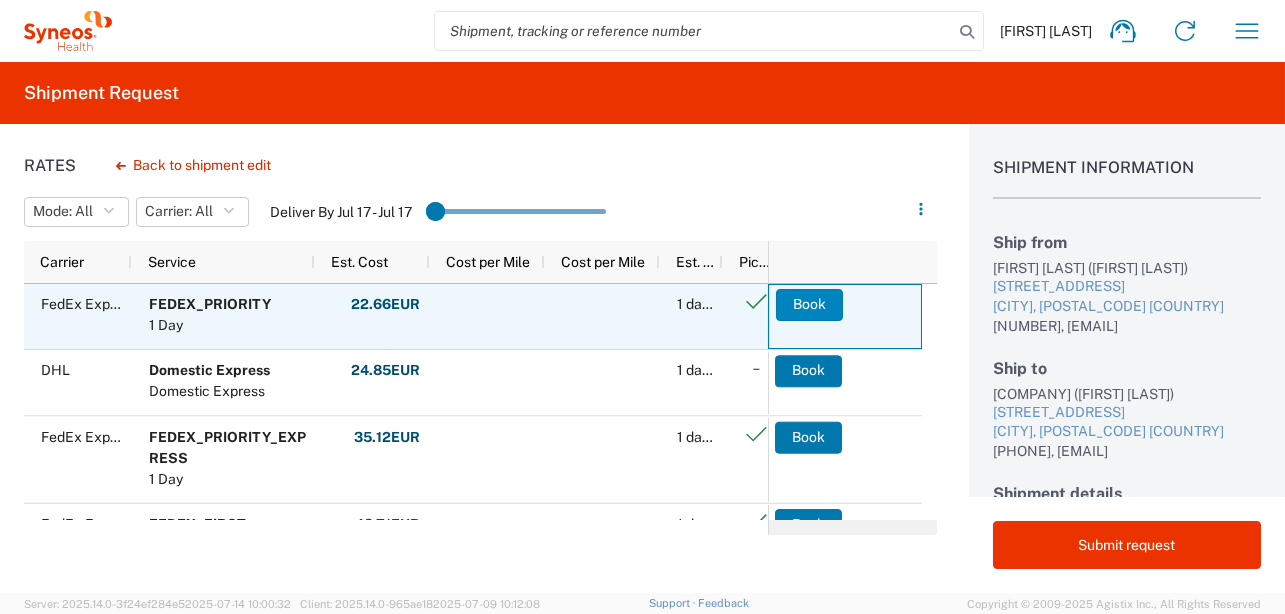 click on "Book" 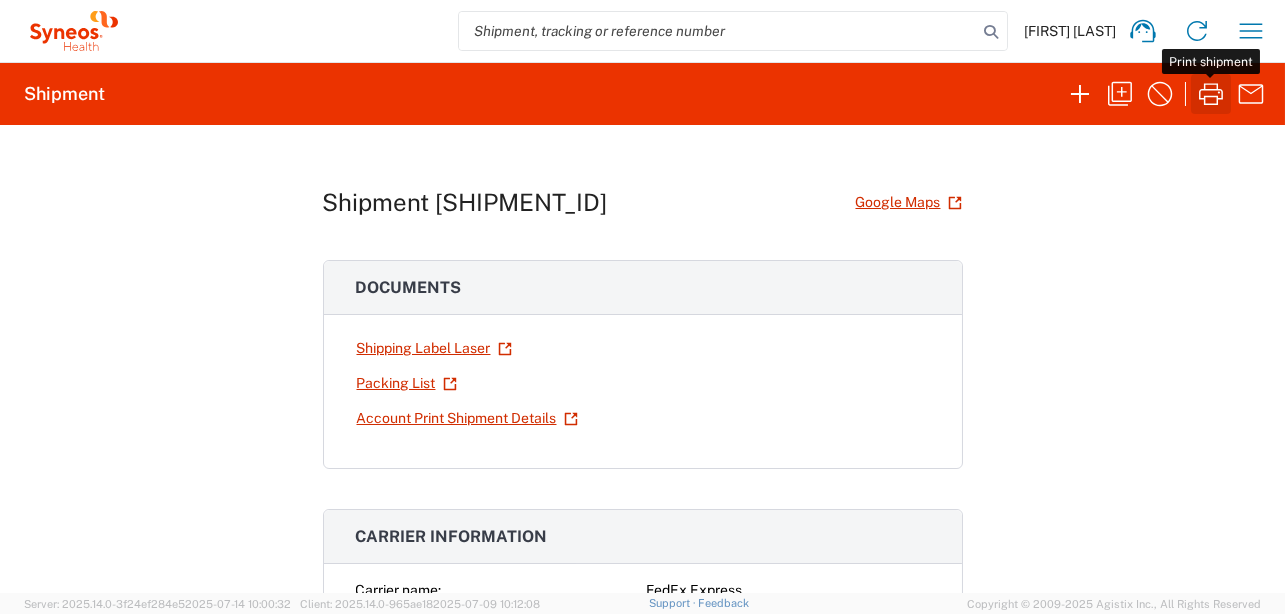 click 